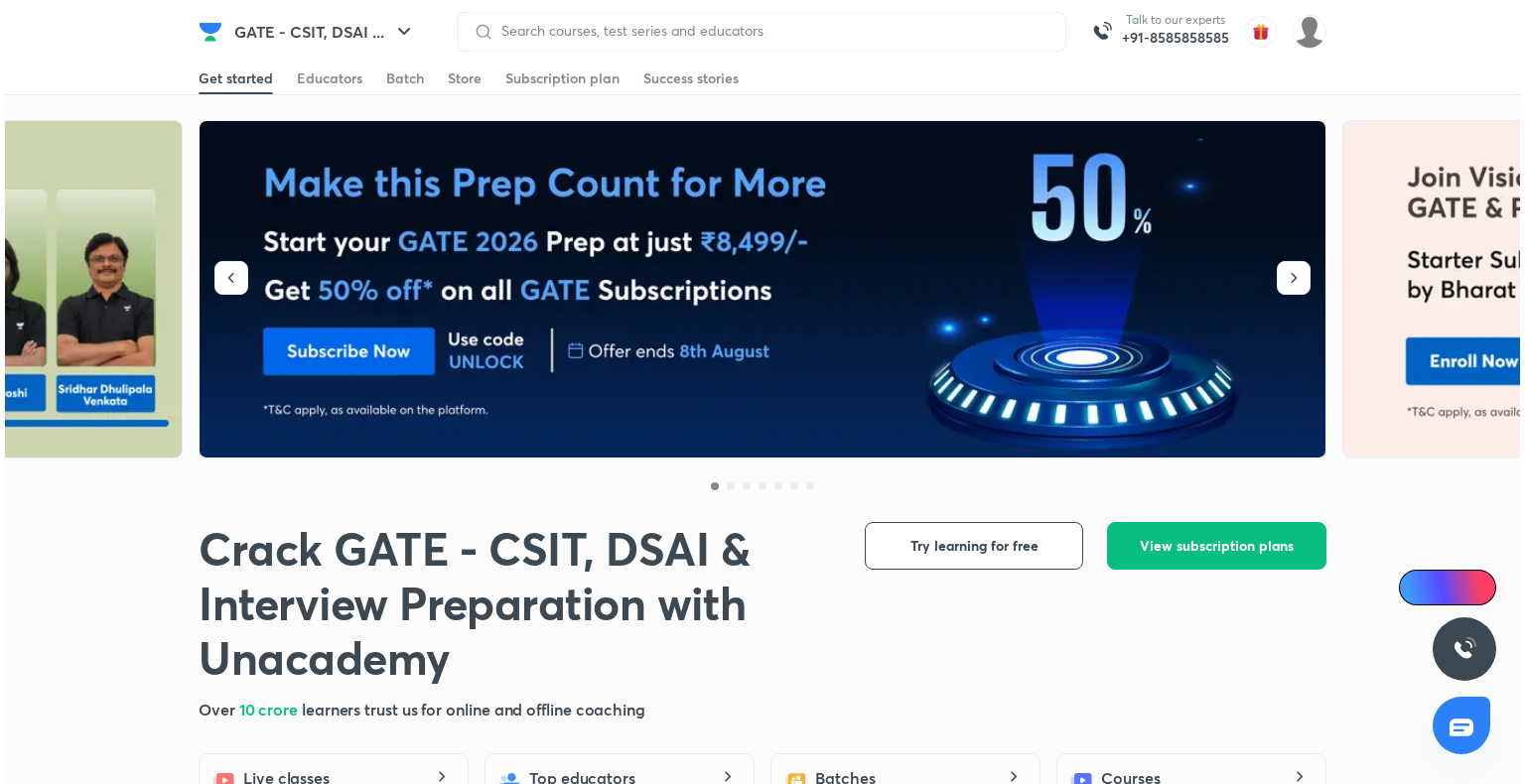 scroll, scrollTop: 0, scrollLeft: 0, axis: both 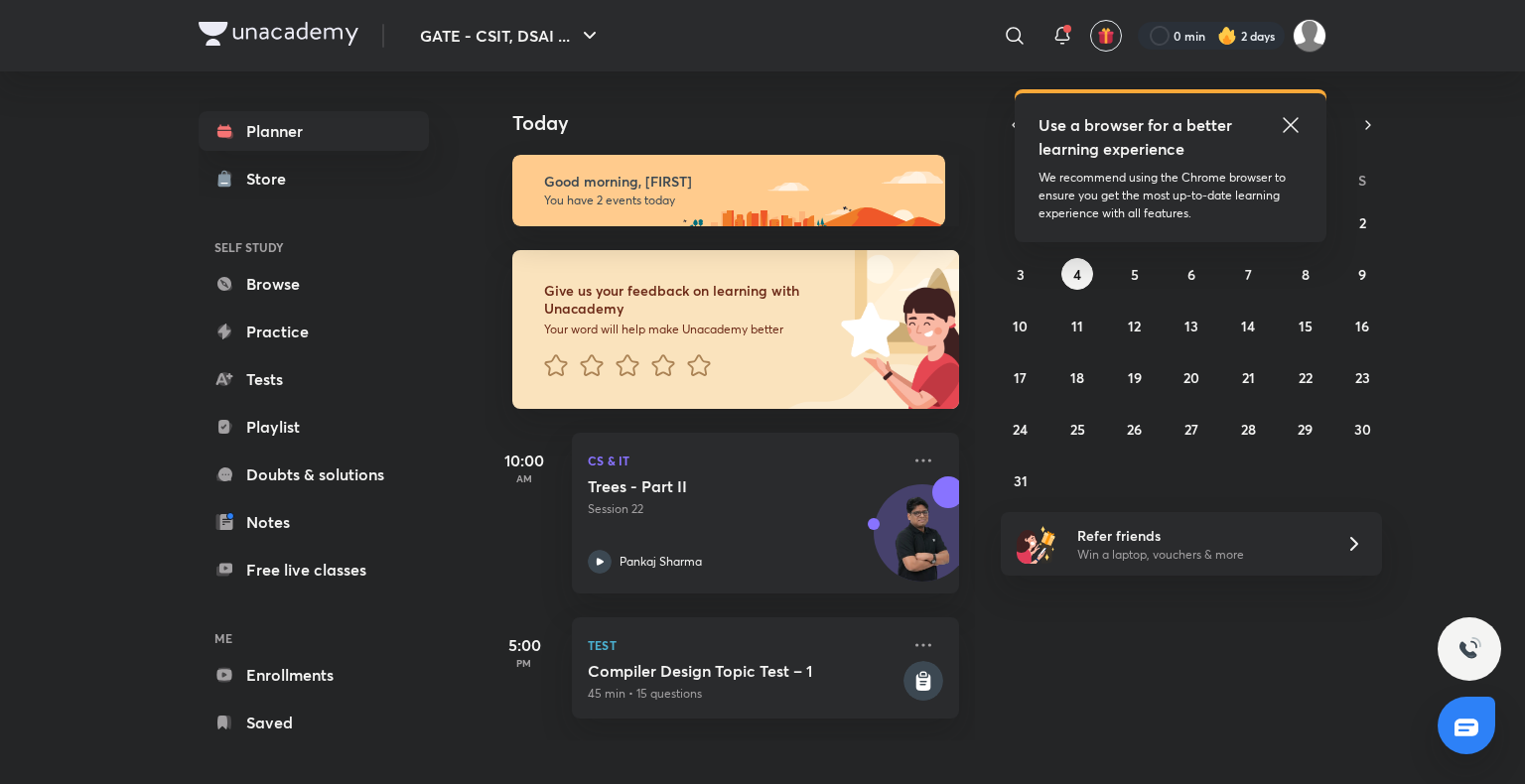 click 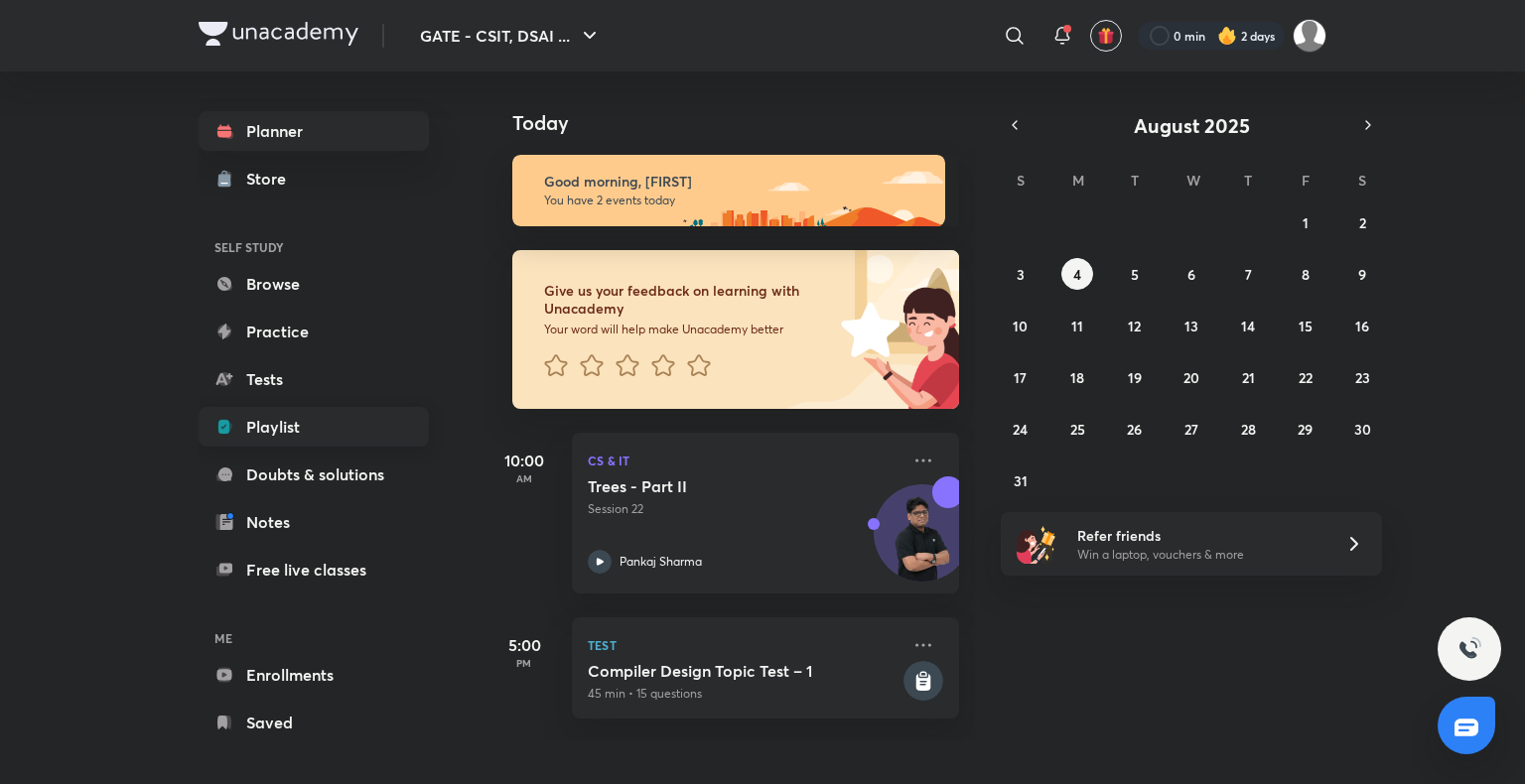 click on "Playlist" at bounding box center [314, 427] 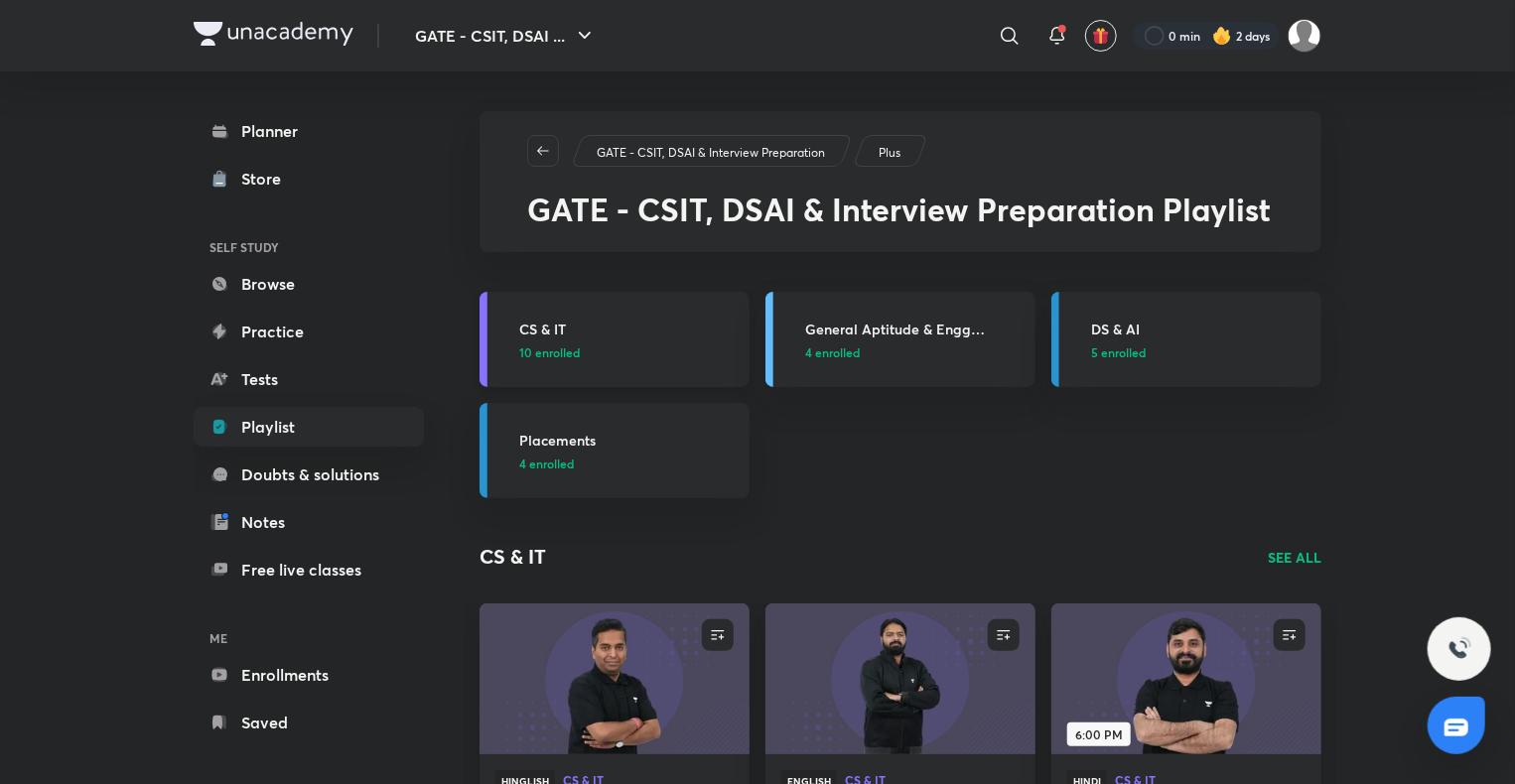 click on "CS & IT" at bounding box center [628, 328] 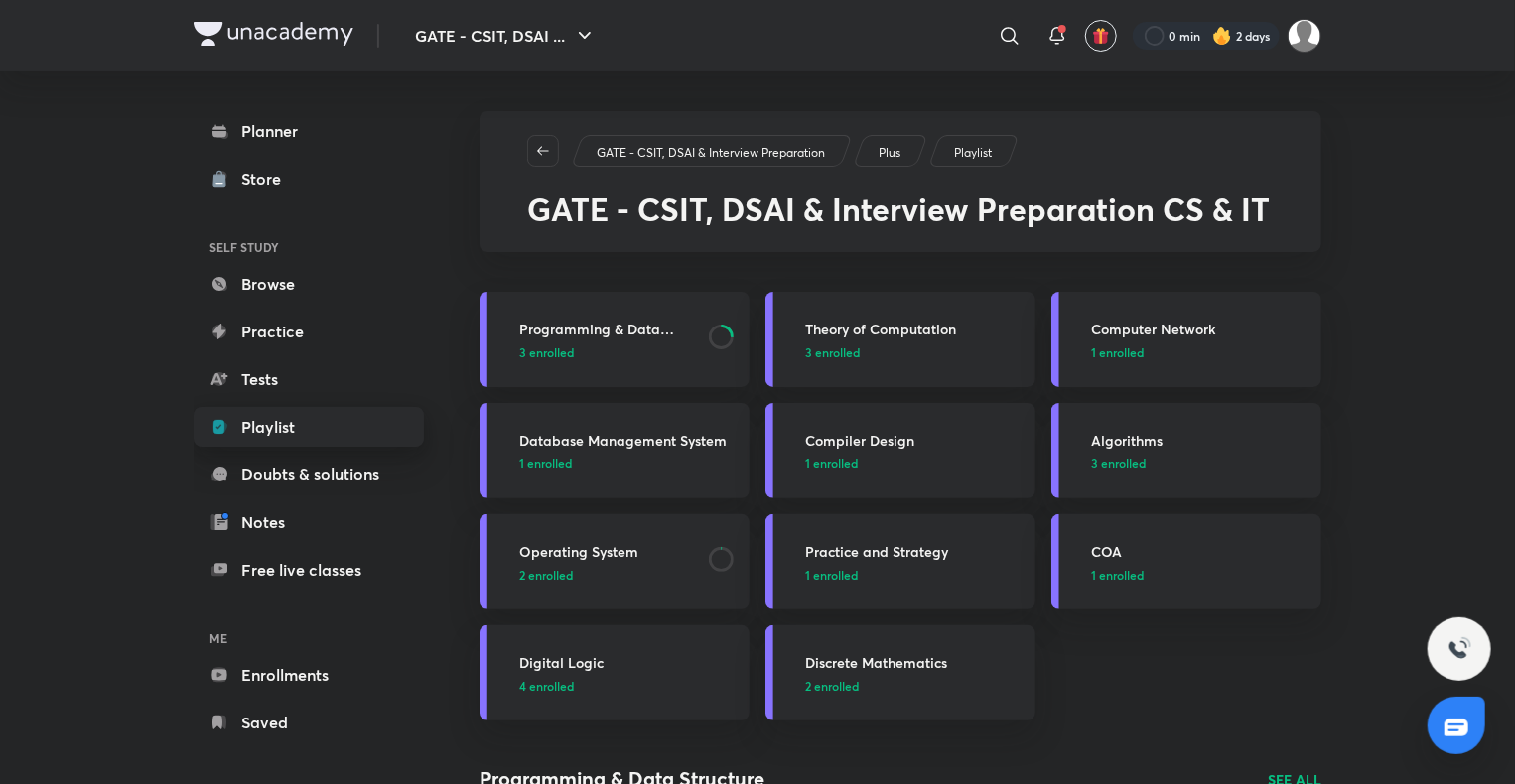 click on "Playlist" at bounding box center [309, 427] 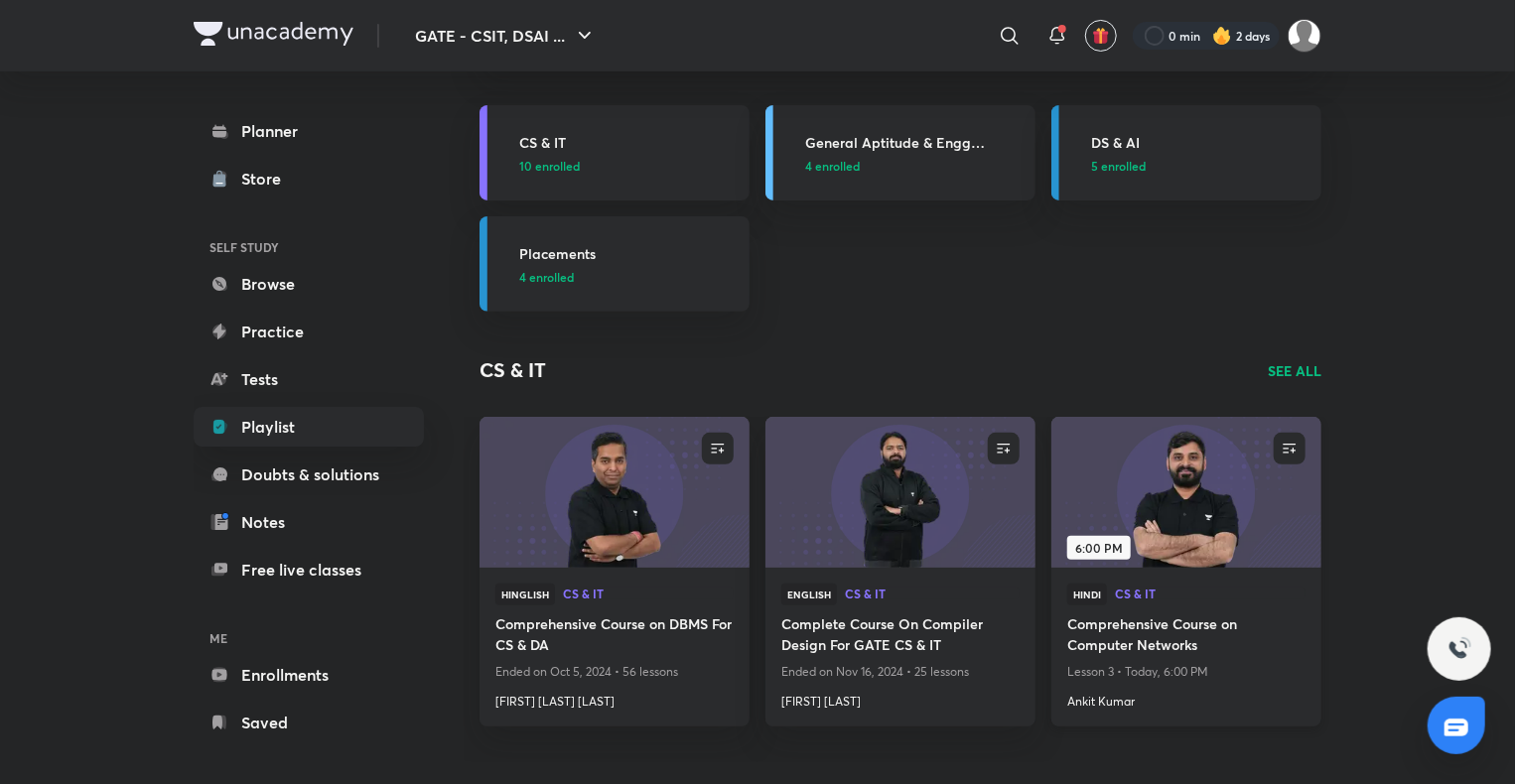 scroll, scrollTop: 187, scrollLeft: 0, axis: vertical 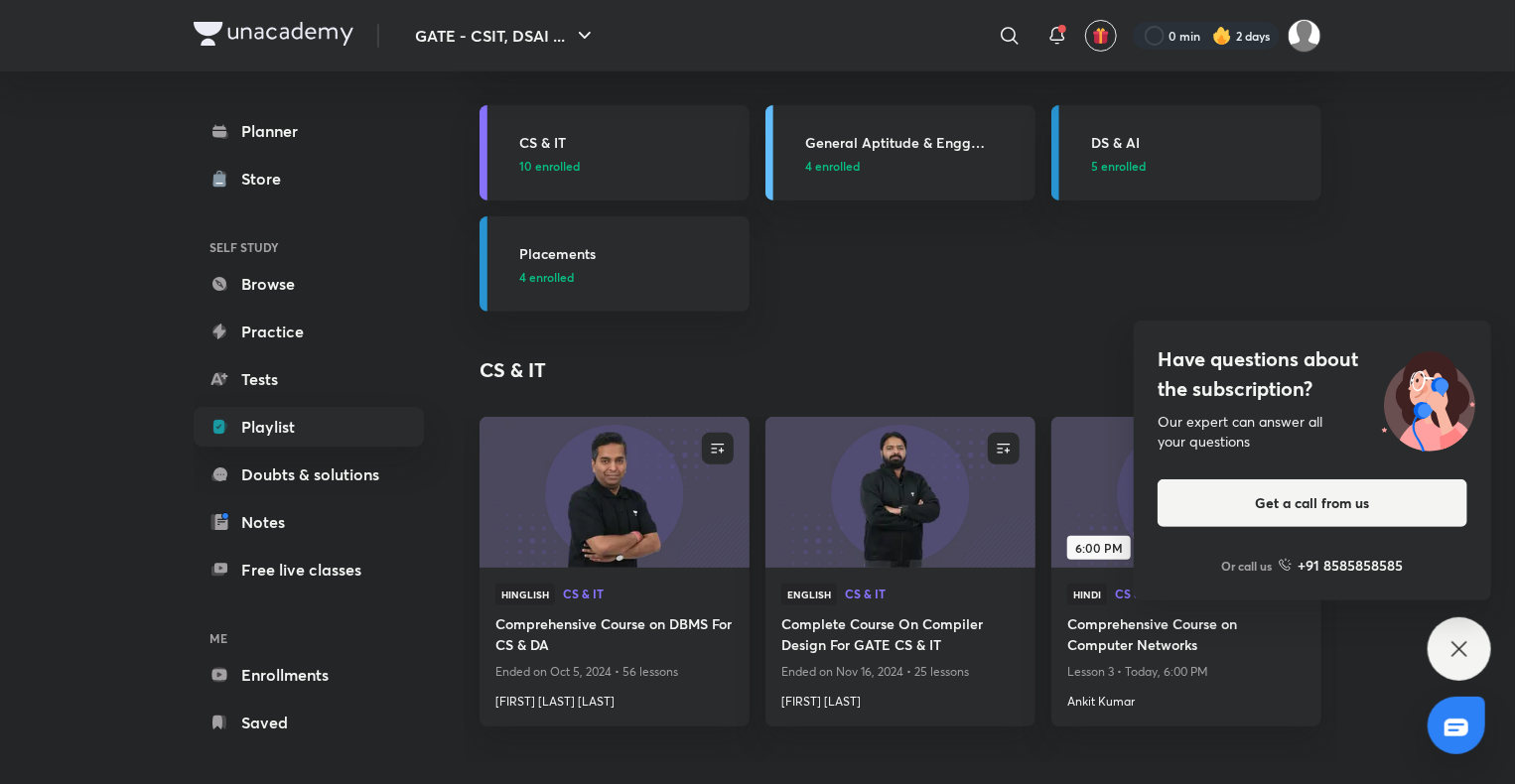 click on "Have questions about the subscription? Our expert can answer all your questions Get a call from us Or call us +91 8585858585" at bounding box center (1459, 649) 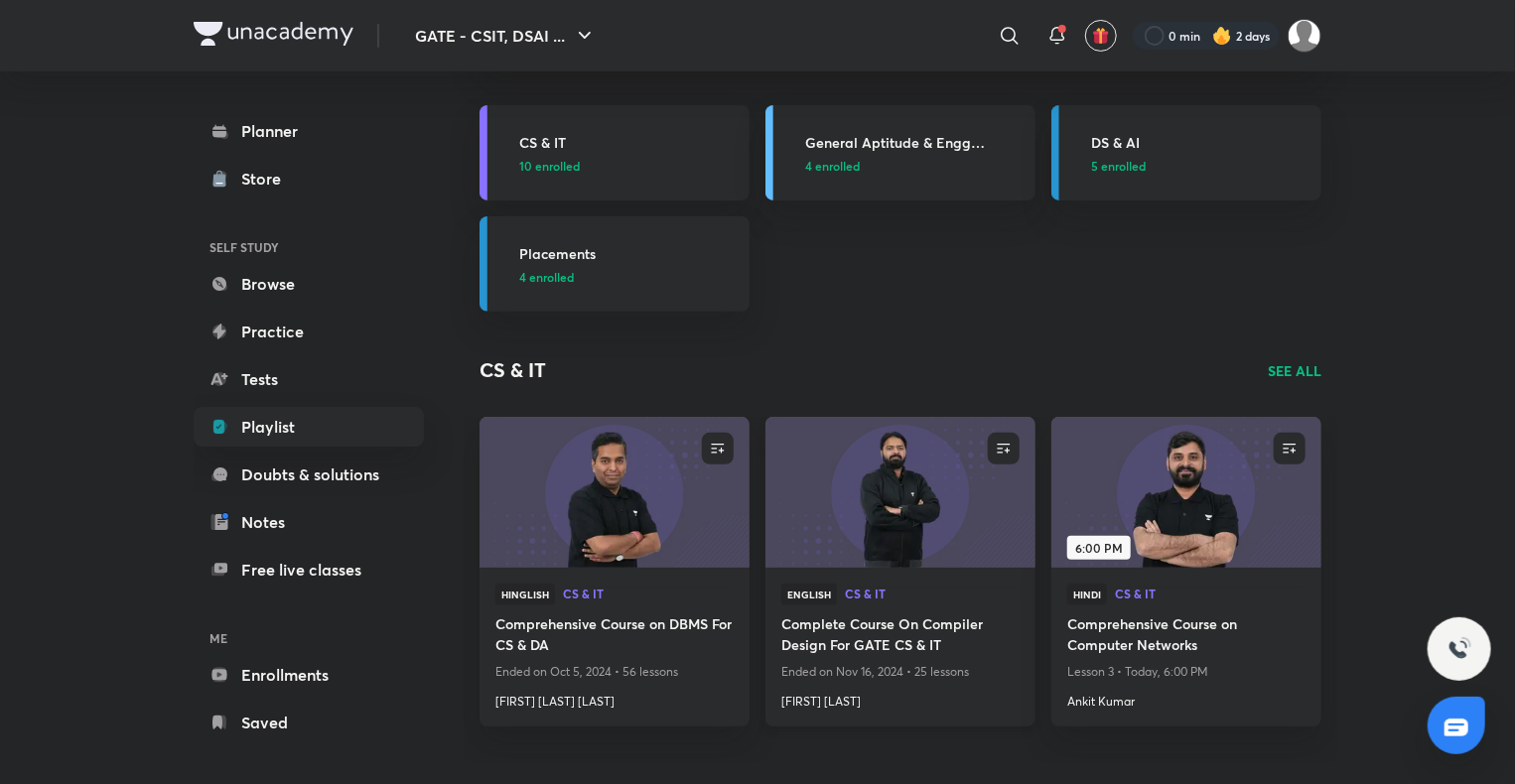 click on "Mallesham Devasane" at bounding box center [900, 698] 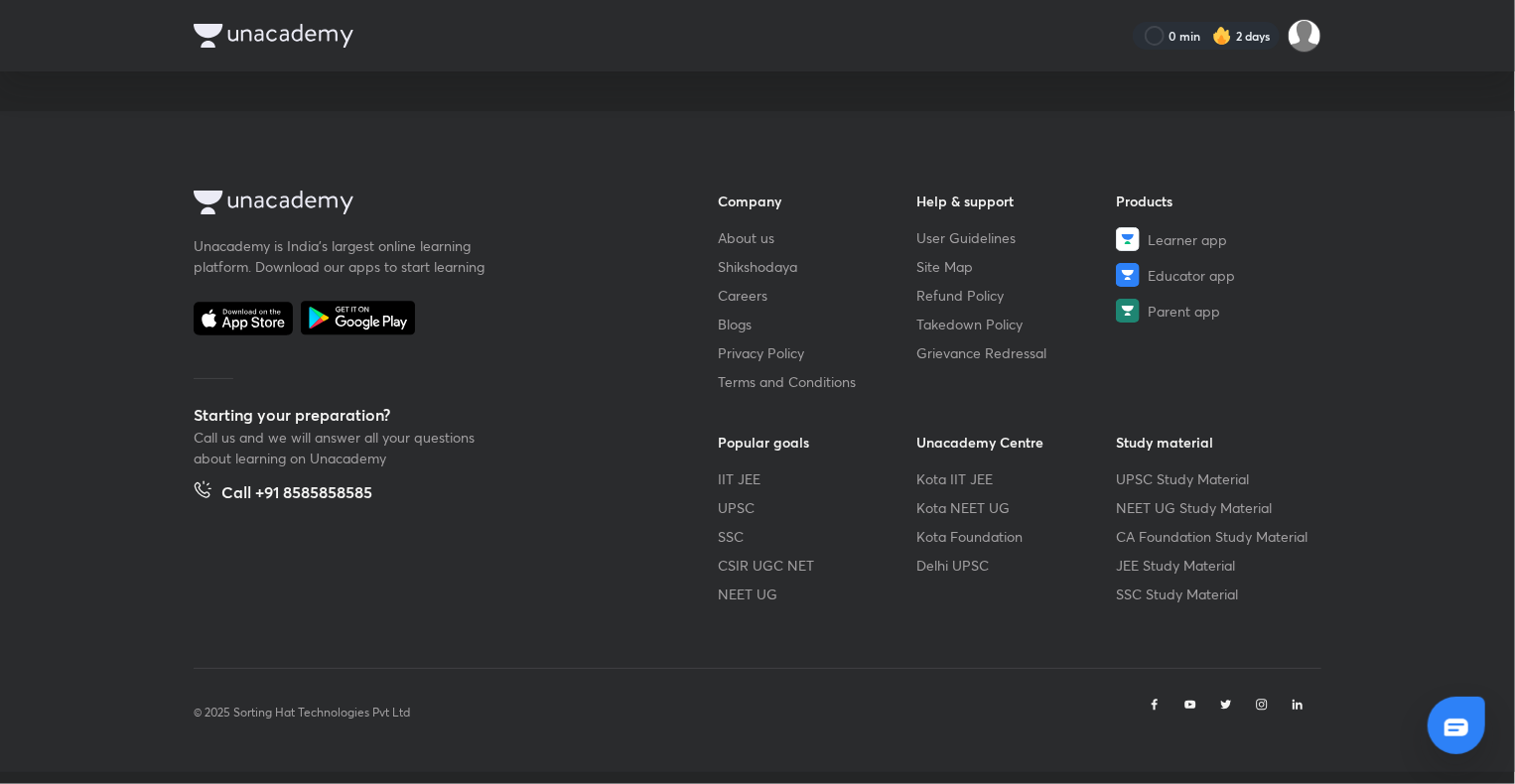 scroll, scrollTop: 0, scrollLeft: 0, axis: both 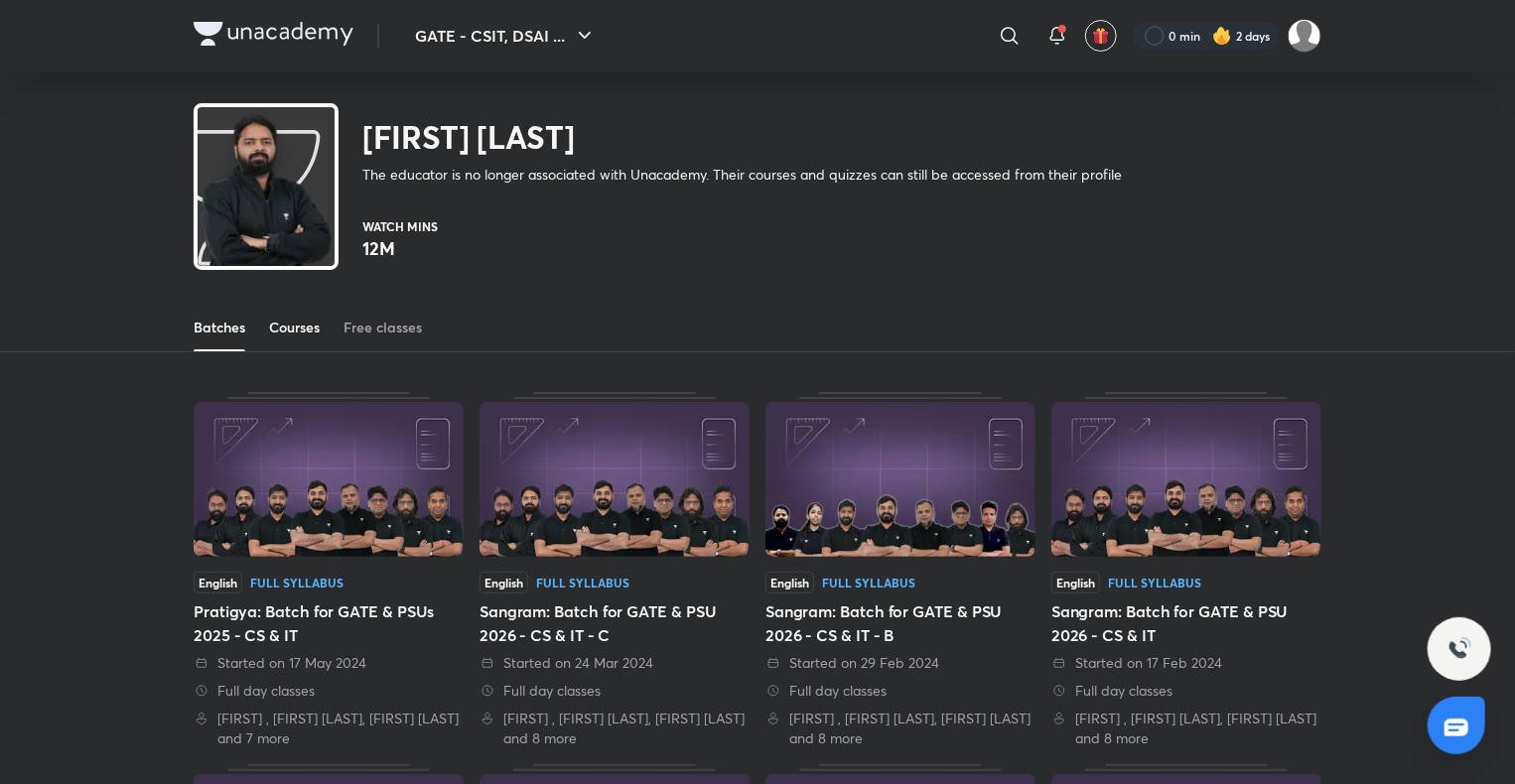 click on "Courses" at bounding box center (294, 327) 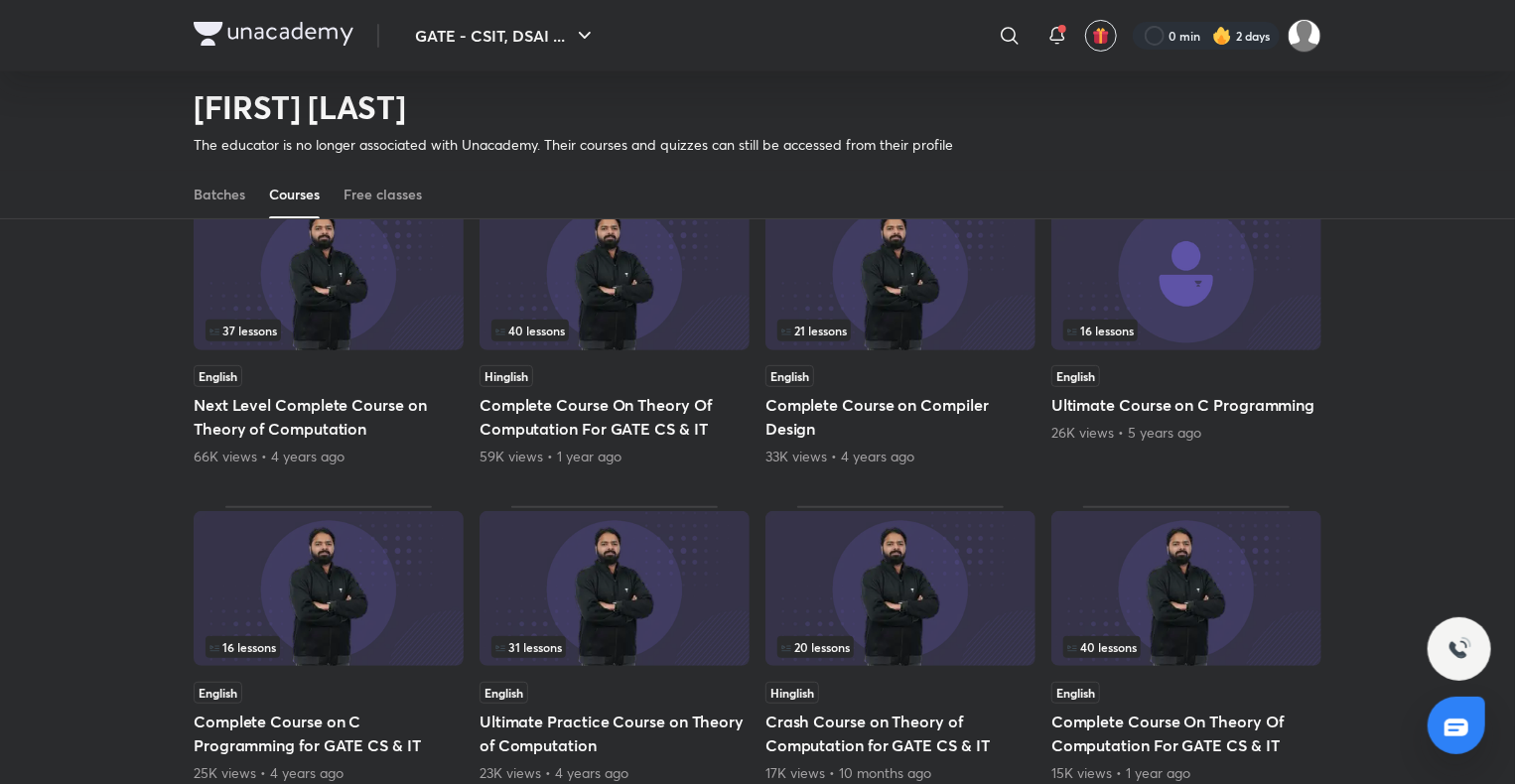 scroll, scrollTop: 0, scrollLeft: 0, axis: both 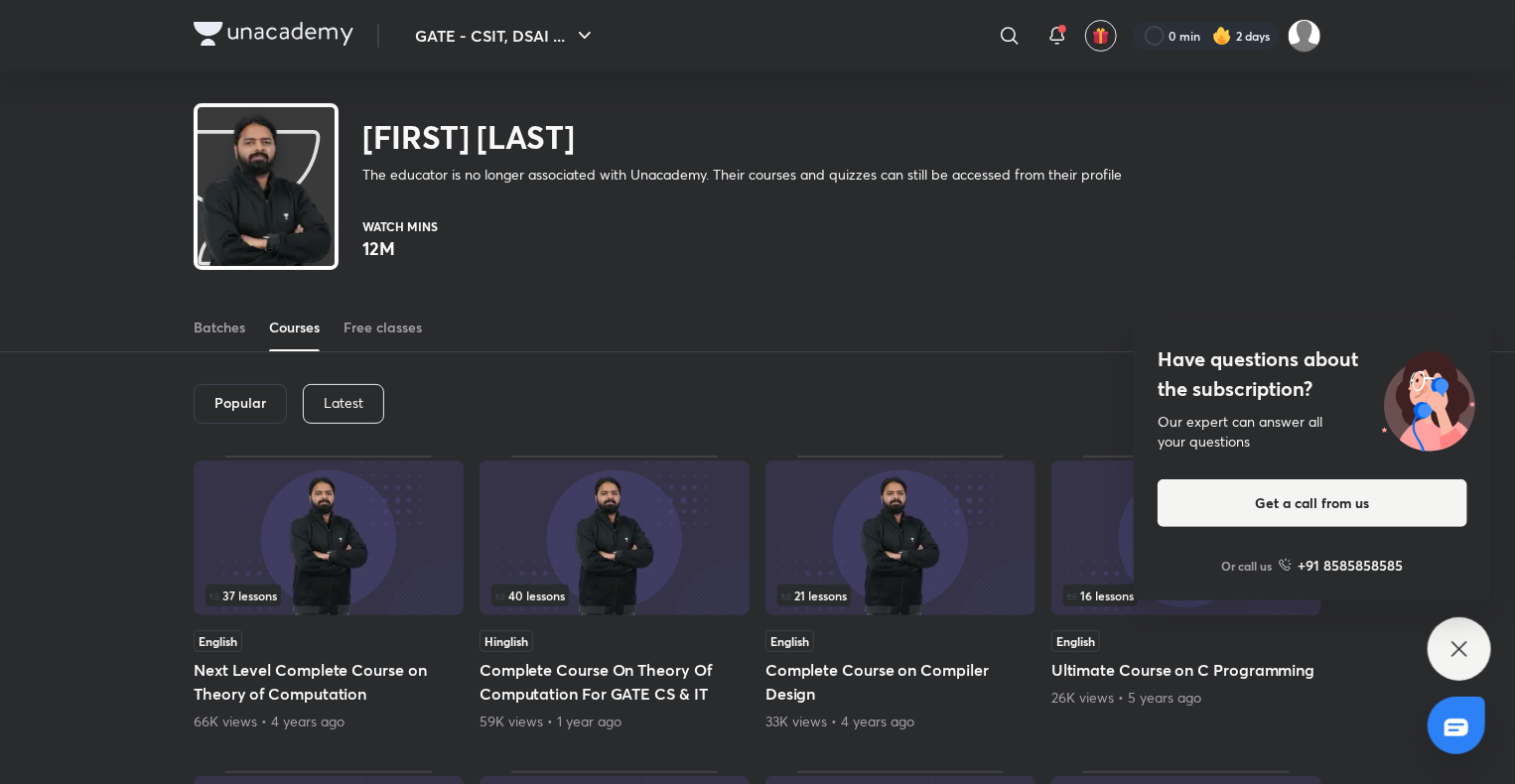 click at bounding box center [273, 34] 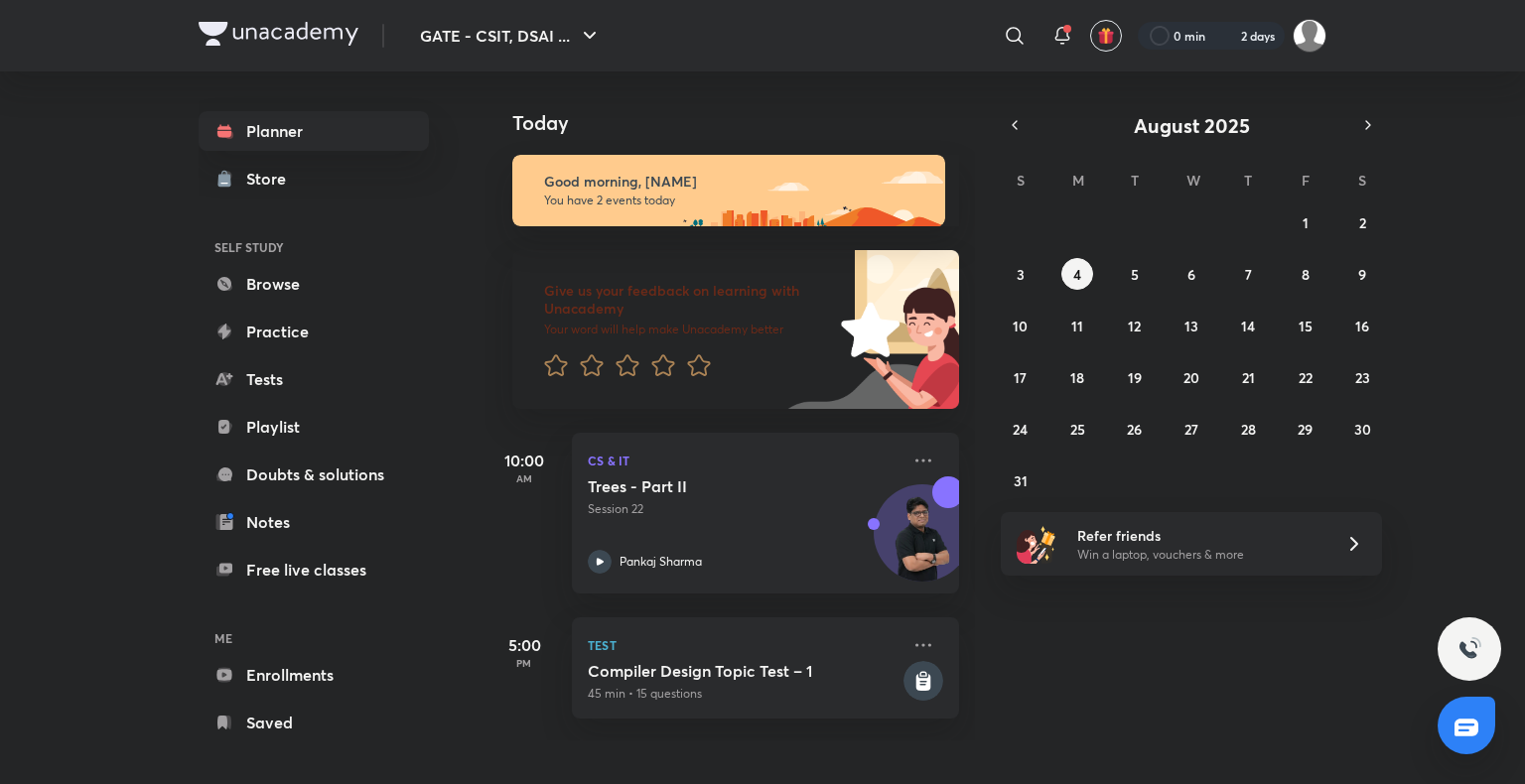 scroll, scrollTop: 0, scrollLeft: 0, axis: both 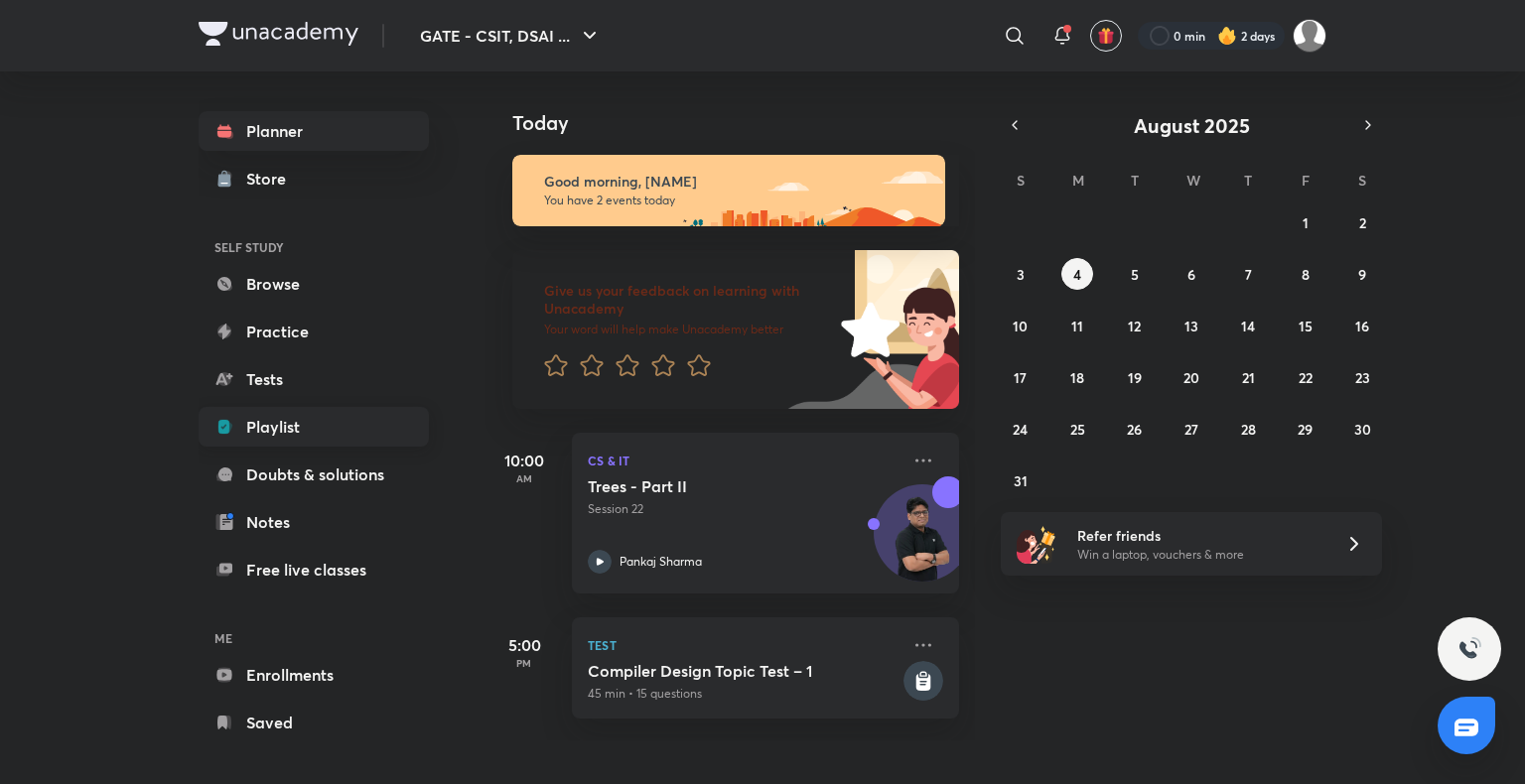 click on "Playlist" at bounding box center [314, 427] 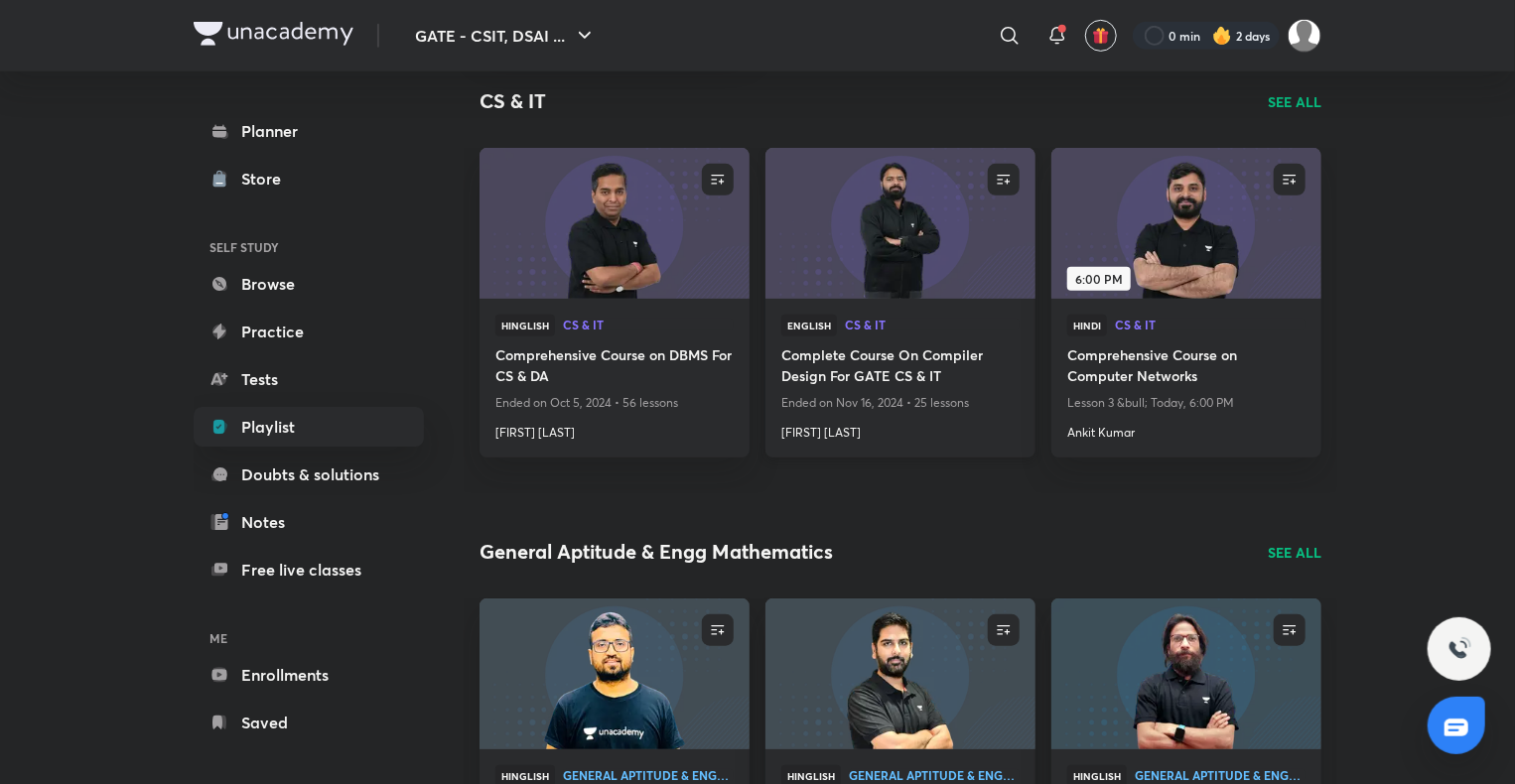 scroll, scrollTop: 0, scrollLeft: 0, axis: both 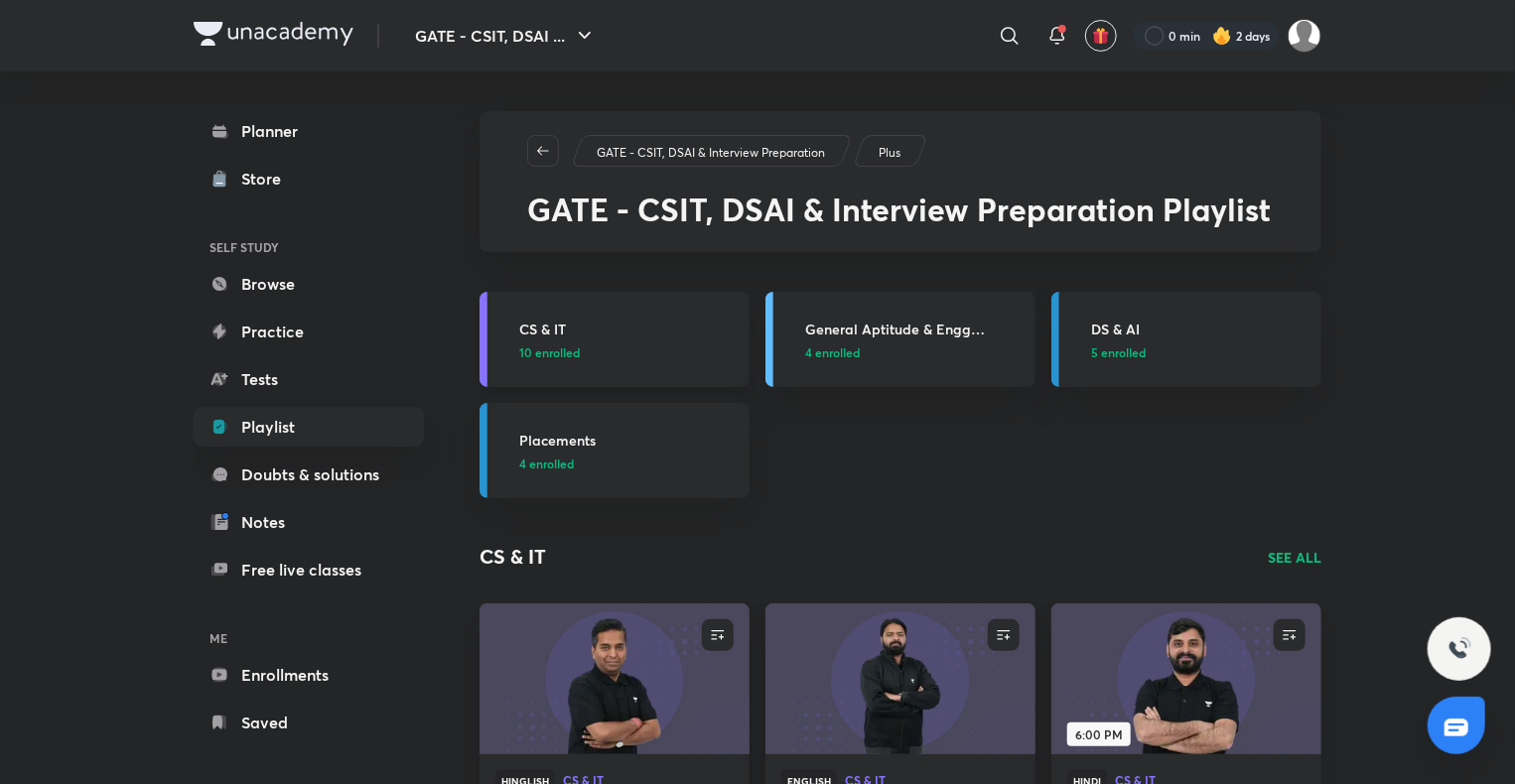 click on "CS & IT" at bounding box center (628, 328) 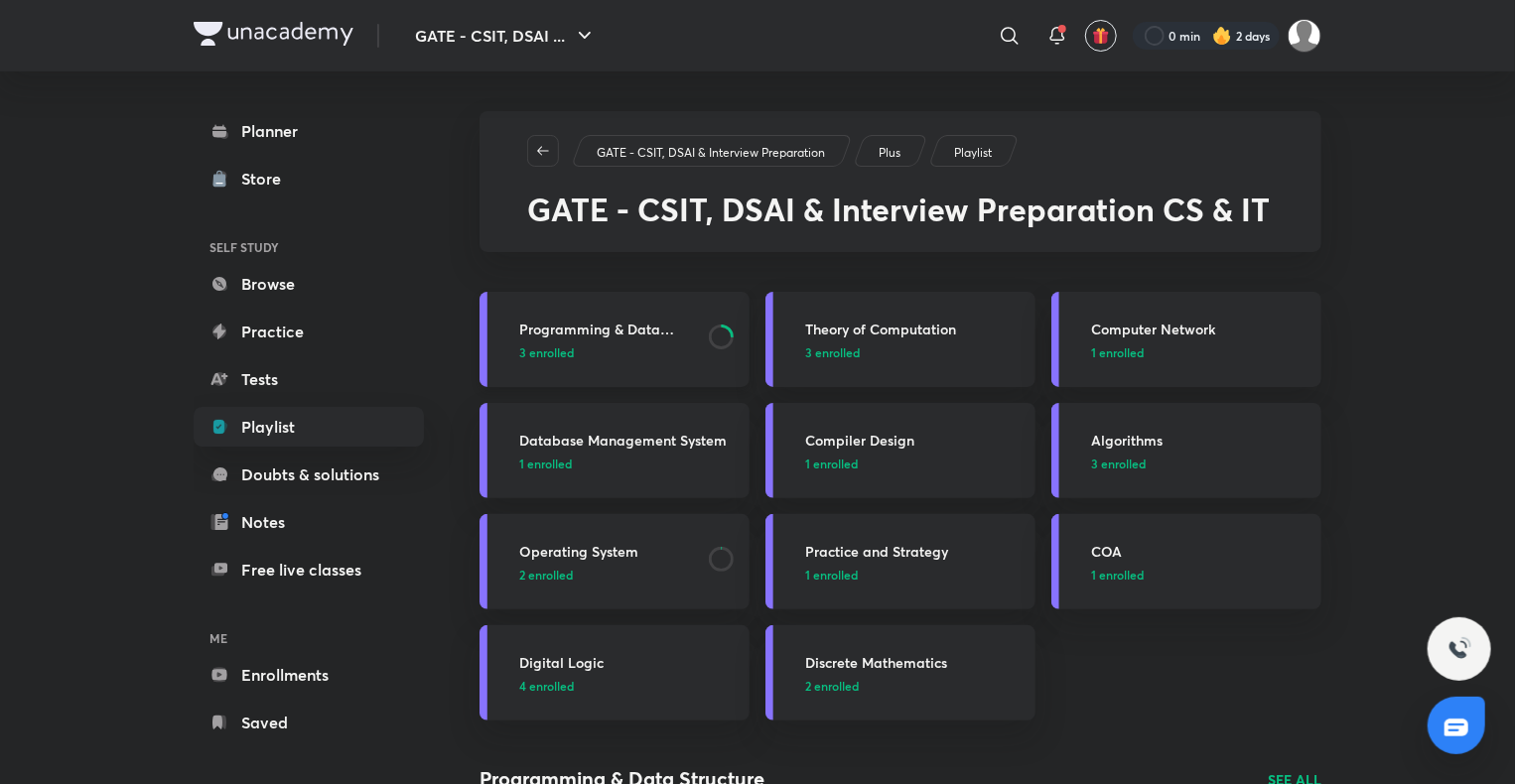 click on "Programming & Data Structure" at bounding box center (608, 328) 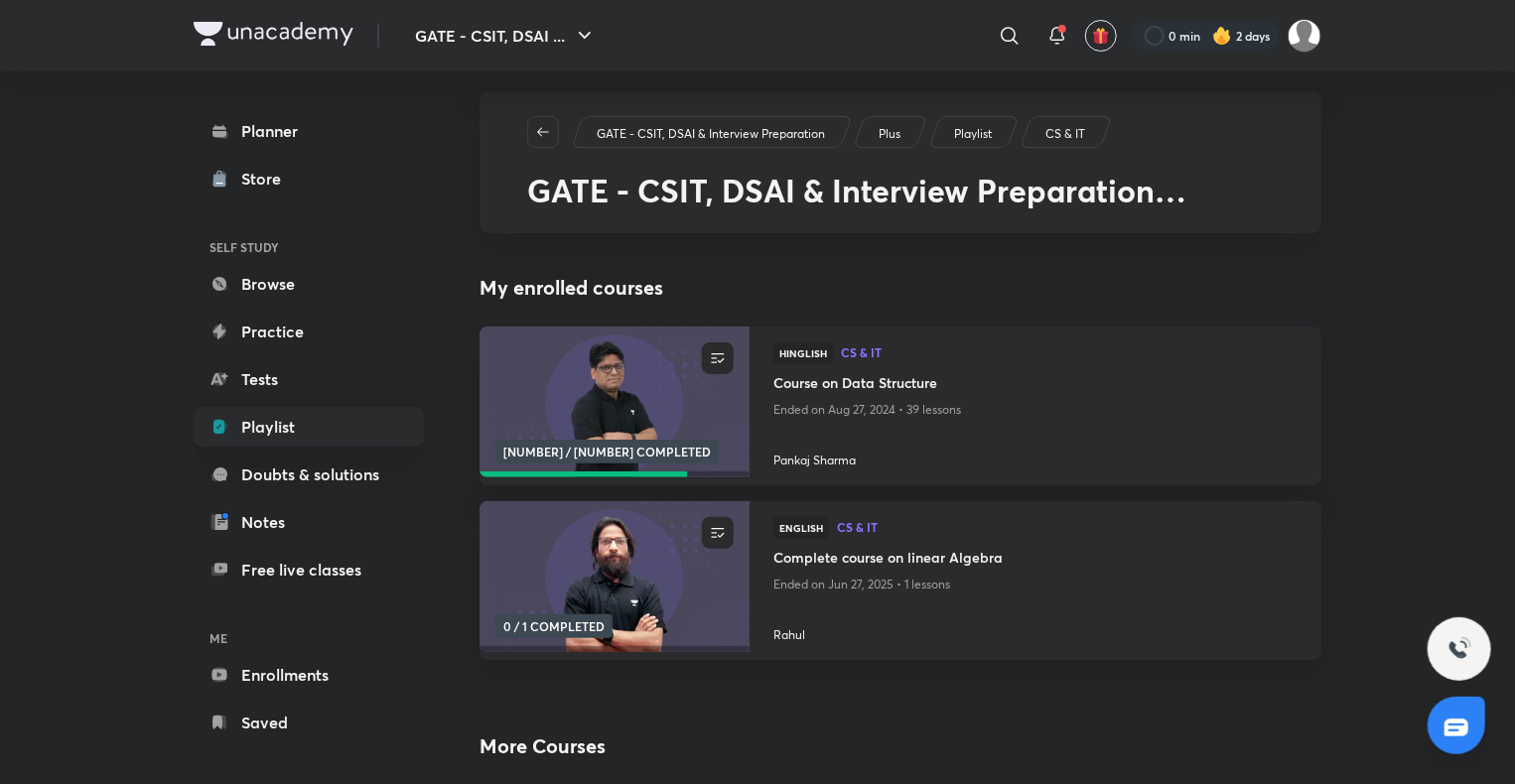 scroll, scrollTop: 0, scrollLeft: 0, axis: both 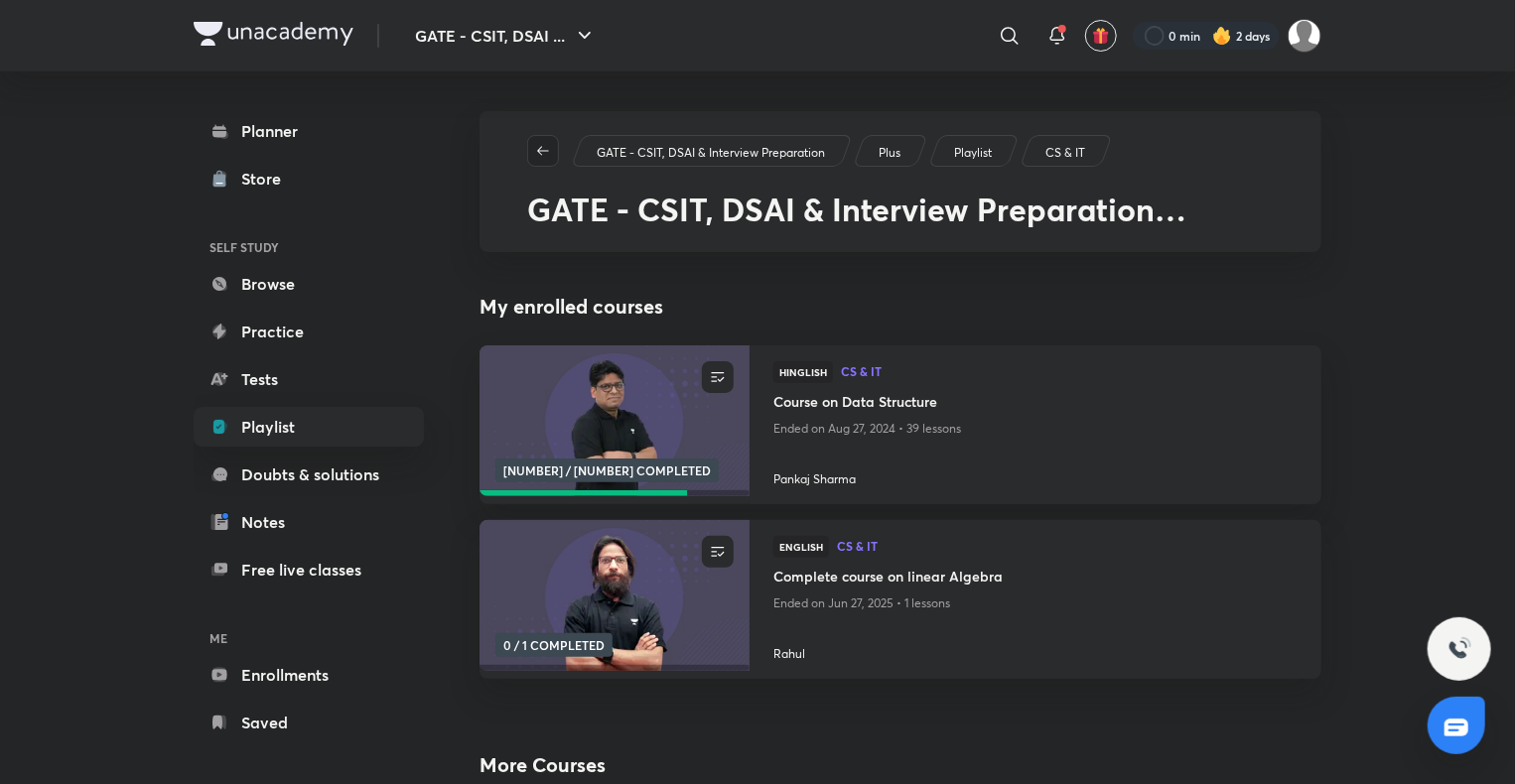 click 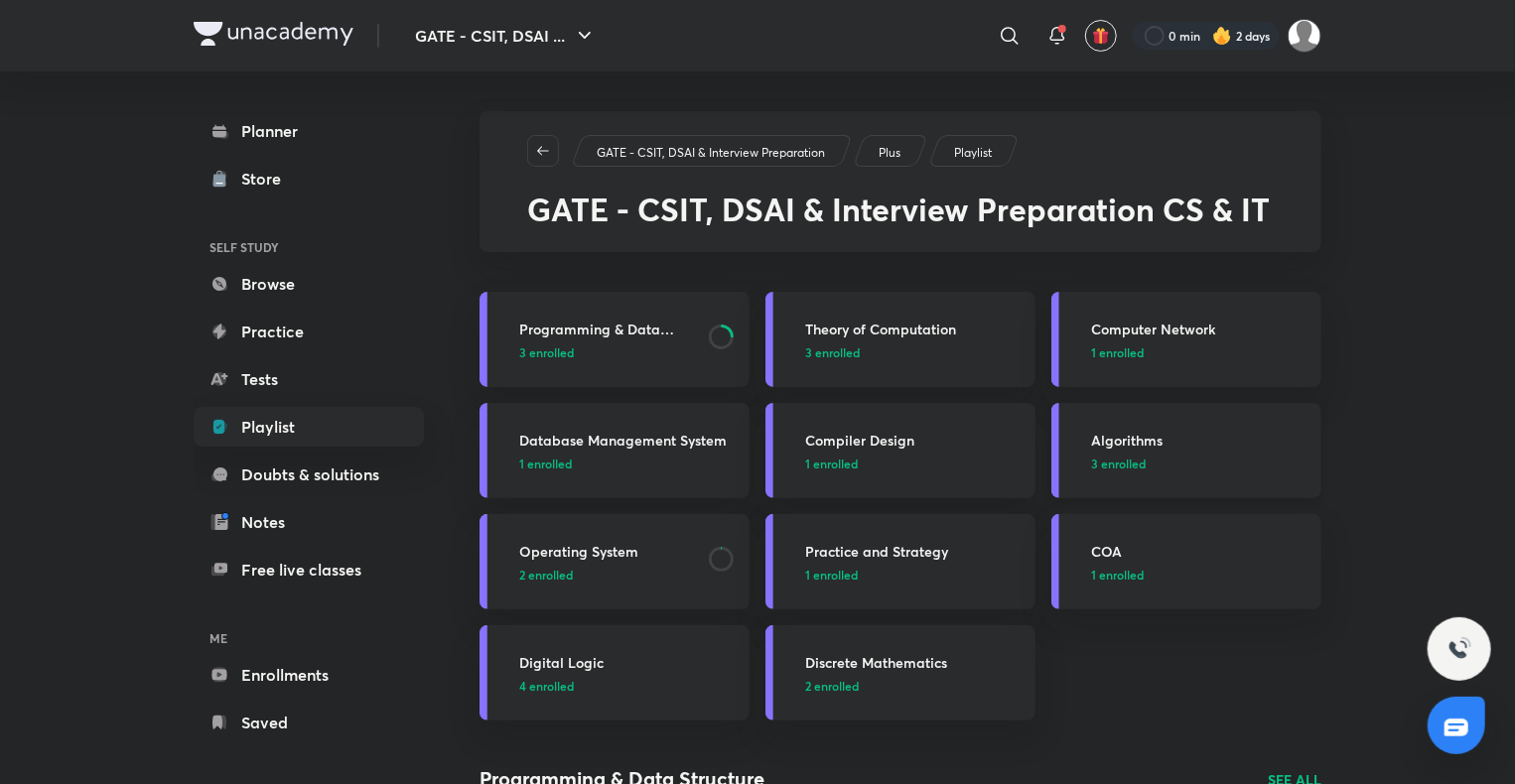 click on "Algorithms" at bounding box center [1200, 440] 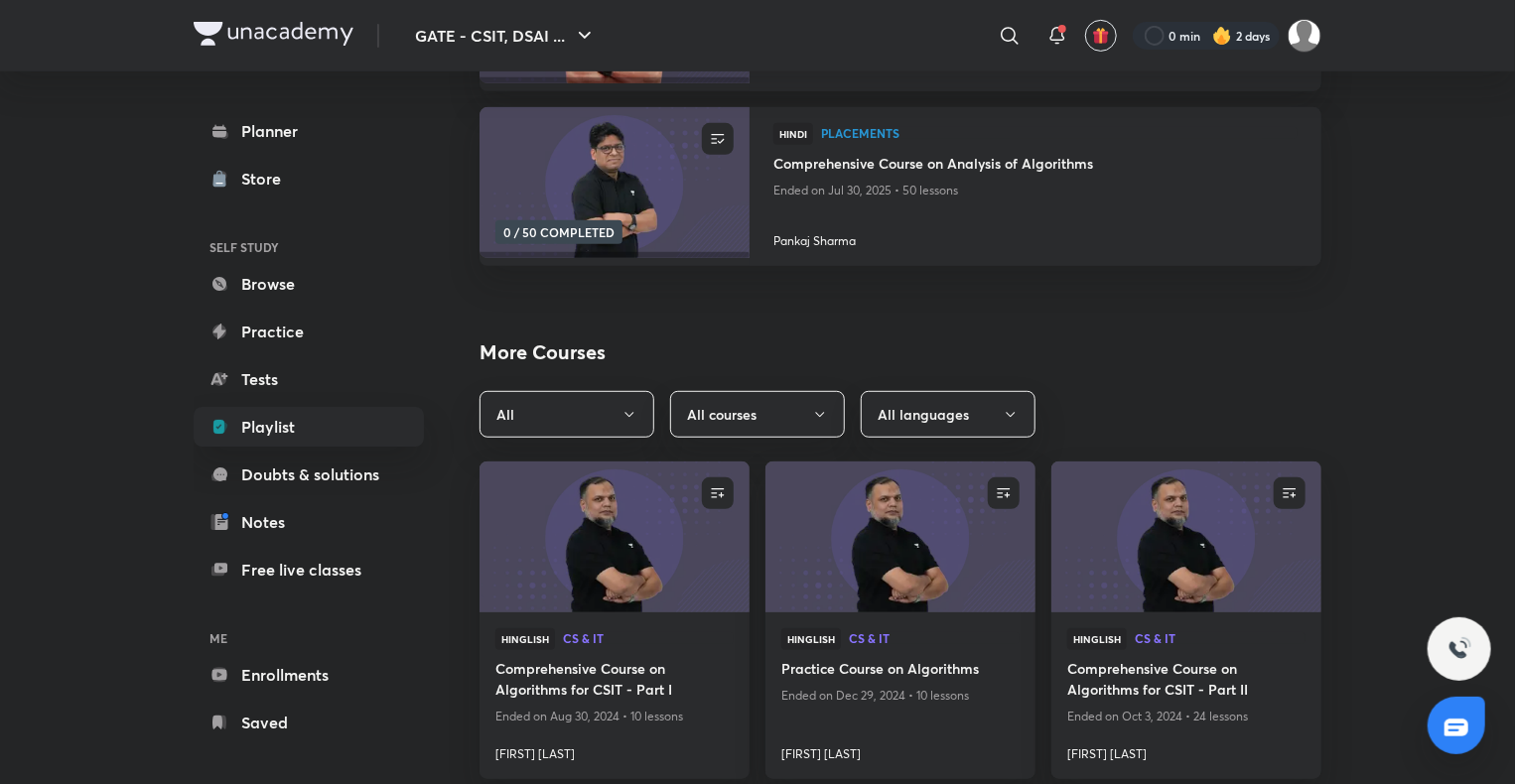scroll, scrollTop: 411, scrollLeft: 0, axis: vertical 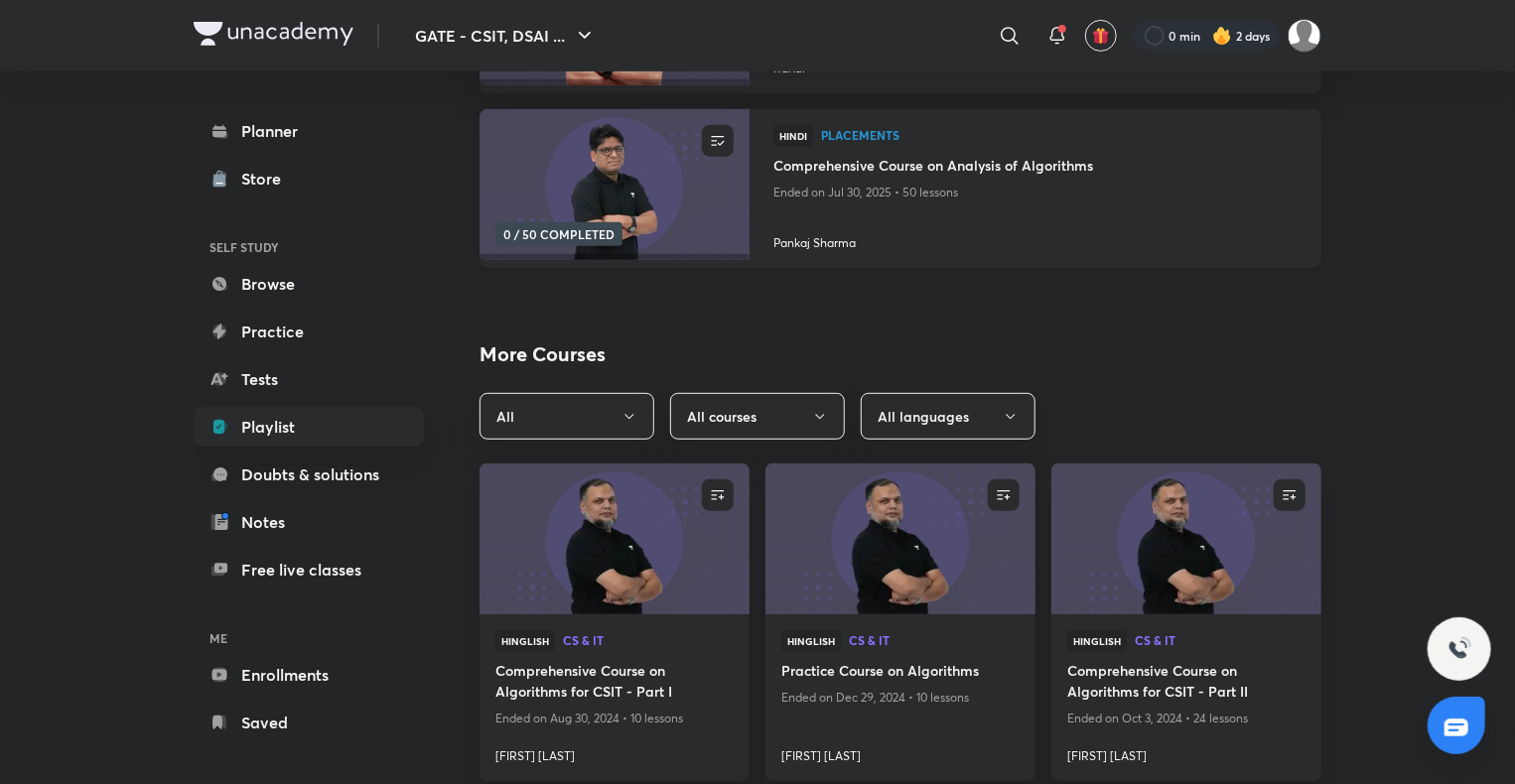 click on "Comprehensive Course on Analysis of Algorithms" at bounding box center (1035, 167) 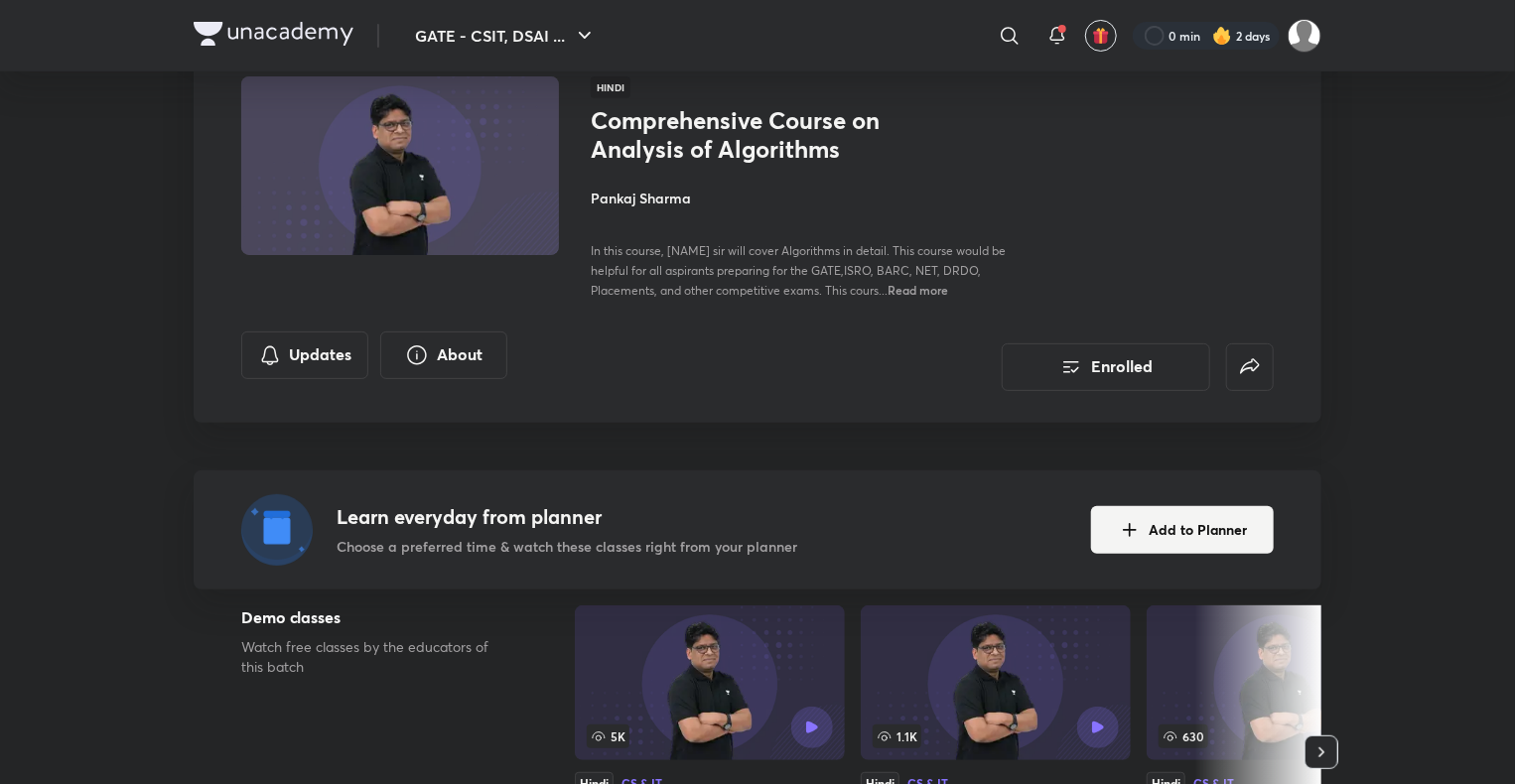 scroll, scrollTop: 0, scrollLeft: 0, axis: both 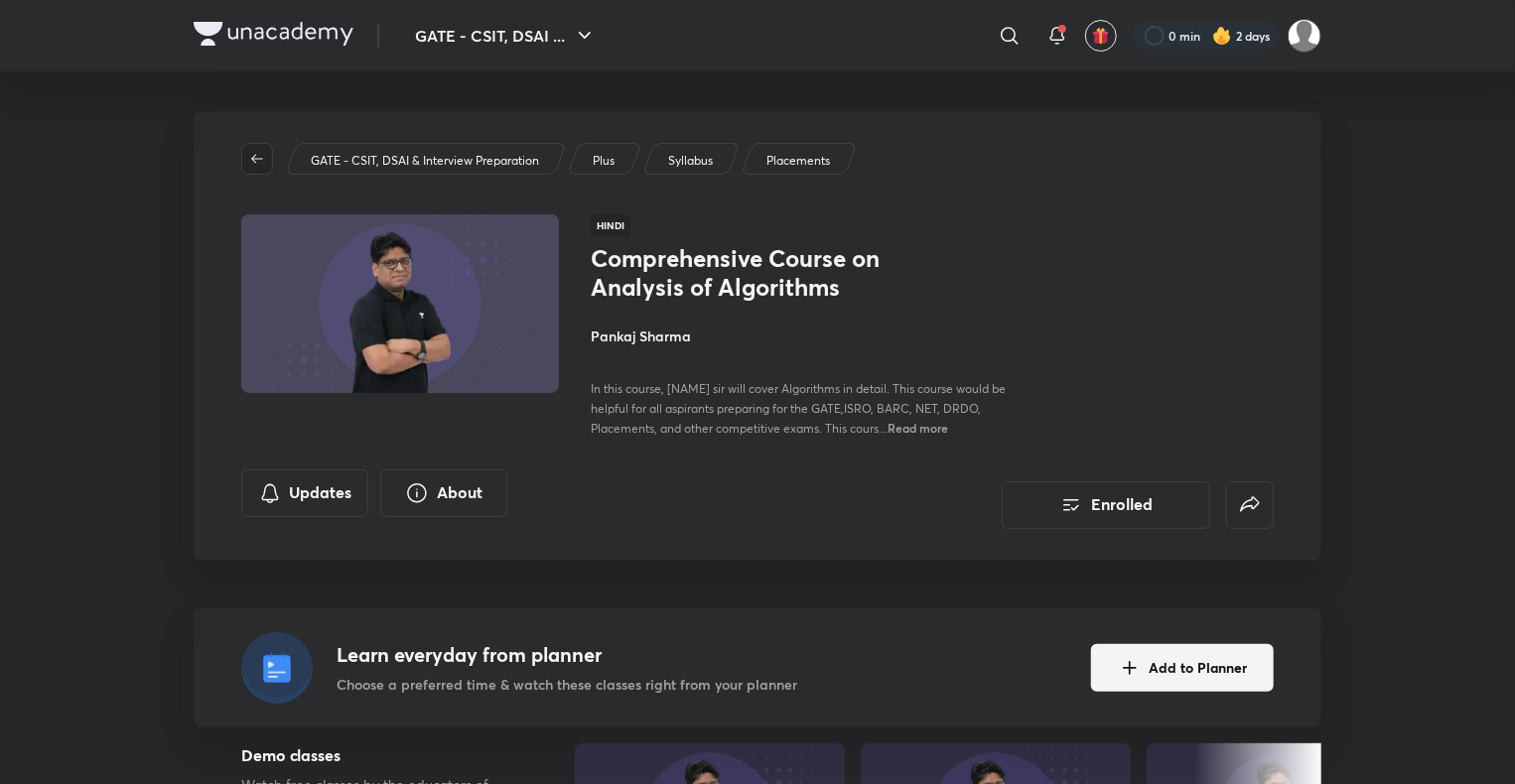 click 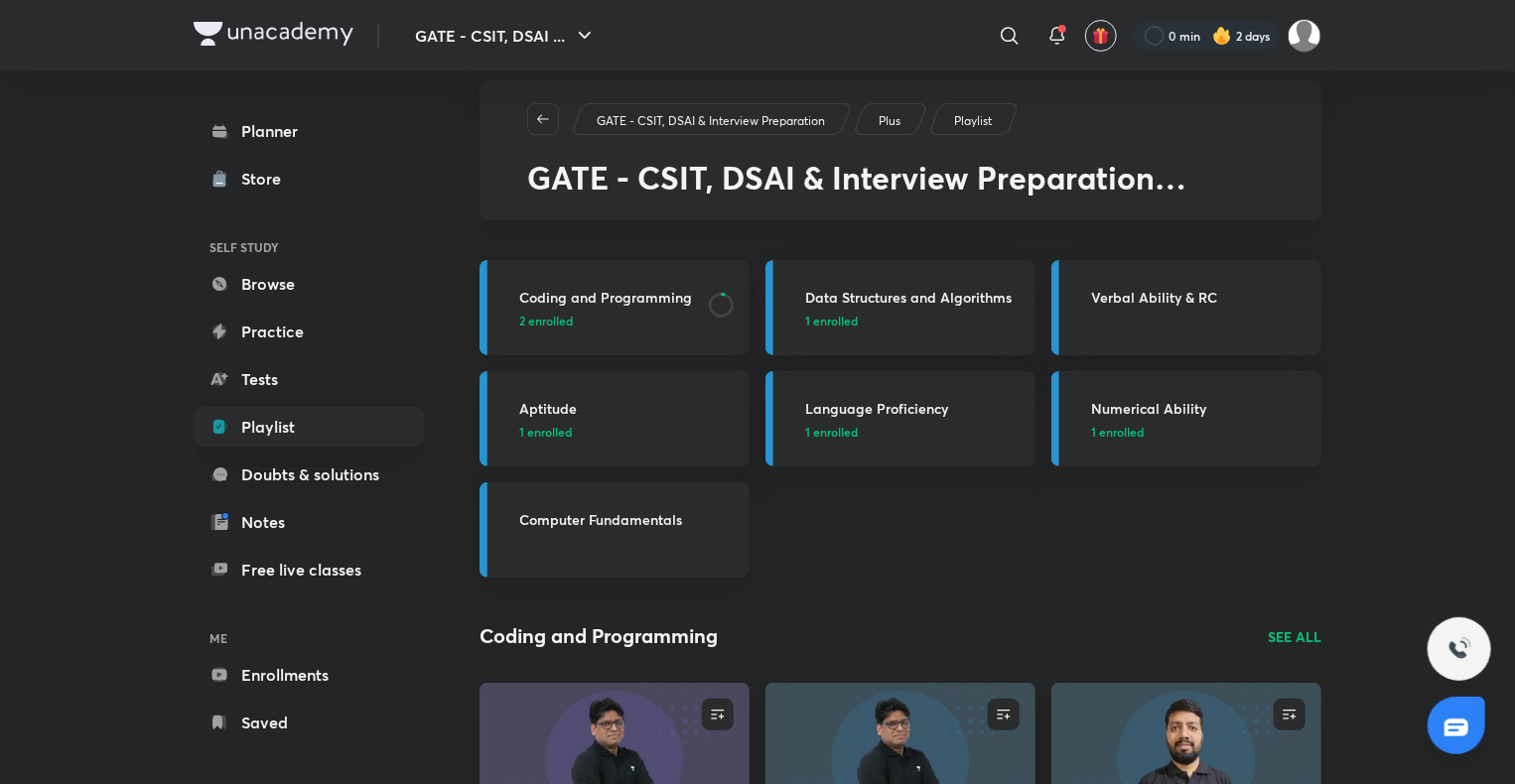 scroll, scrollTop: 0, scrollLeft: 0, axis: both 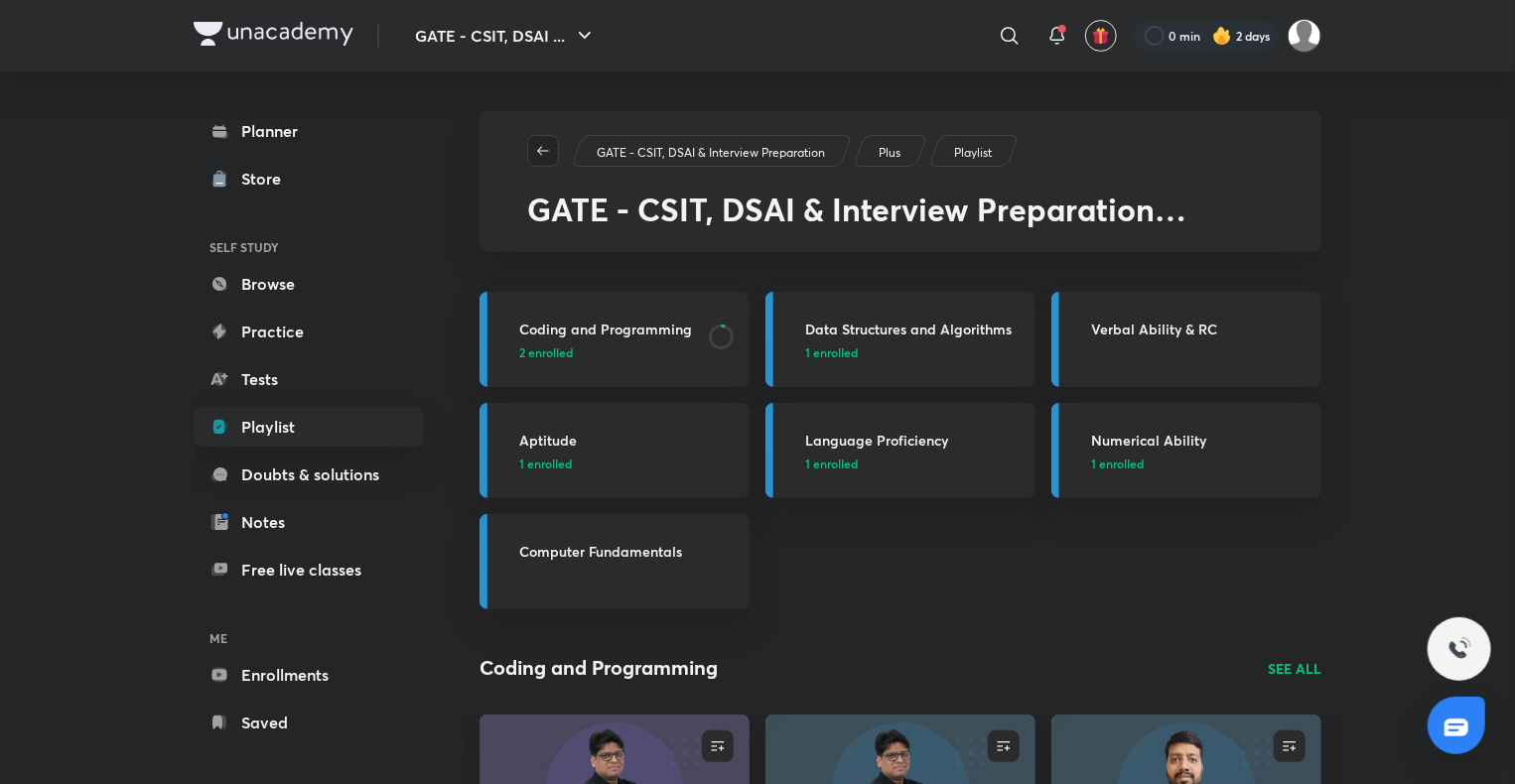 click 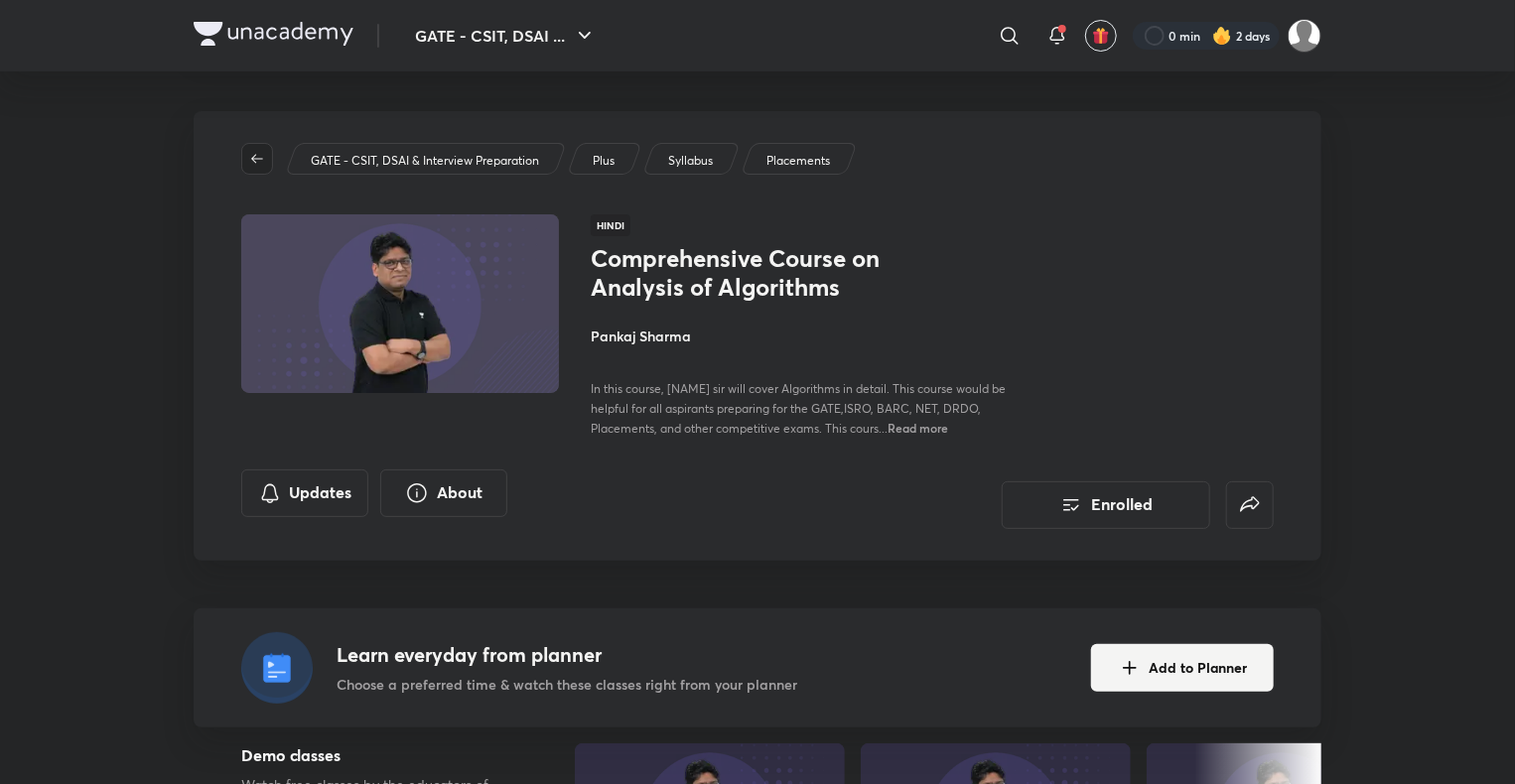 click 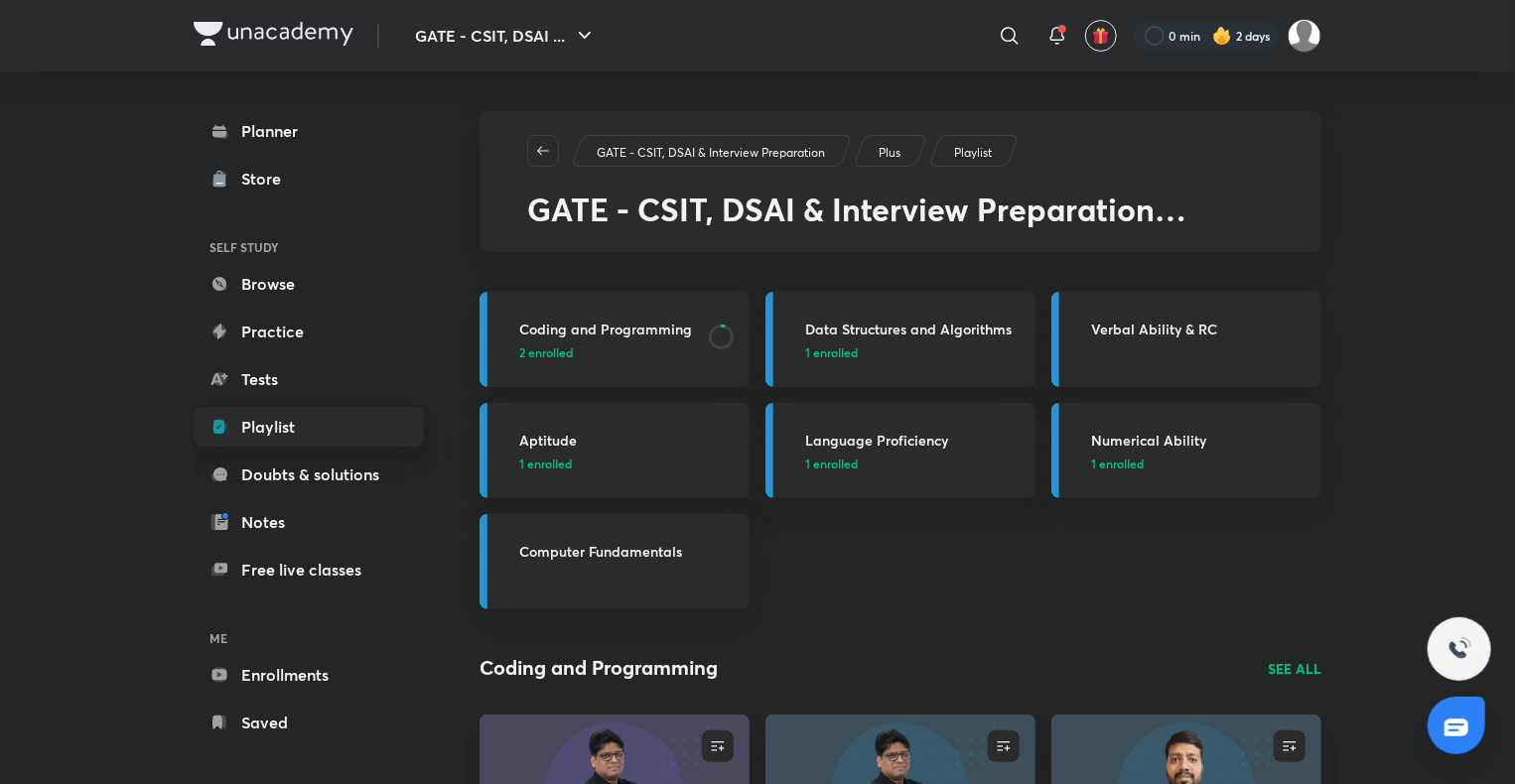 click on "Playlist" at bounding box center [309, 427] 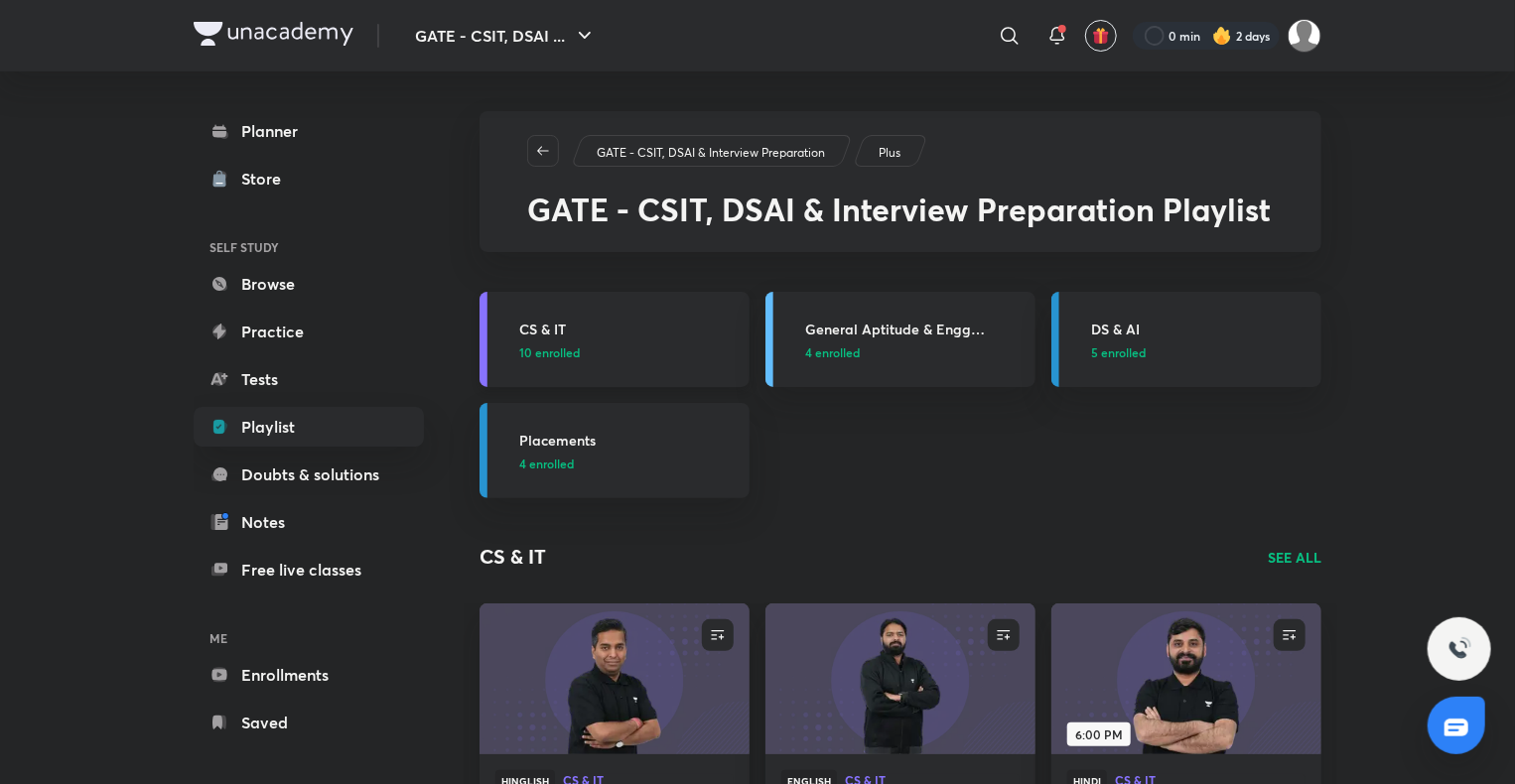 click on "CS & IT" at bounding box center (628, 328) 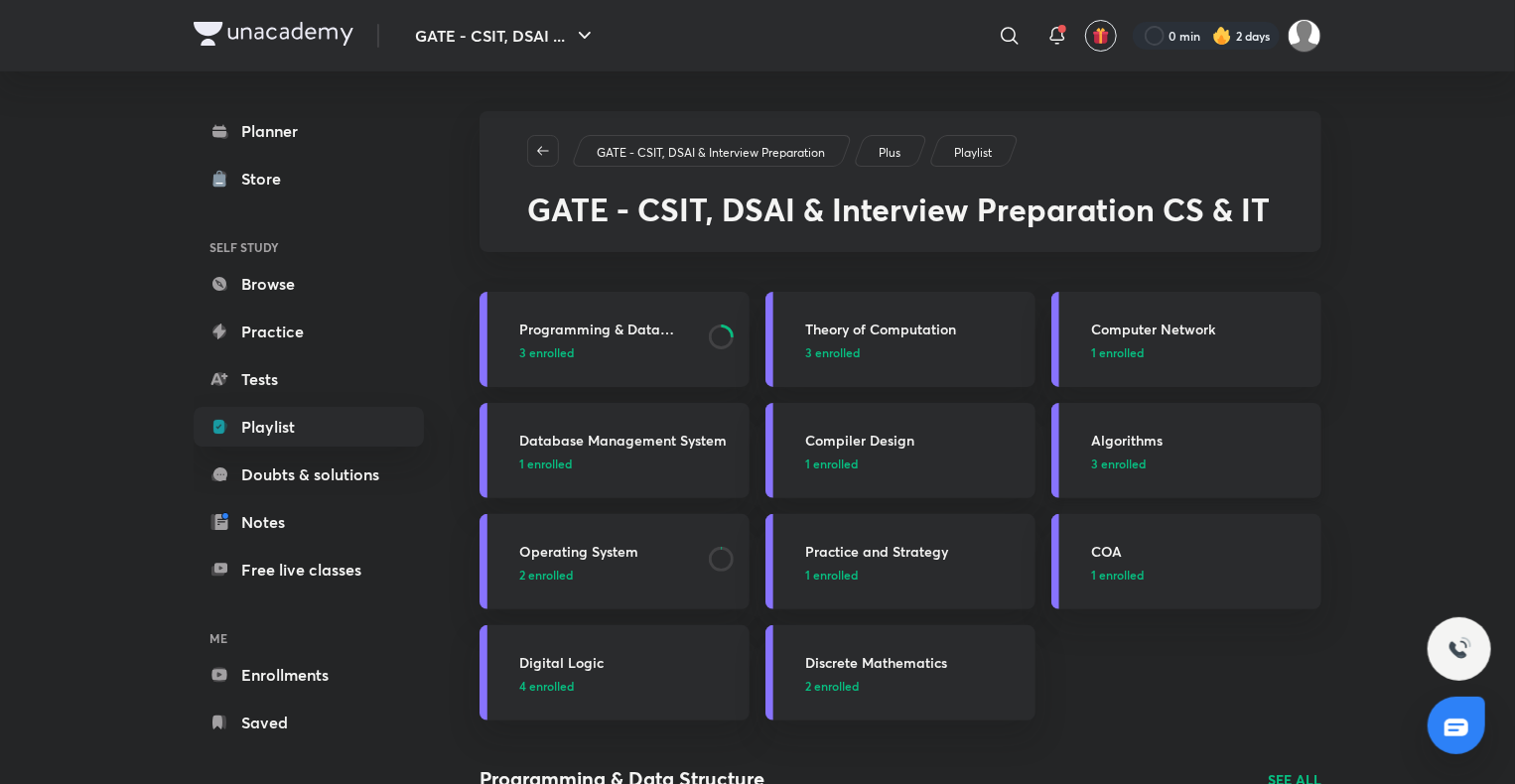 click on "Algorithms" at bounding box center [1200, 440] 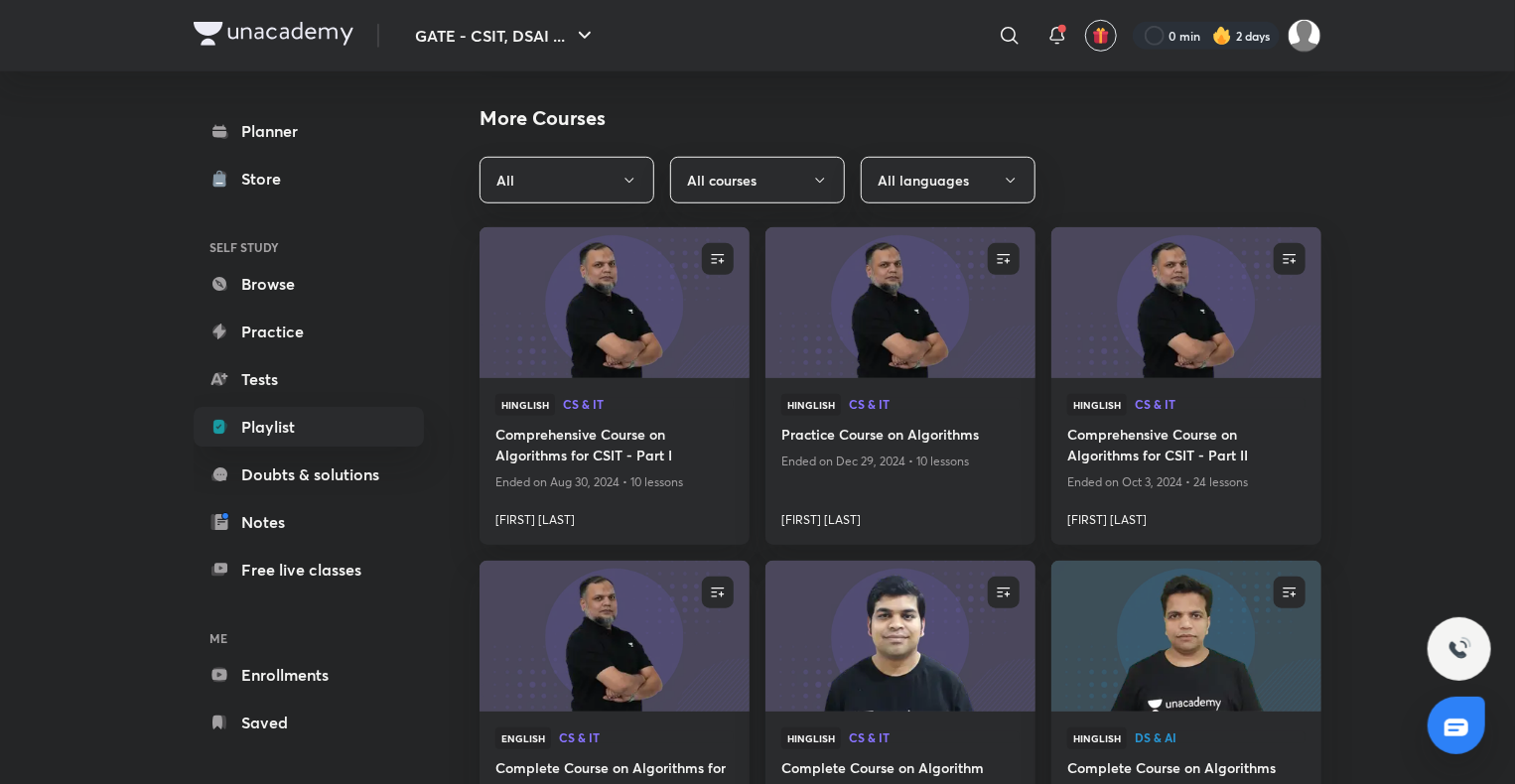scroll, scrollTop: 651, scrollLeft: 0, axis: vertical 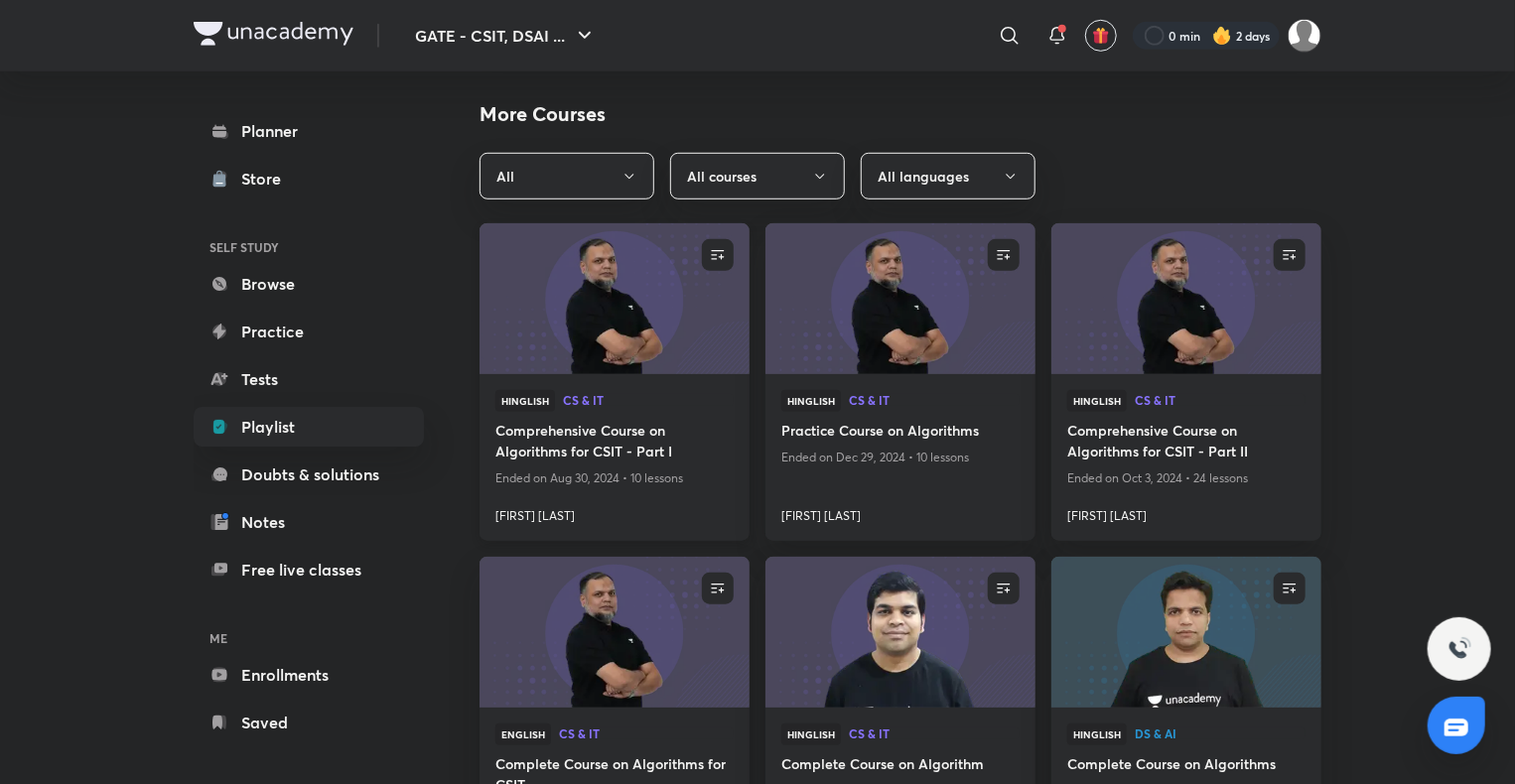 click on "Comprehensive Course on Algorithms for CSIT - Part I" at bounding box center (615, 443) 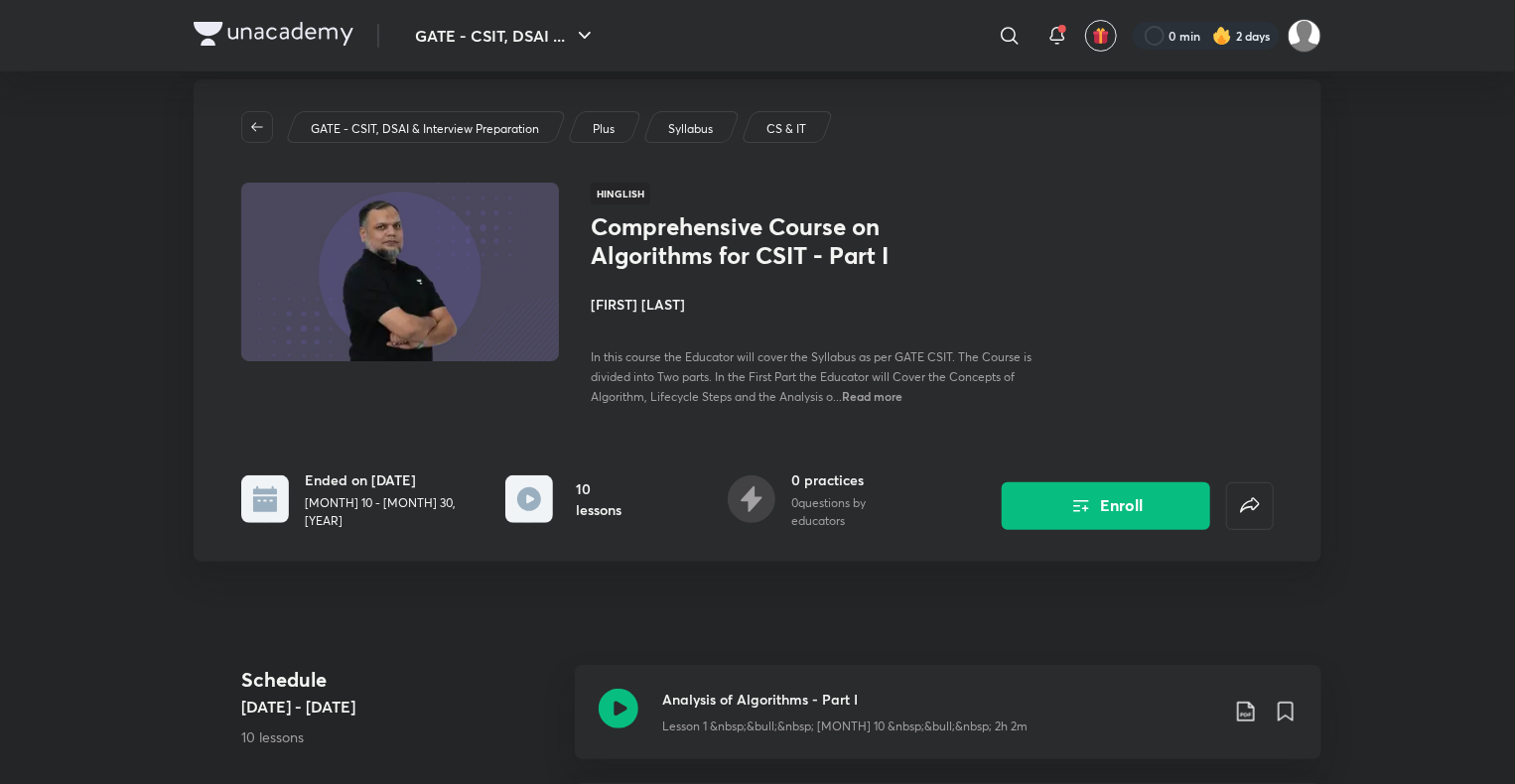 scroll, scrollTop: 0, scrollLeft: 0, axis: both 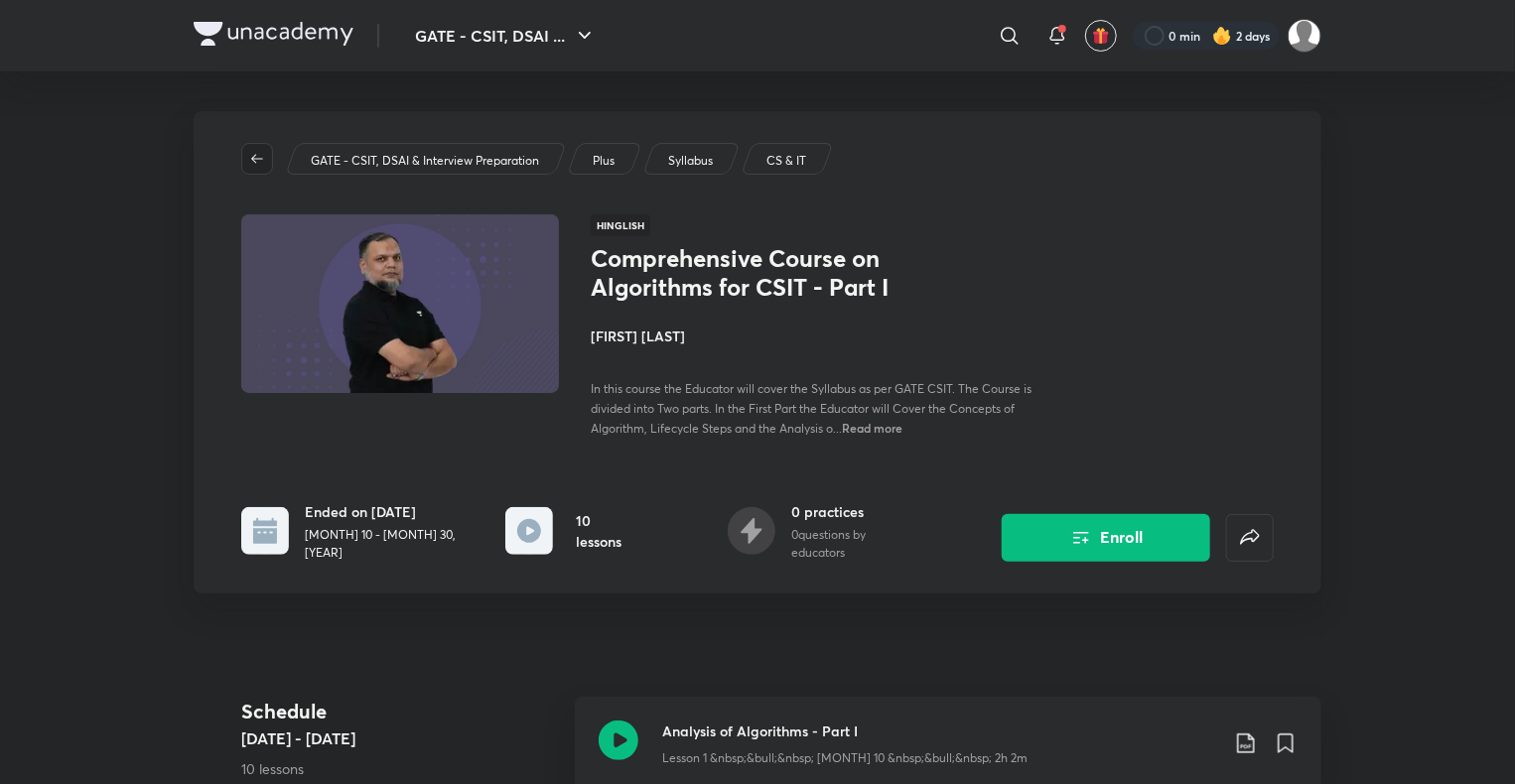 click 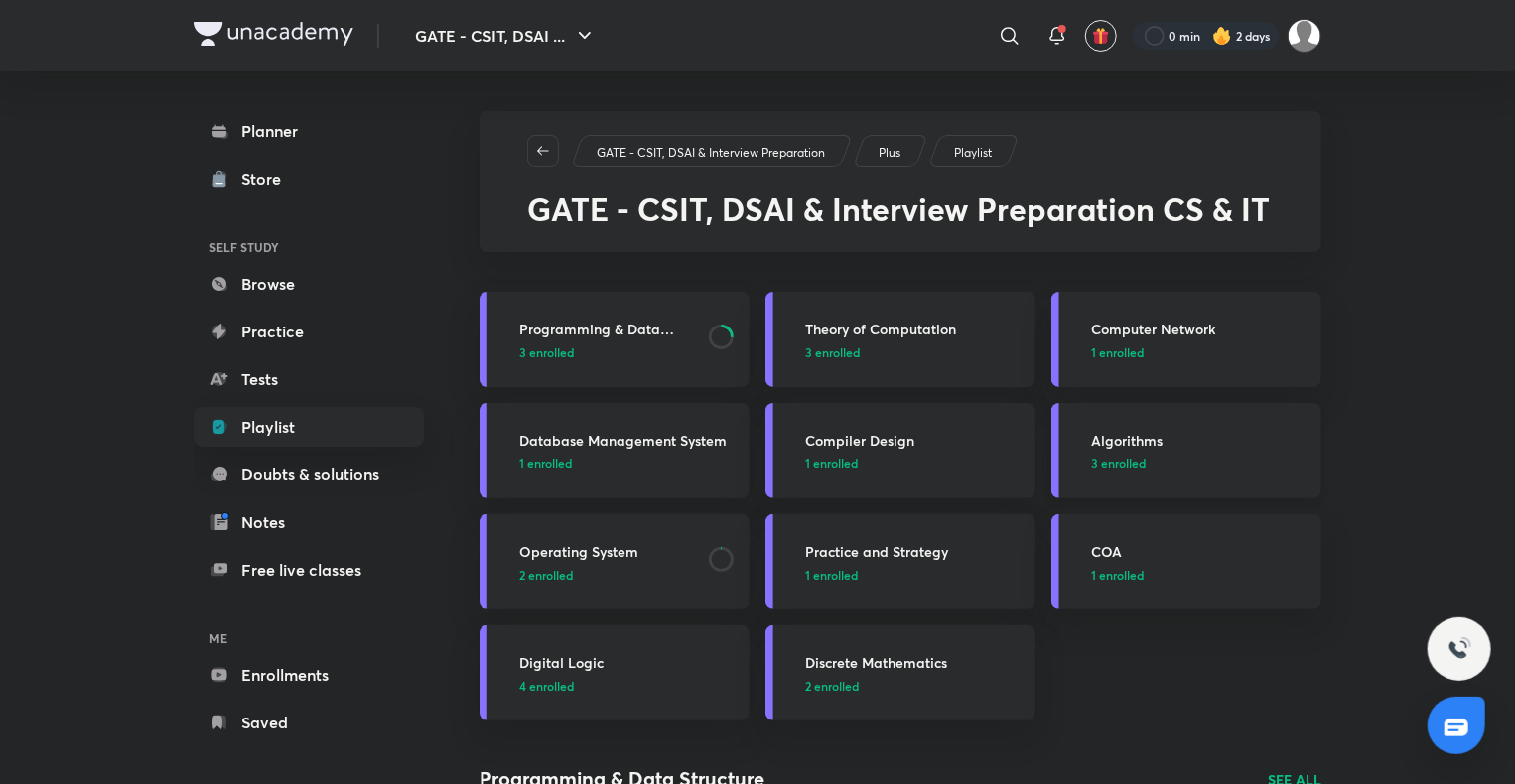 click on "Algorithms" at bounding box center [1200, 440] 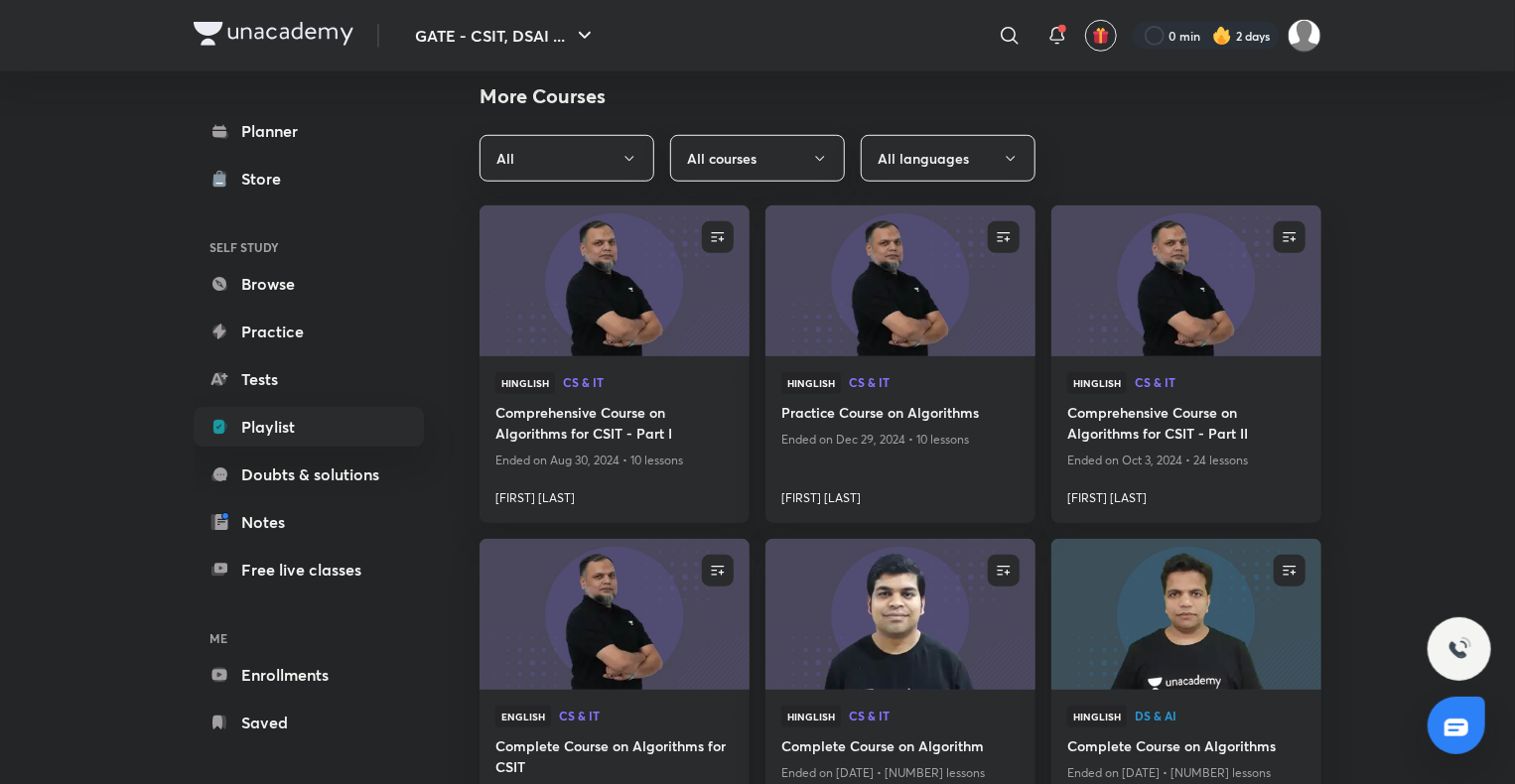 scroll, scrollTop: 663, scrollLeft: 0, axis: vertical 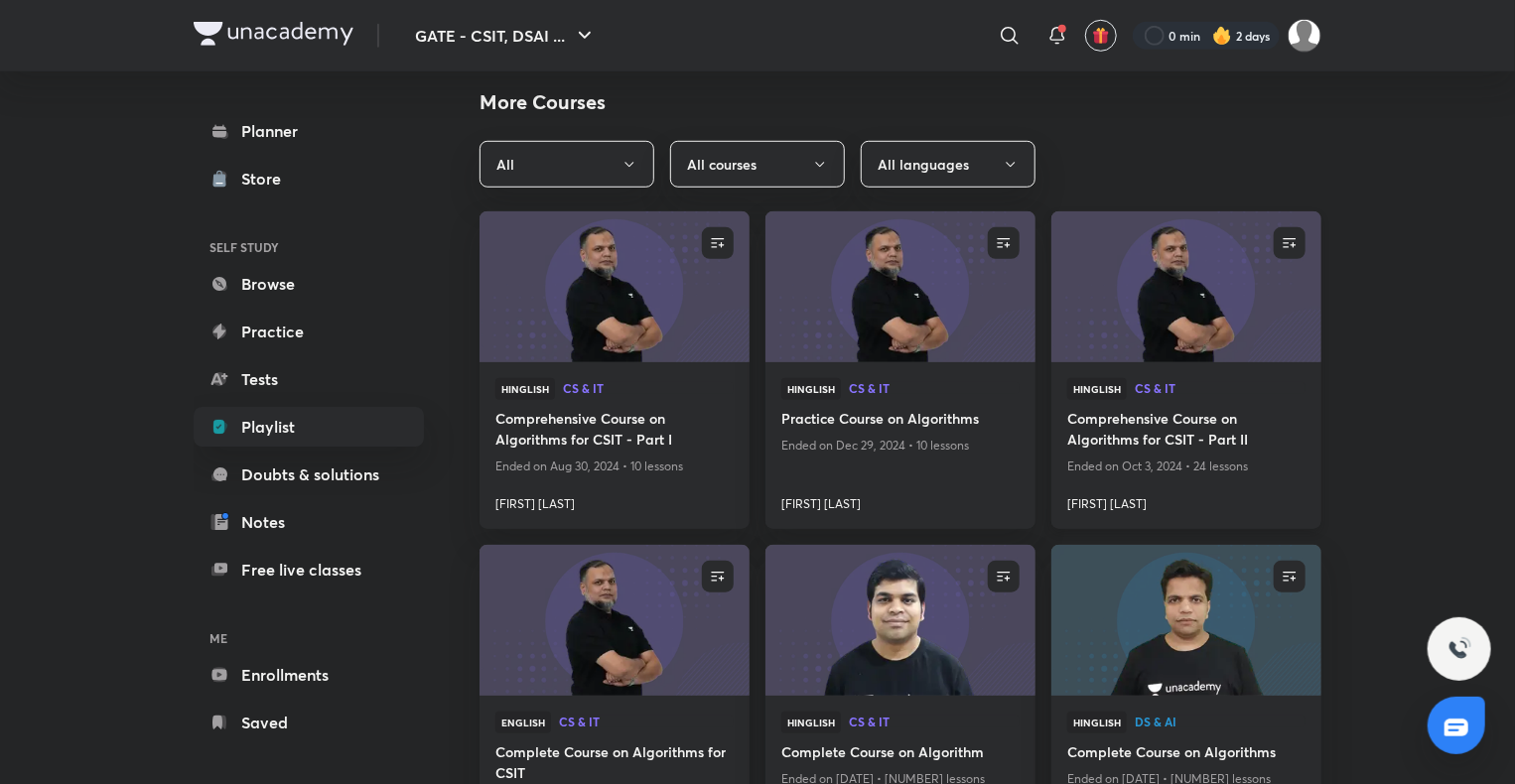 click on "Comprehensive Course on Algorithms for CSIT - Part II" at bounding box center [1186, 431] 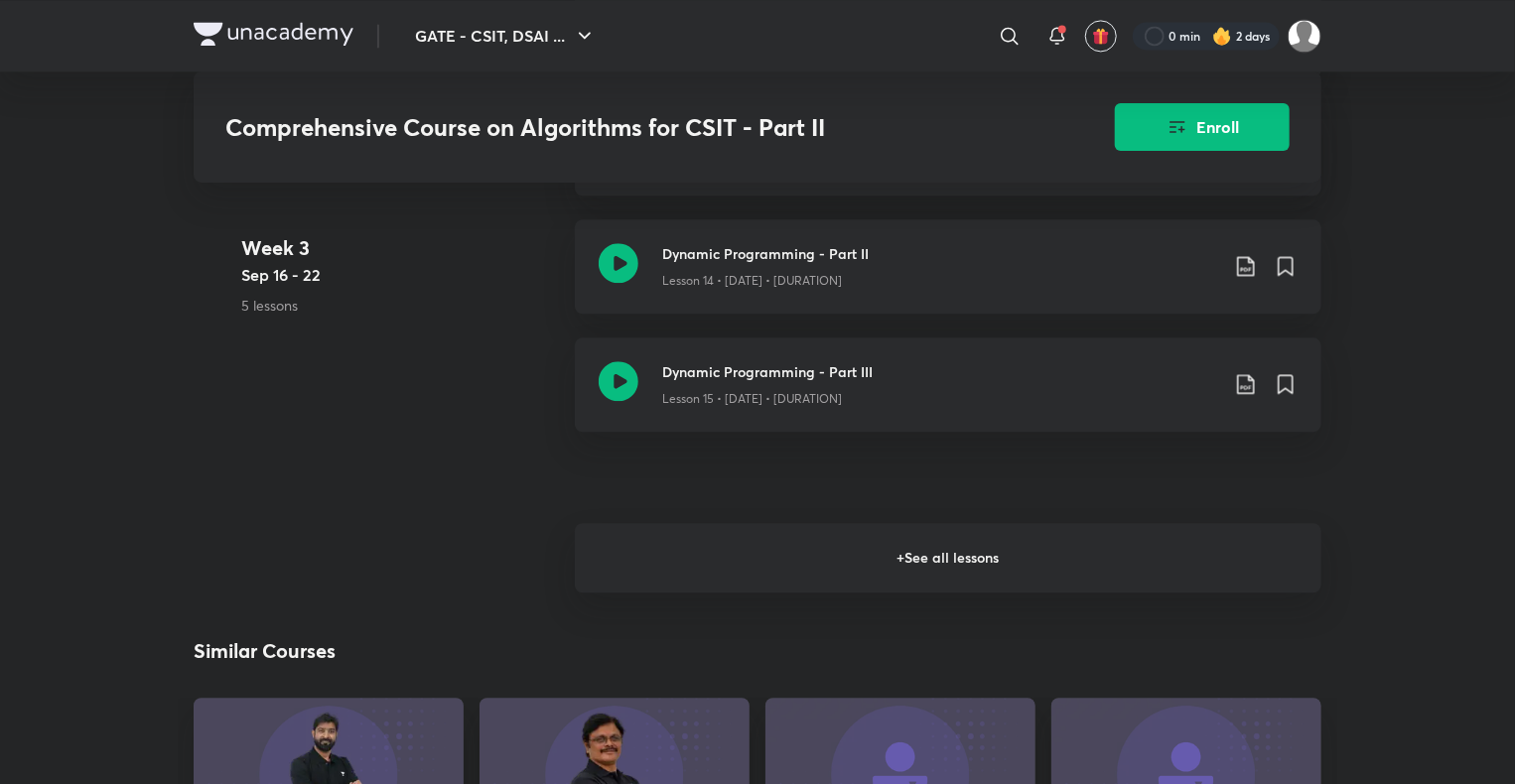 scroll, scrollTop: 2203, scrollLeft: 0, axis: vertical 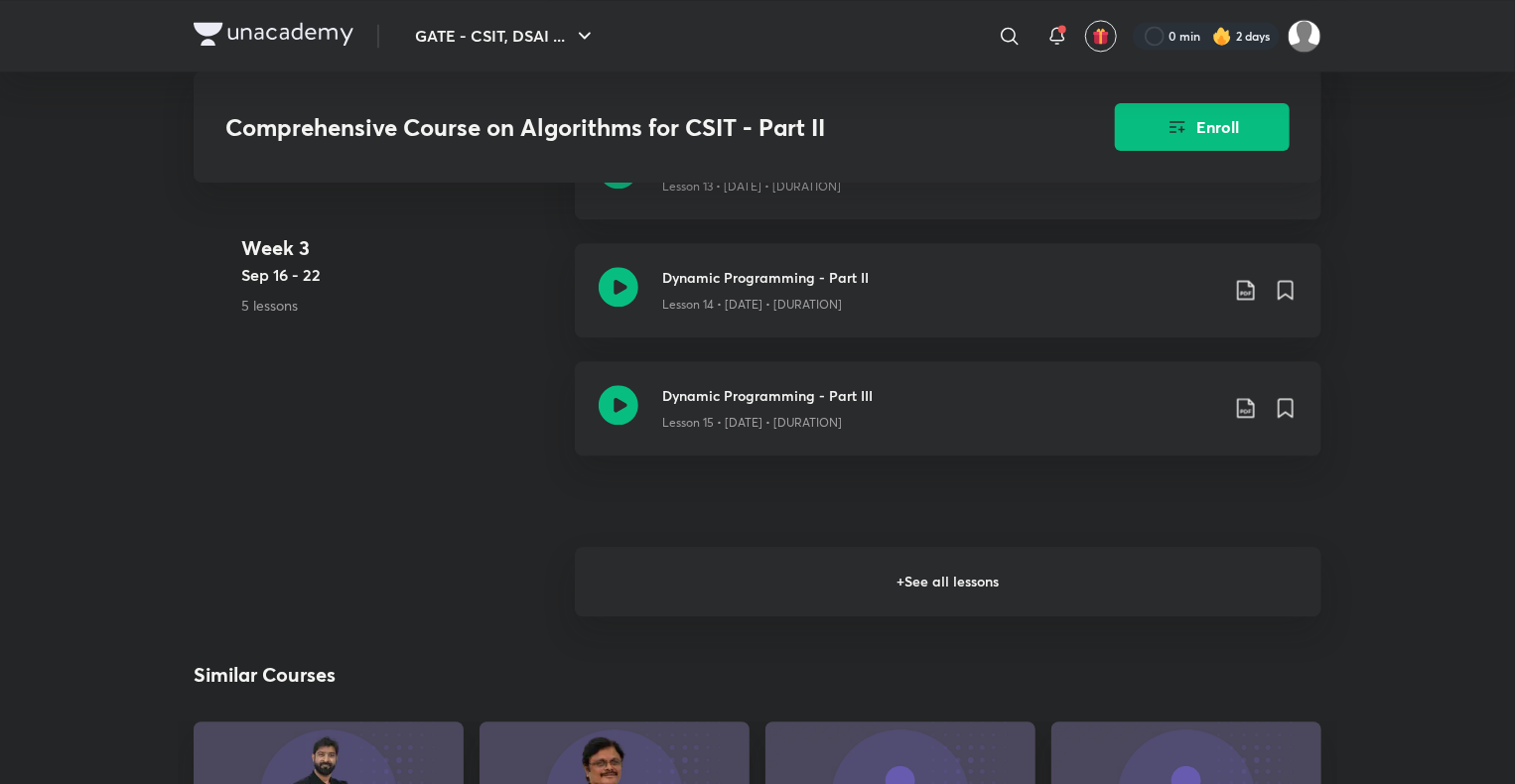 click on "+  See all lessons" at bounding box center [948, 582] 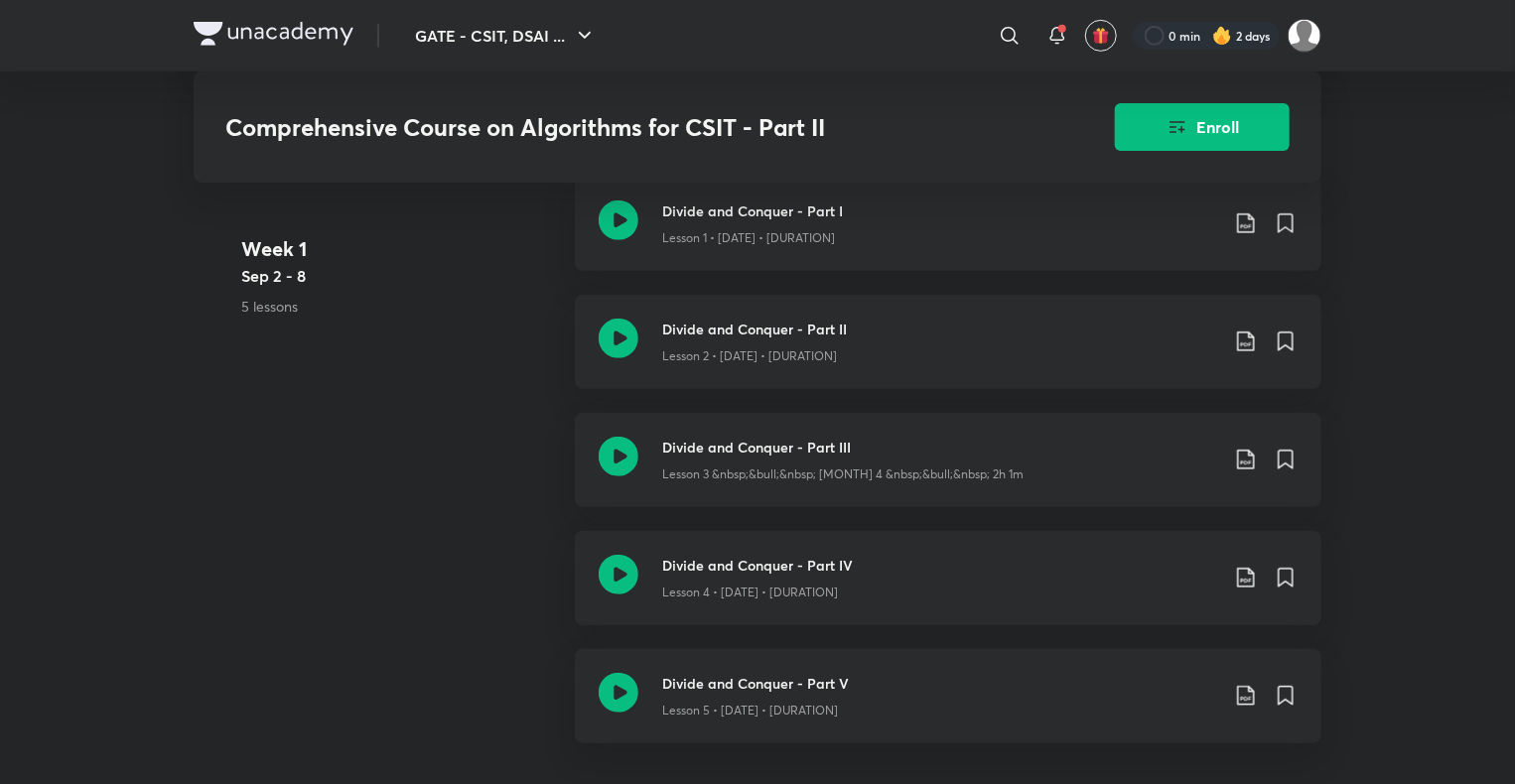 scroll, scrollTop: 0, scrollLeft: 0, axis: both 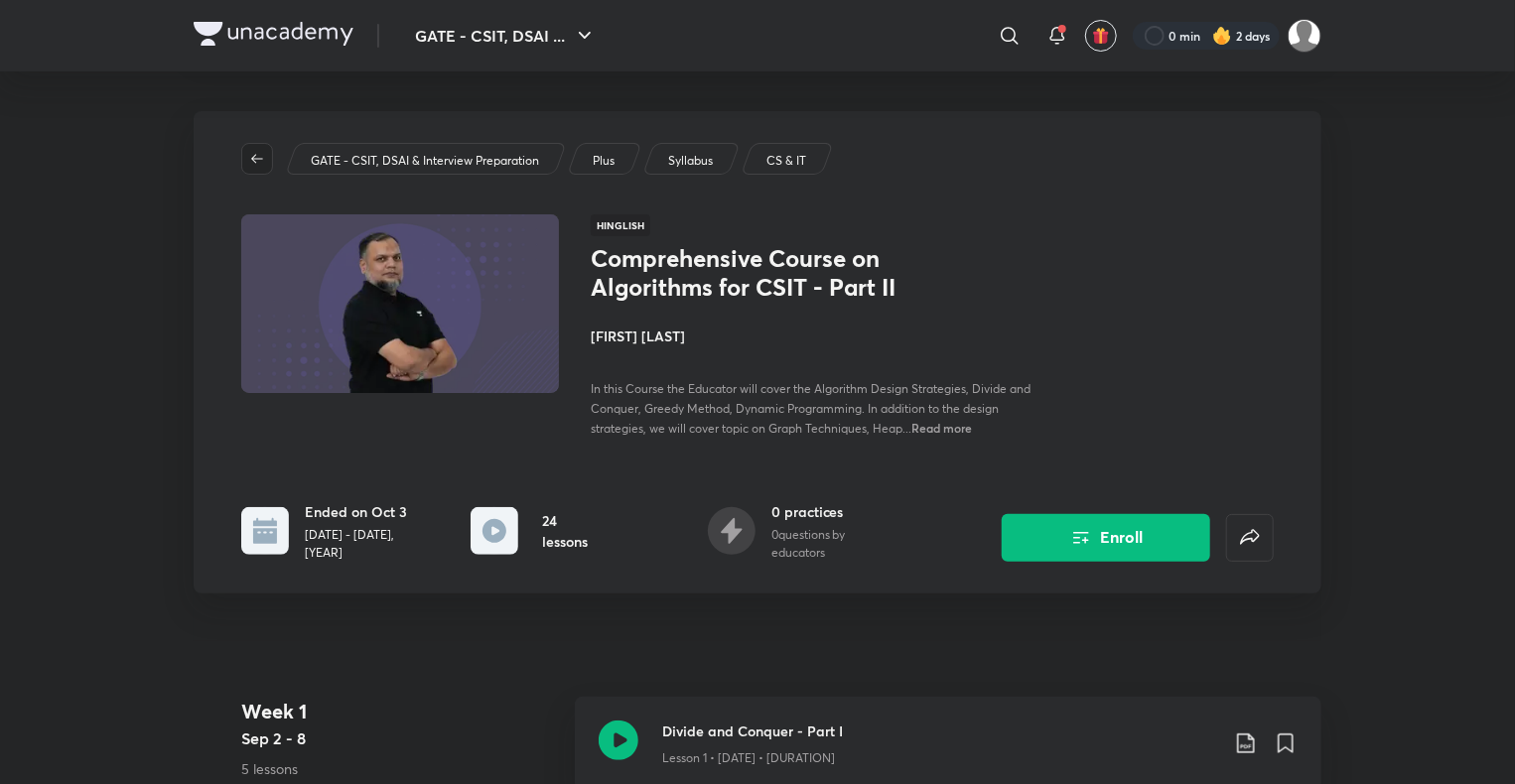 click at bounding box center (257, 159) 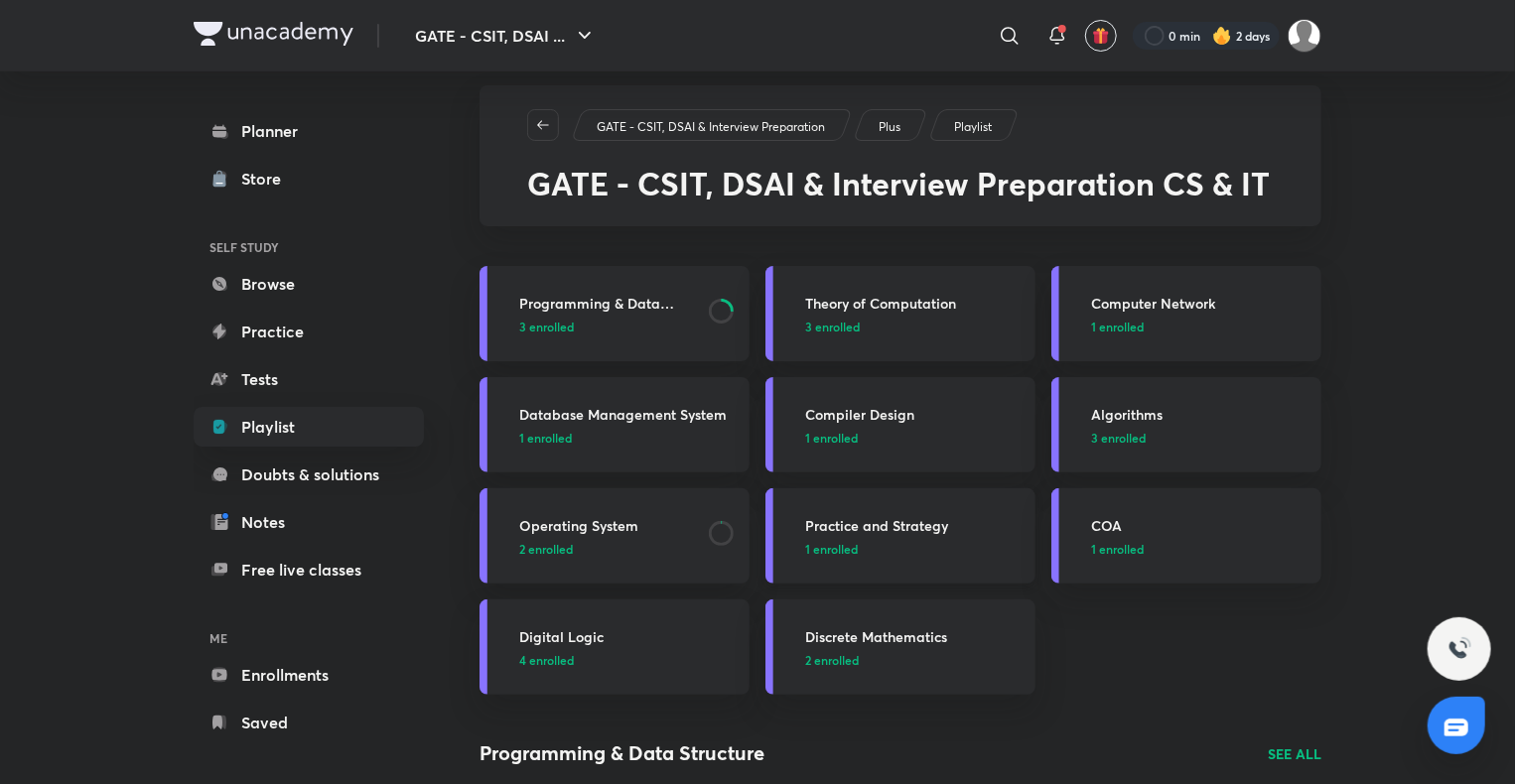 scroll, scrollTop: 0, scrollLeft: 0, axis: both 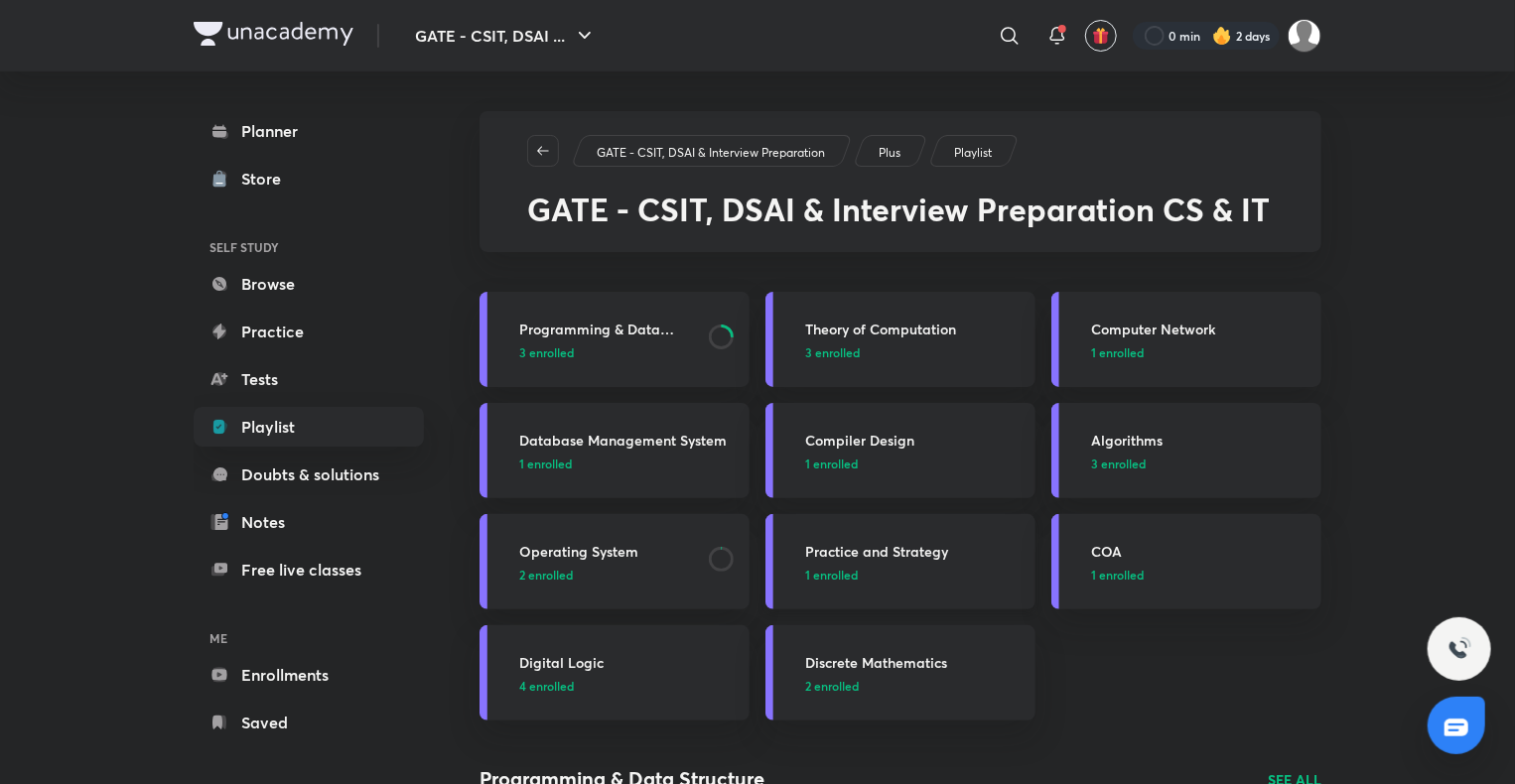 click on "Practice and Strategy" at bounding box center [914, 551] 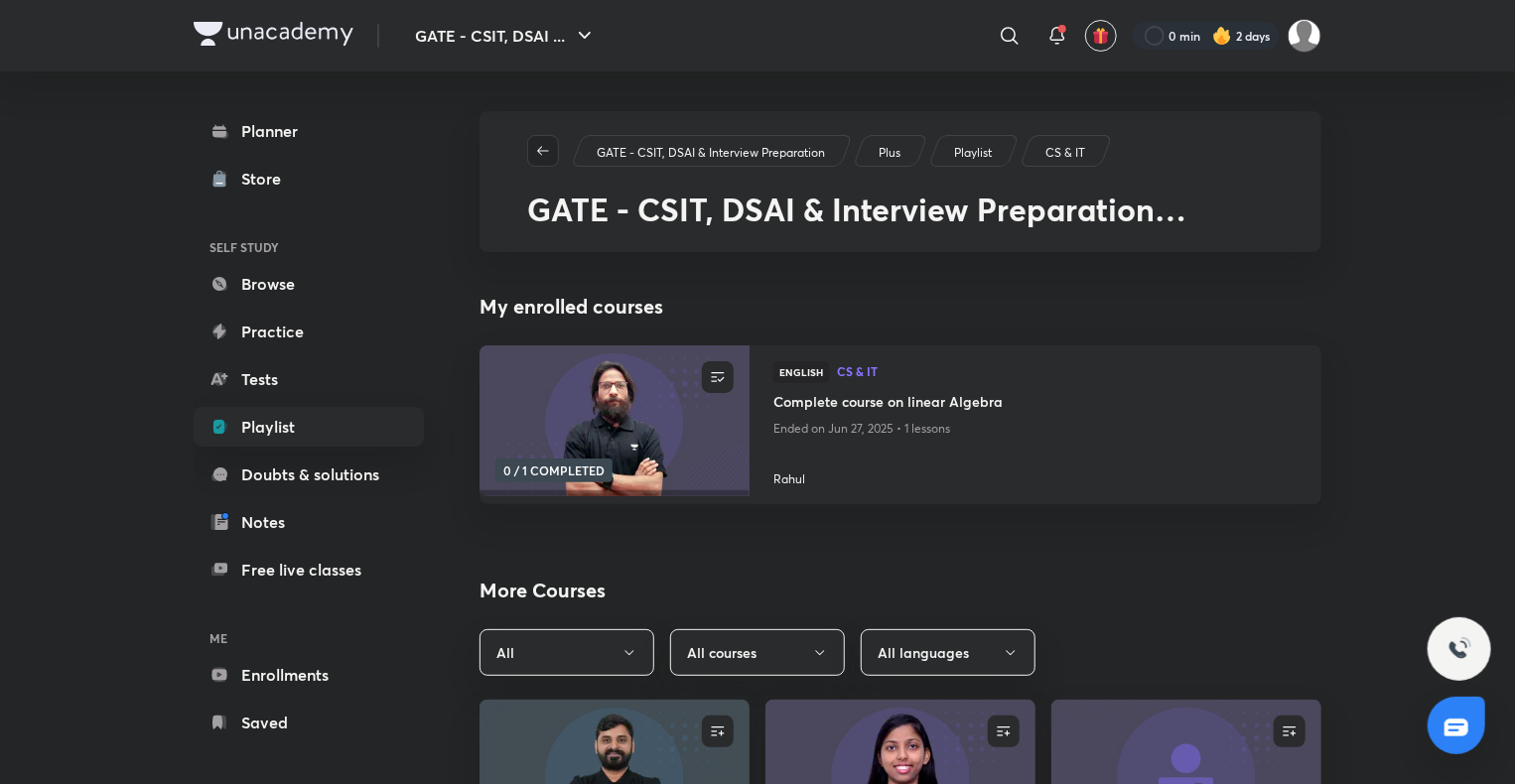 click at bounding box center [543, 151] 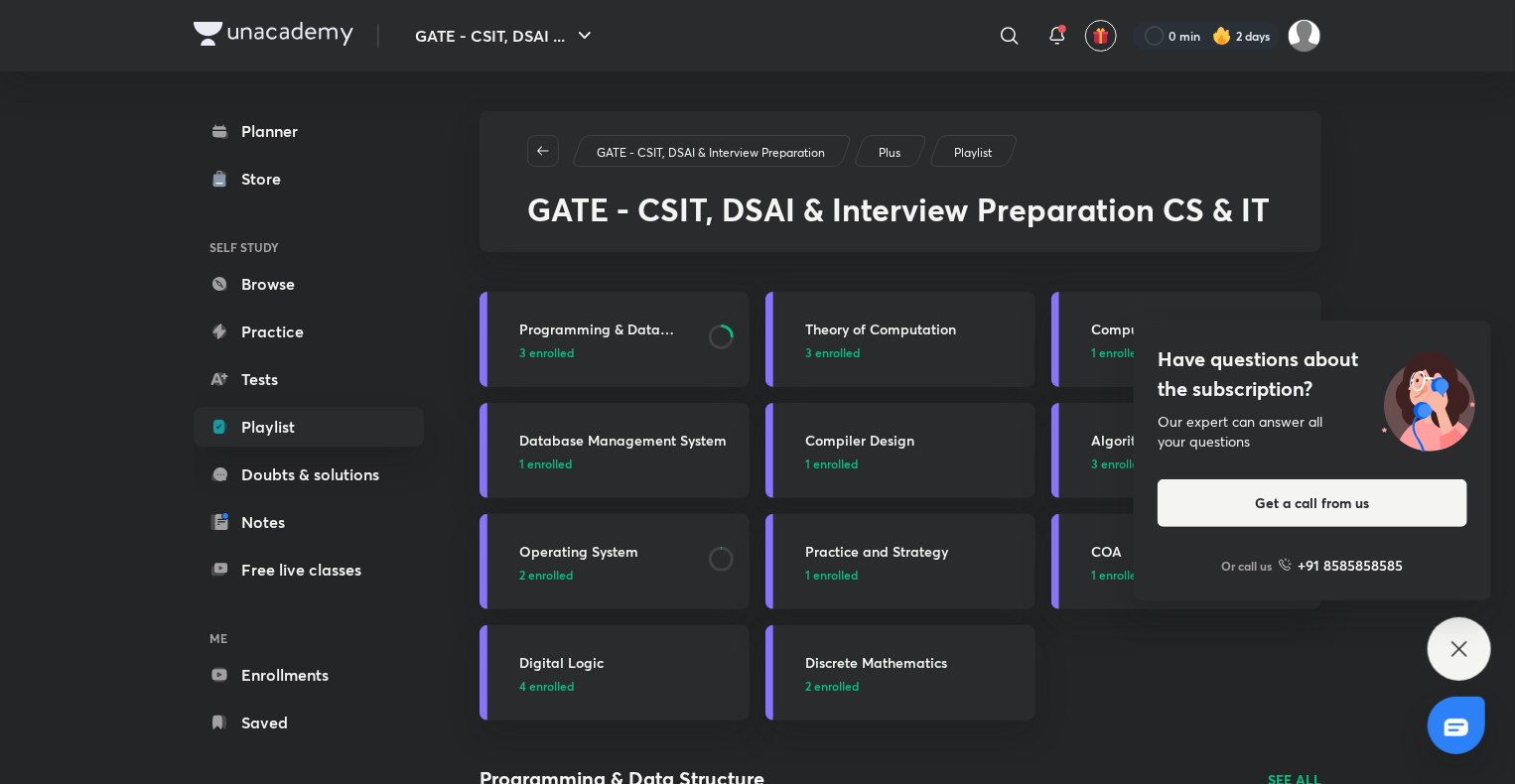 click on "Have questions about the subscription? Our expert can answer all your questions Get a call from us Or call us +91 8585858585" at bounding box center (1459, 649) 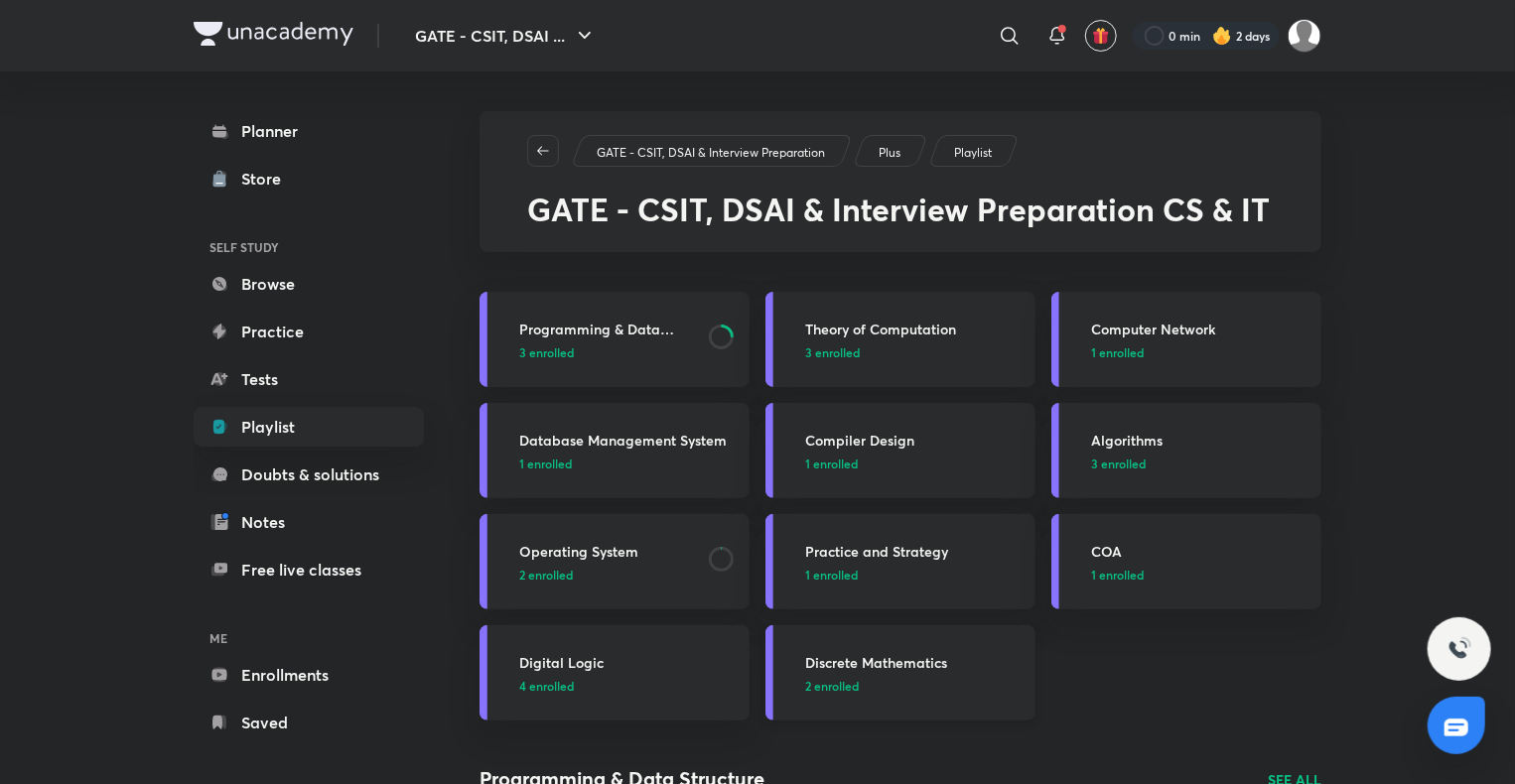 click on "Discrete Mathematics" at bounding box center (914, 662) 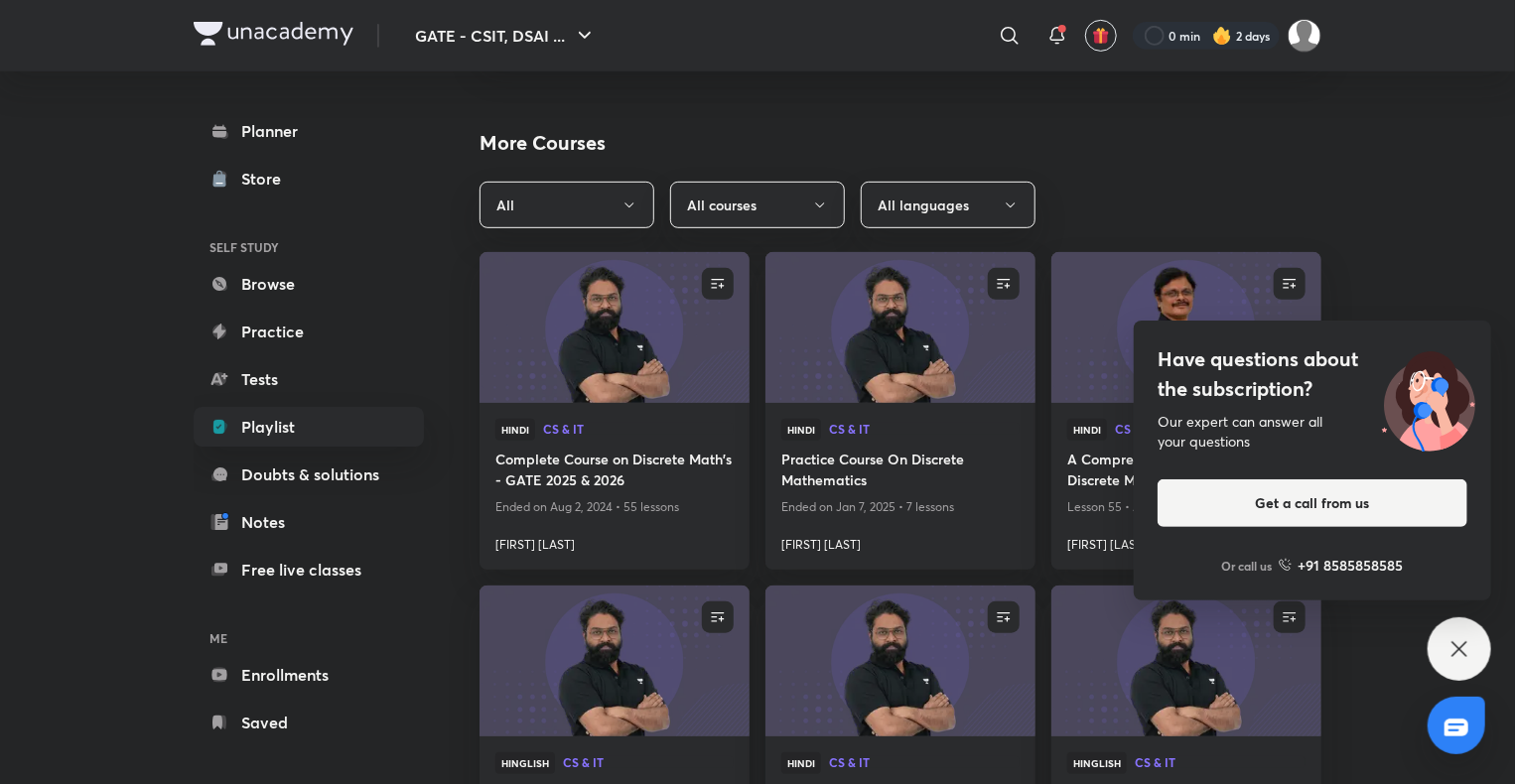 scroll, scrollTop: 467, scrollLeft: 0, axis: vertical 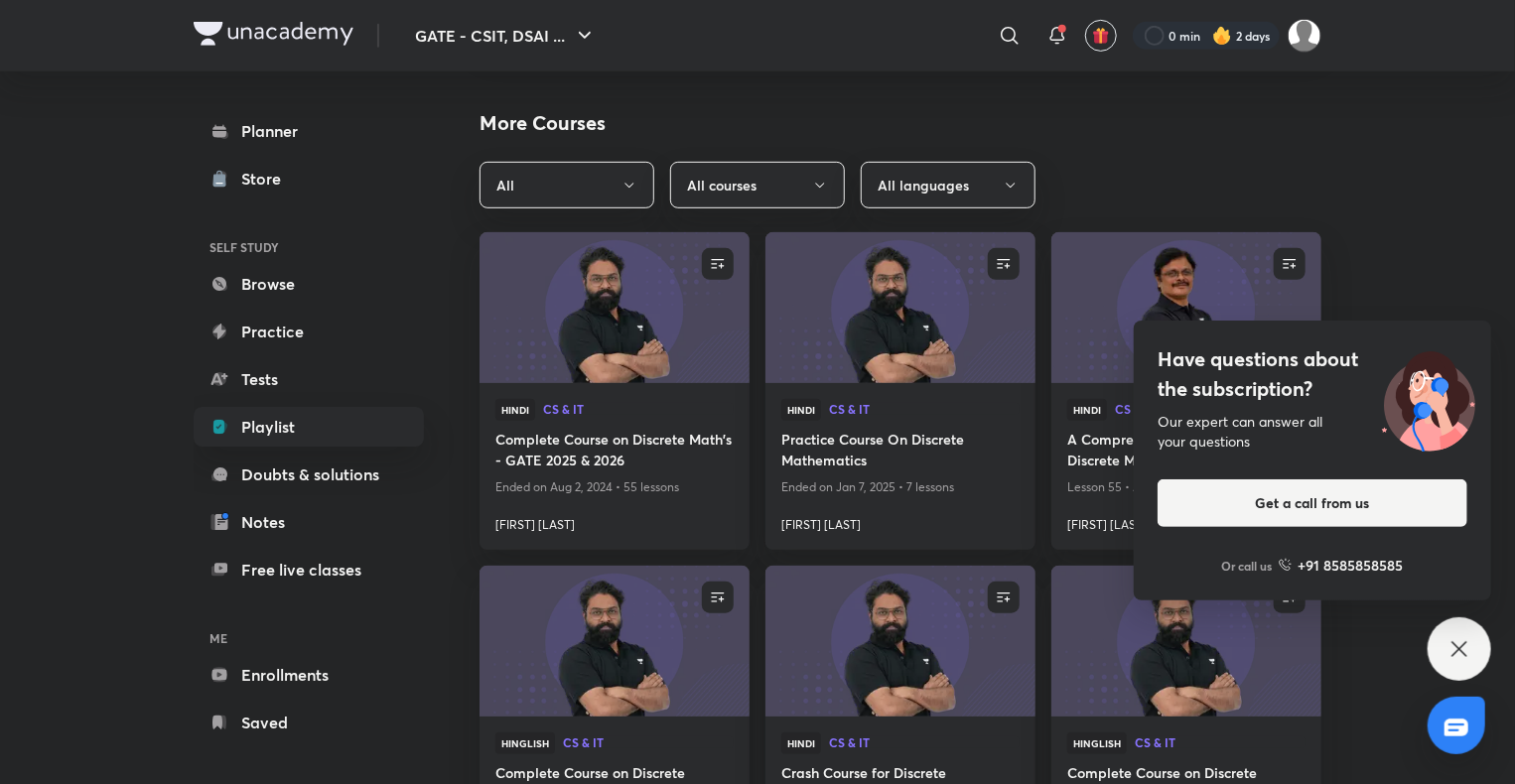 click on "Have questions about the subscription? Our expert can answer all your questions Get a call from us Or call us +91 8585858585" at bounding box center (1459, 649) 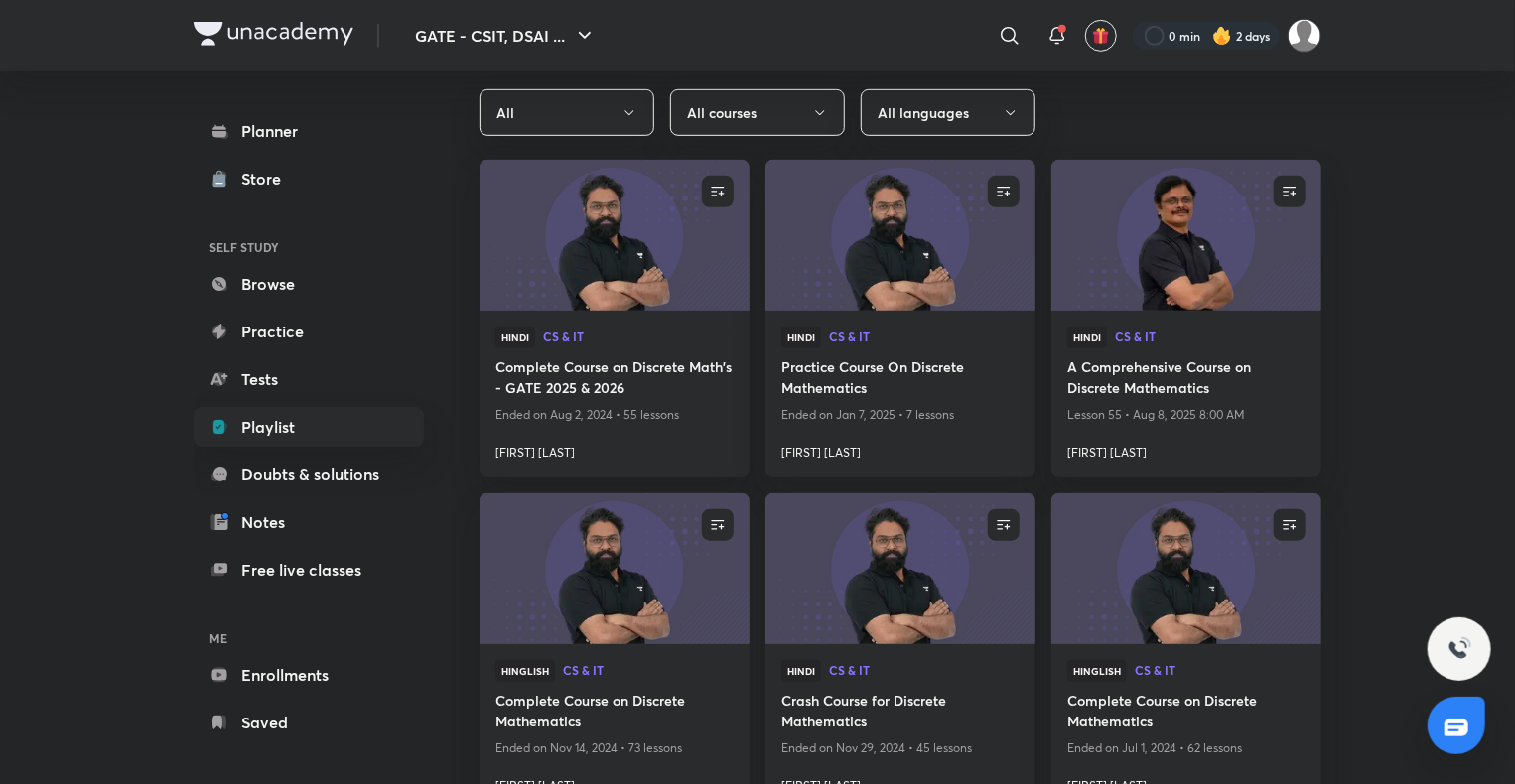 scroll, scrollTop: 543, scrollLeft: 0, axis: vertical 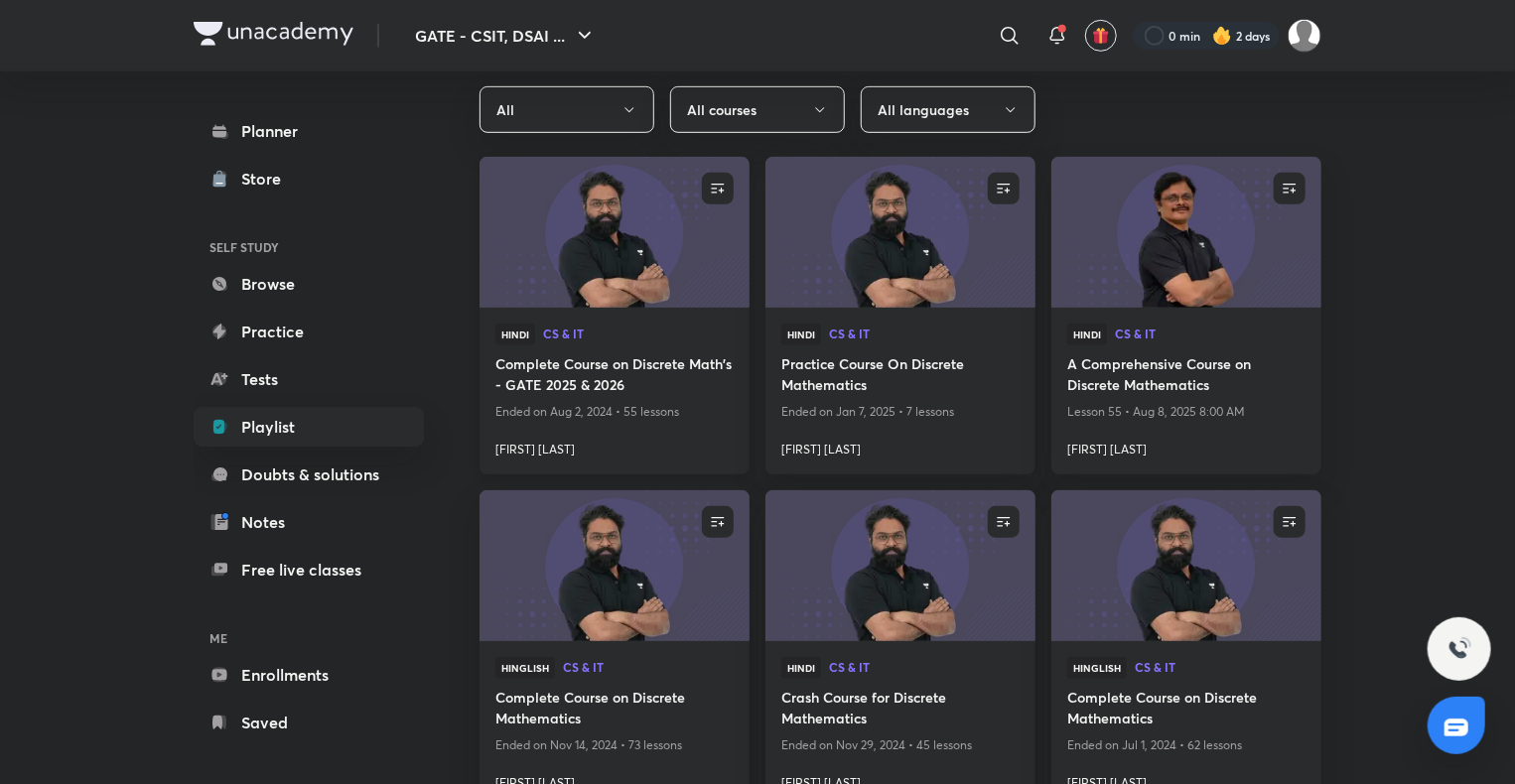 click on "Complete Course on Discrete Math's - GATE 2025 & 2026" at bounding box center (615, 376) 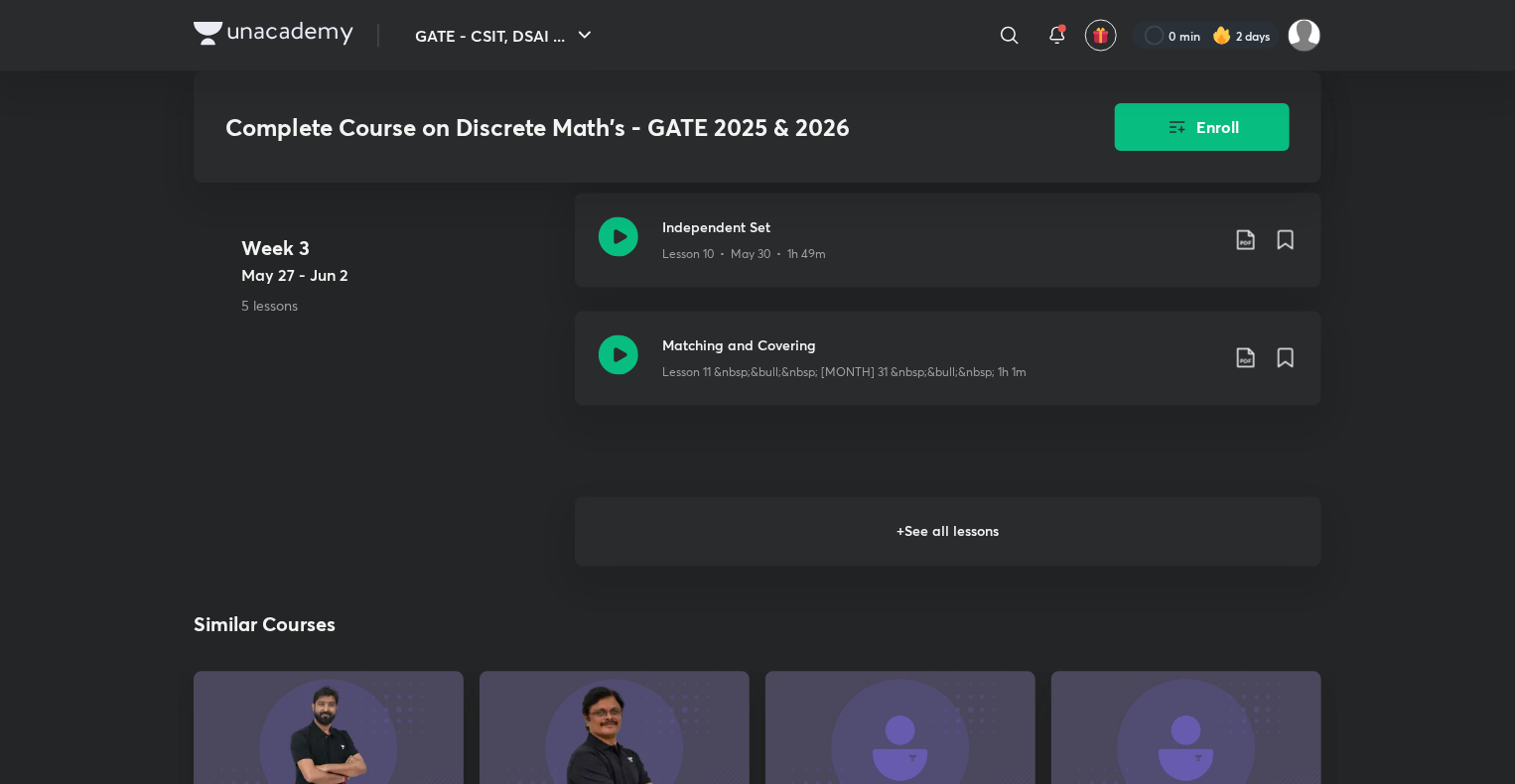 scroll, scrollTop: 1761, scrollLeft: 0, axis: vertical 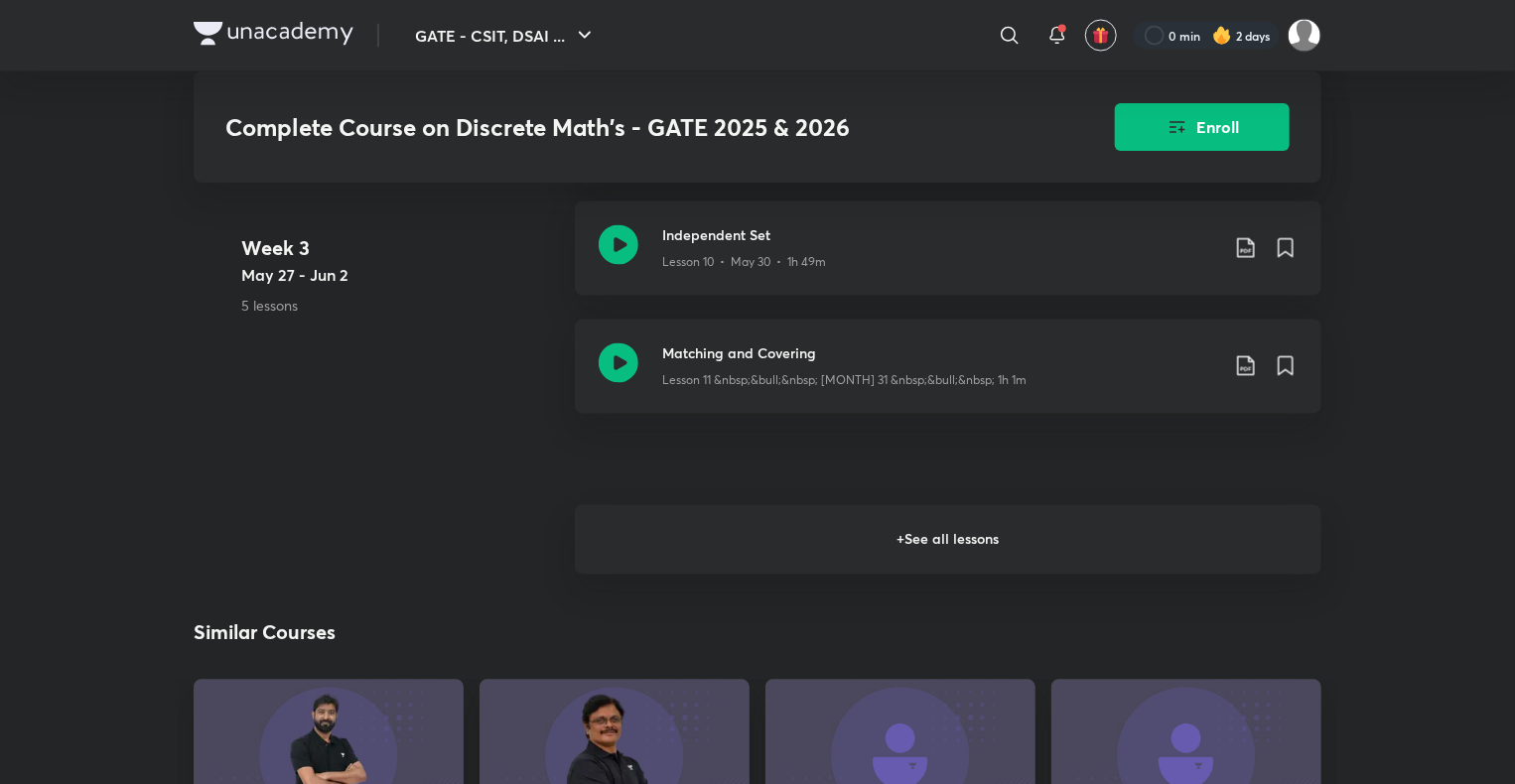click on "+  See all lessons" at bounding box center [948, 540] 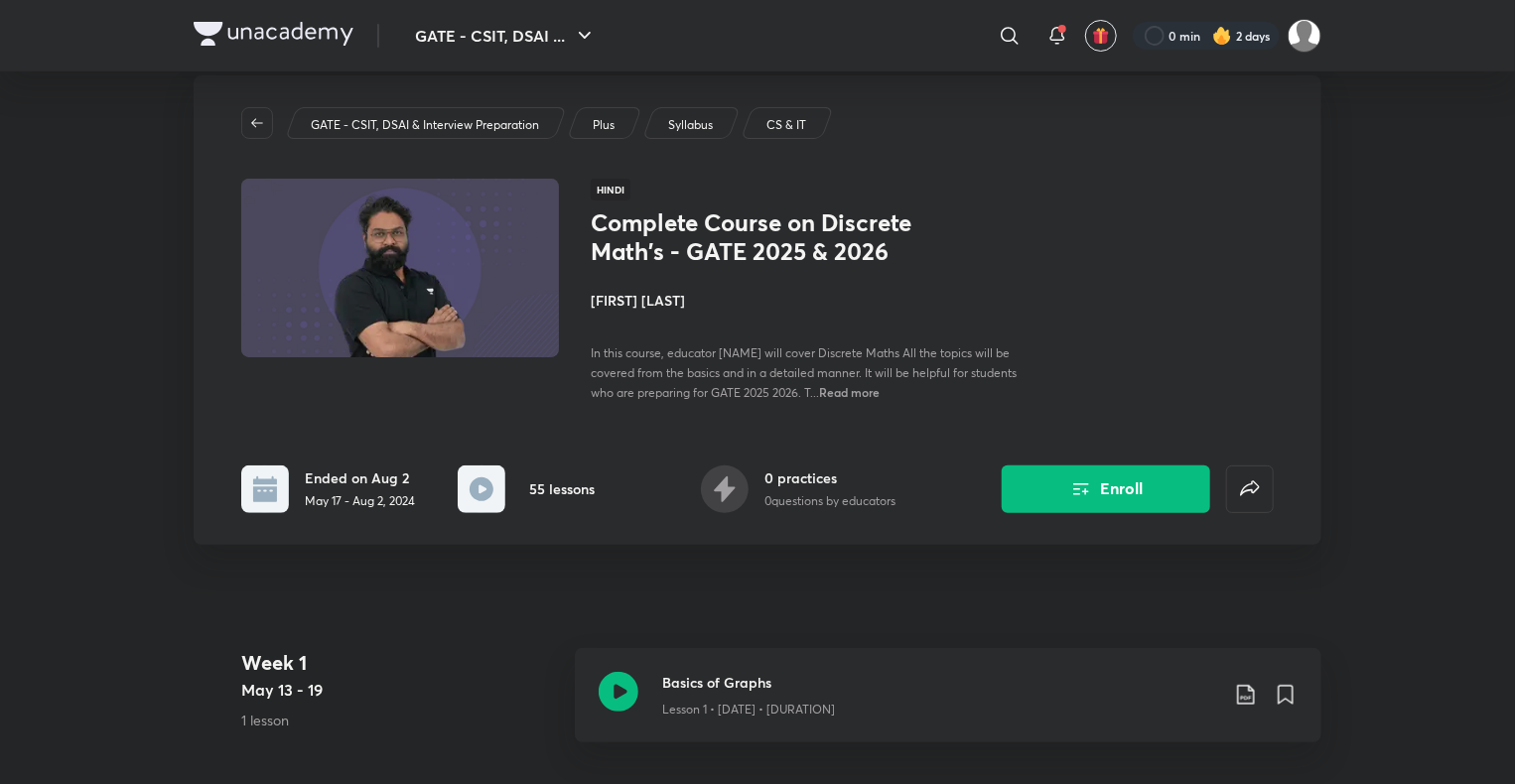 scroll, scrollTop: 0, scrollLeft: 0, axis: both 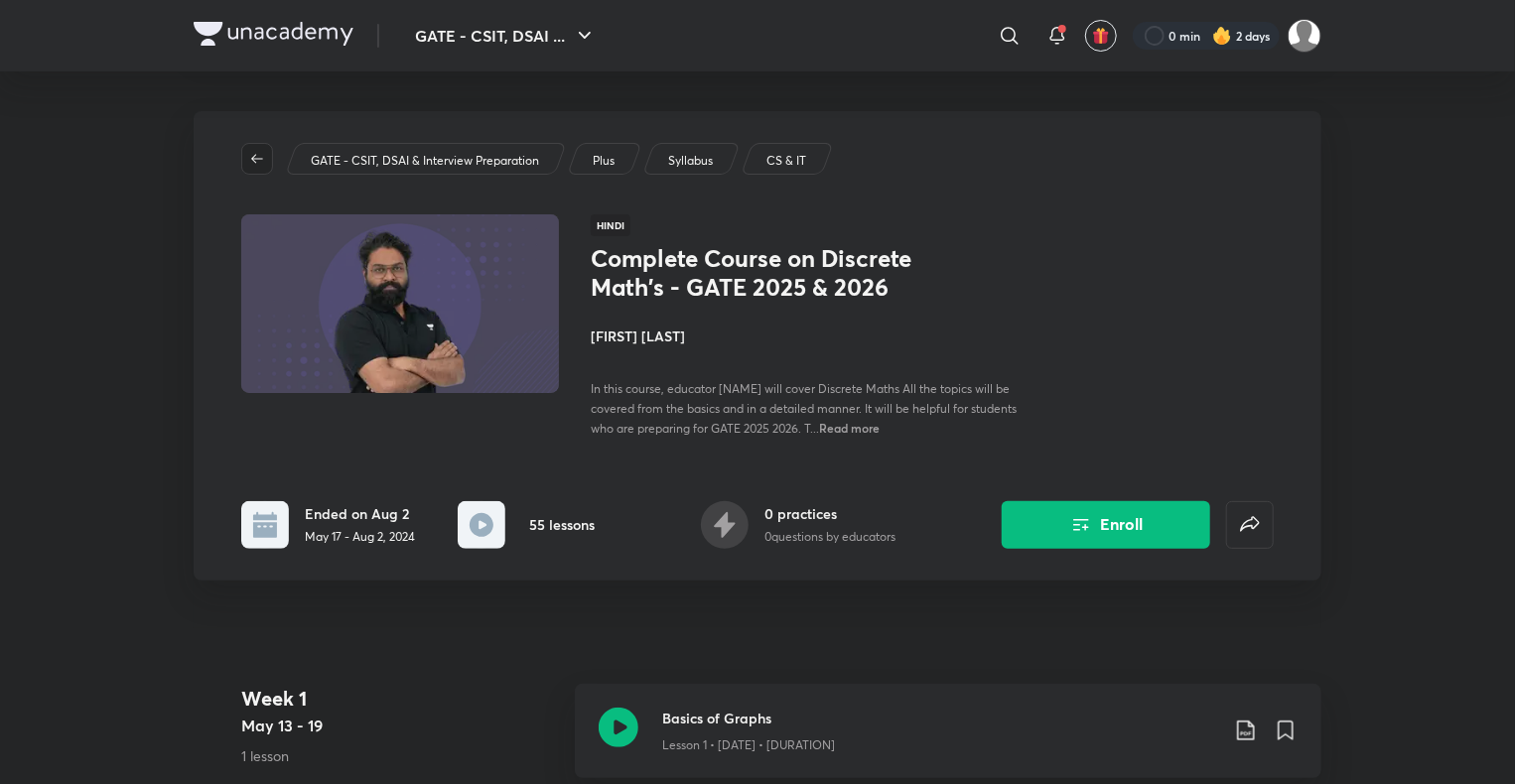 click at bounding box center [257, 159] 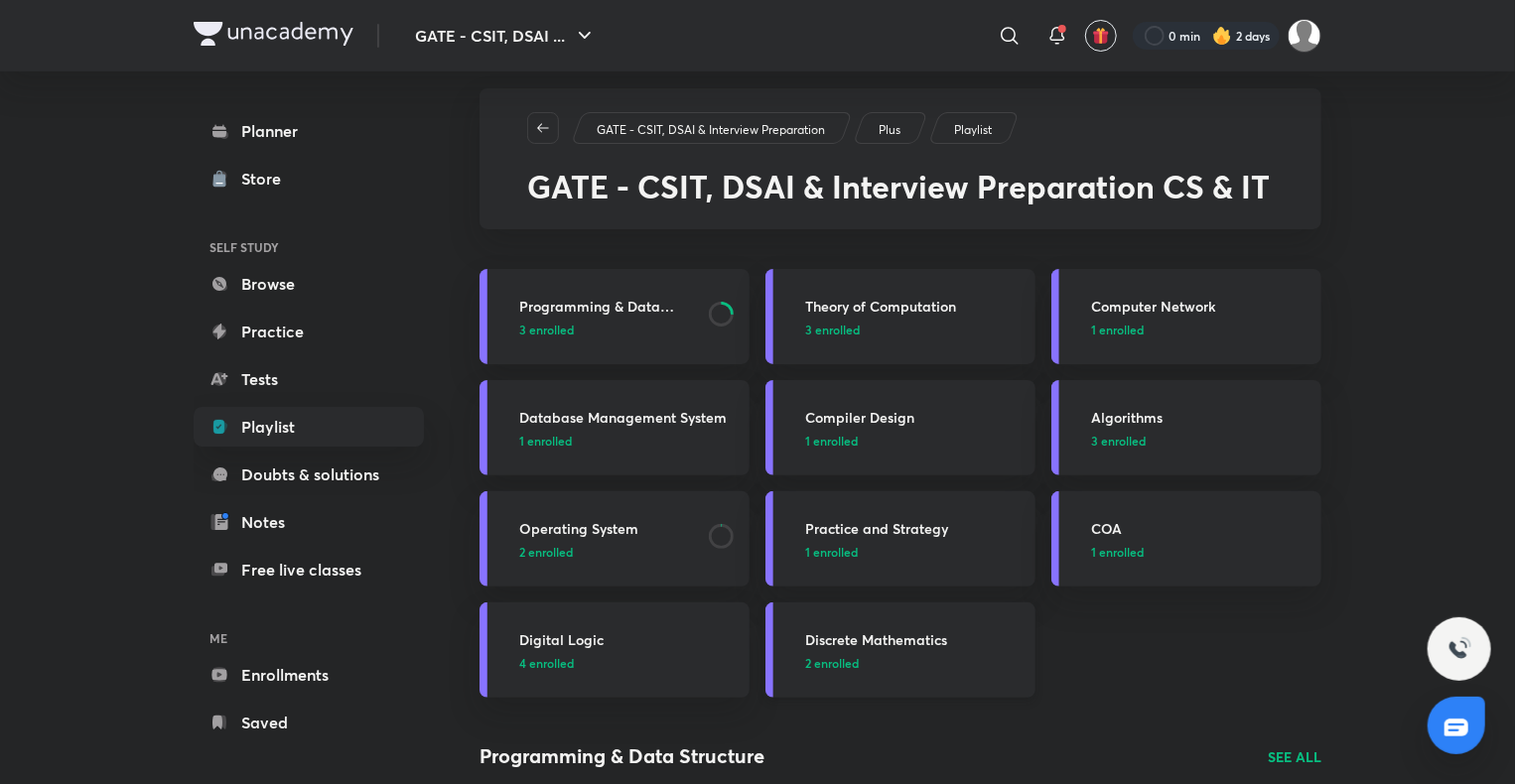 scroll, scrollTop: 24, scrollLeft: 0, axis: vertical 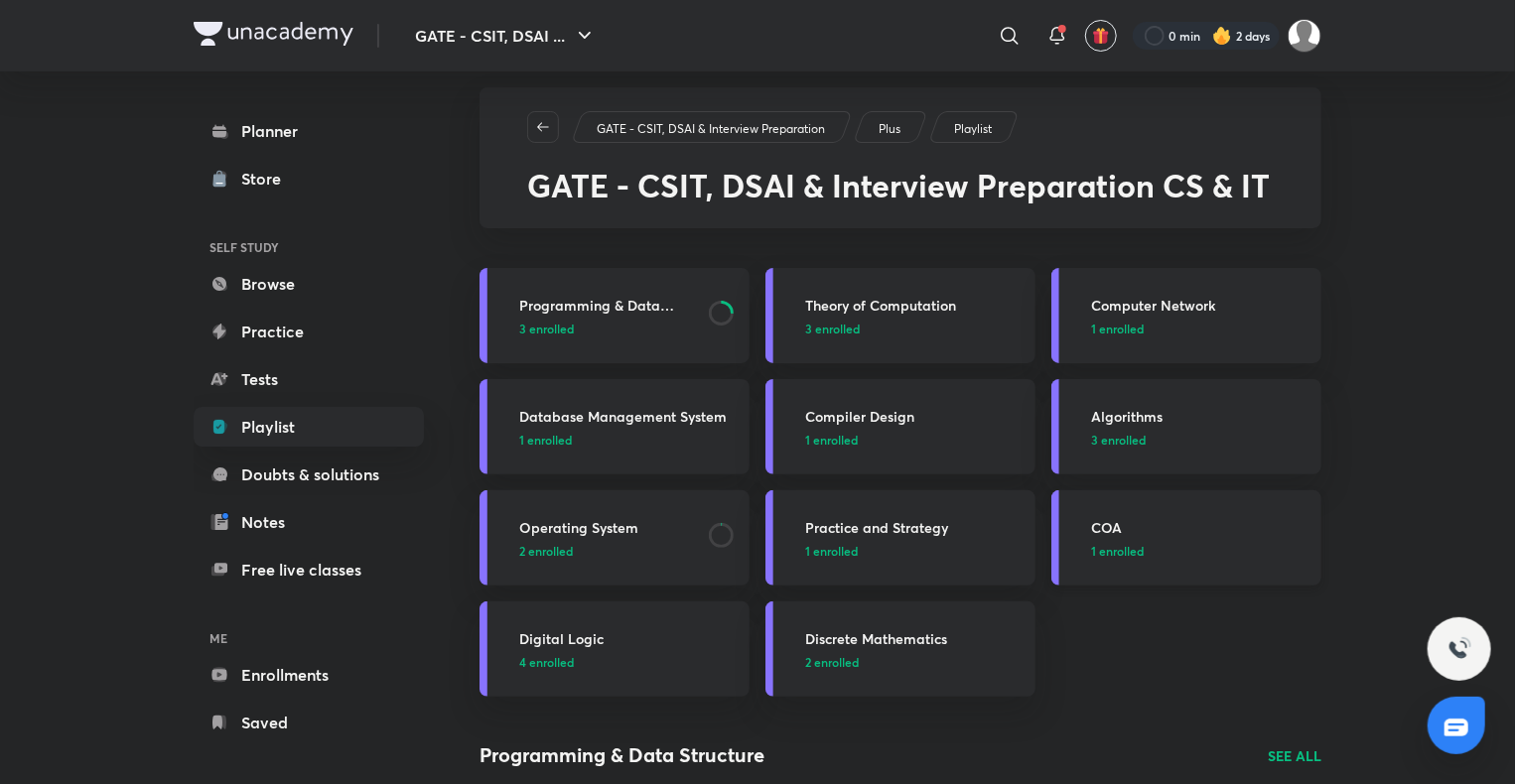 click on "COA" at bounding box center [1200, 527] 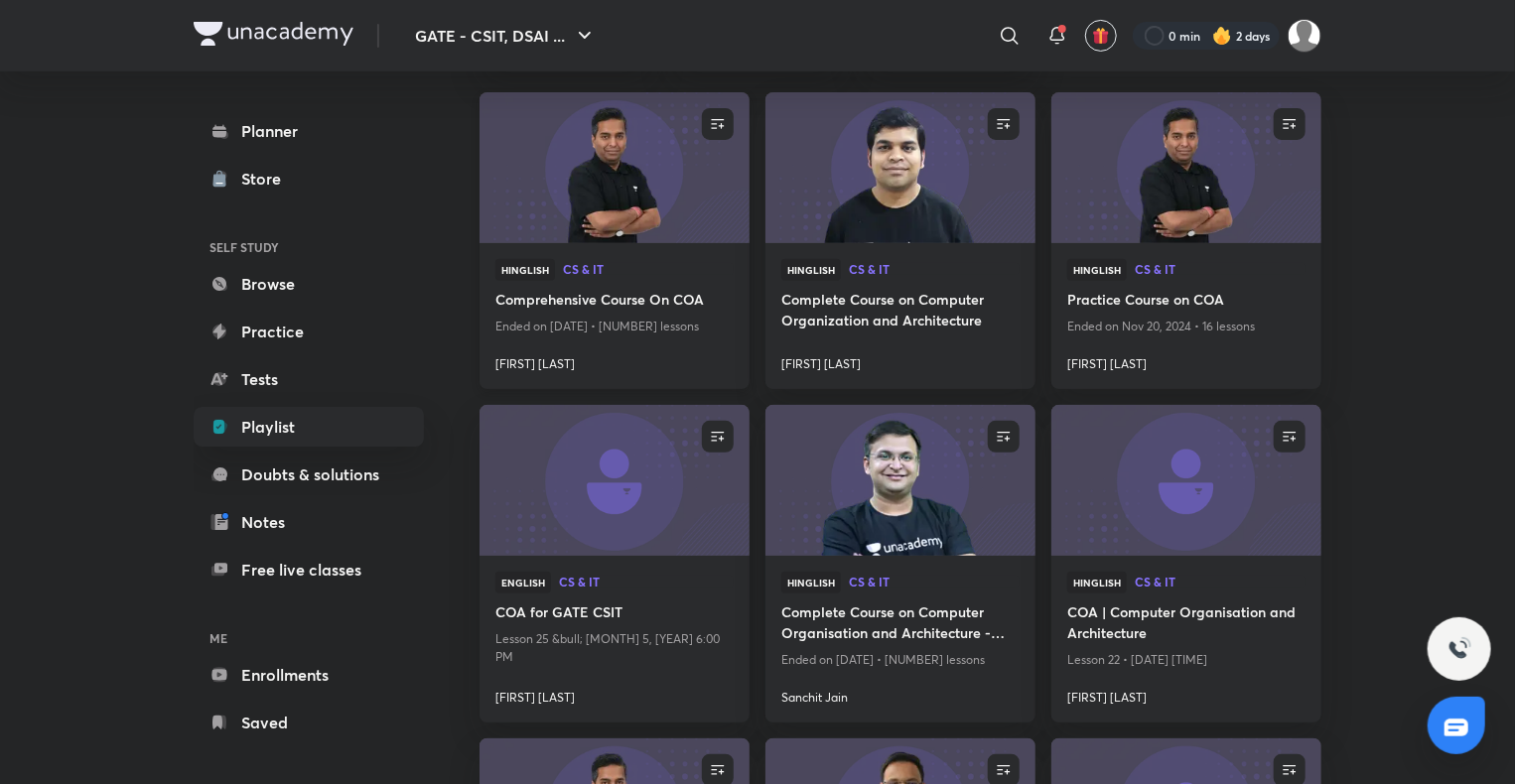 scroll, scrollTop: 272, scrollLeft: 0, axis: vertical 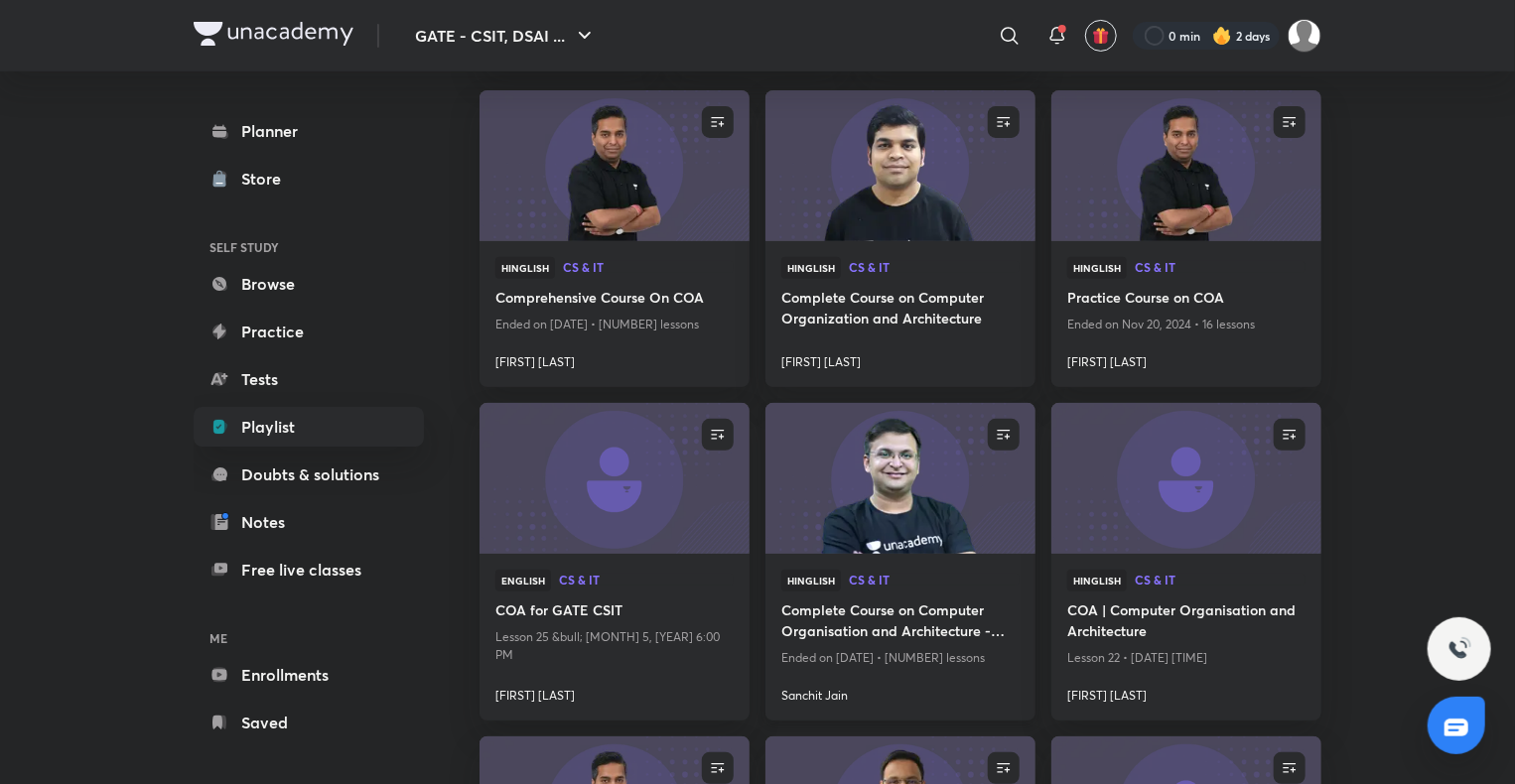 click on "Complete Course on Computer Organisation and Architecture - GATE 2024 & 2025" at bounding box center (900, 622) 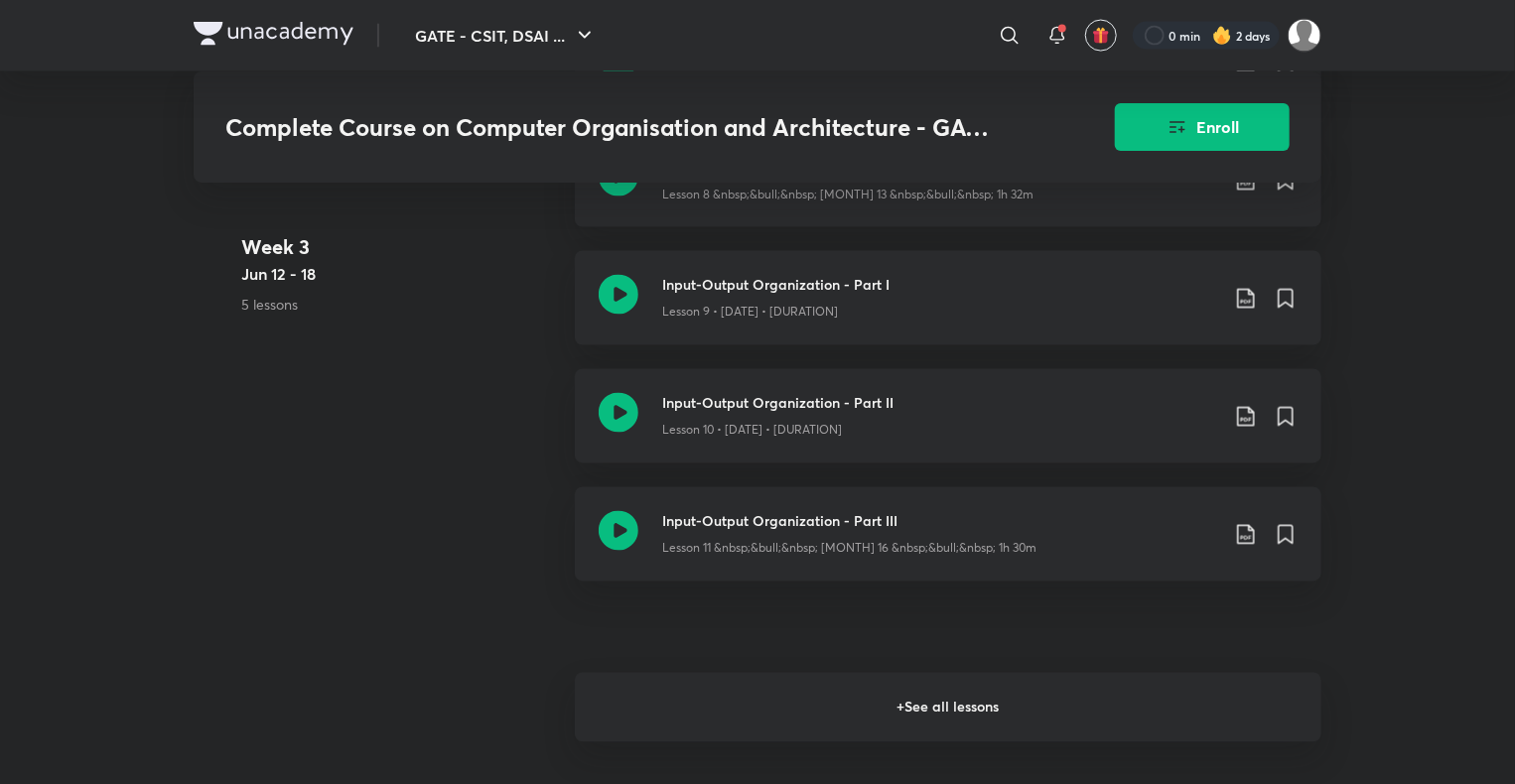 scroll, scrollTop: 1638, scrollLeft: 0, axis: vertical 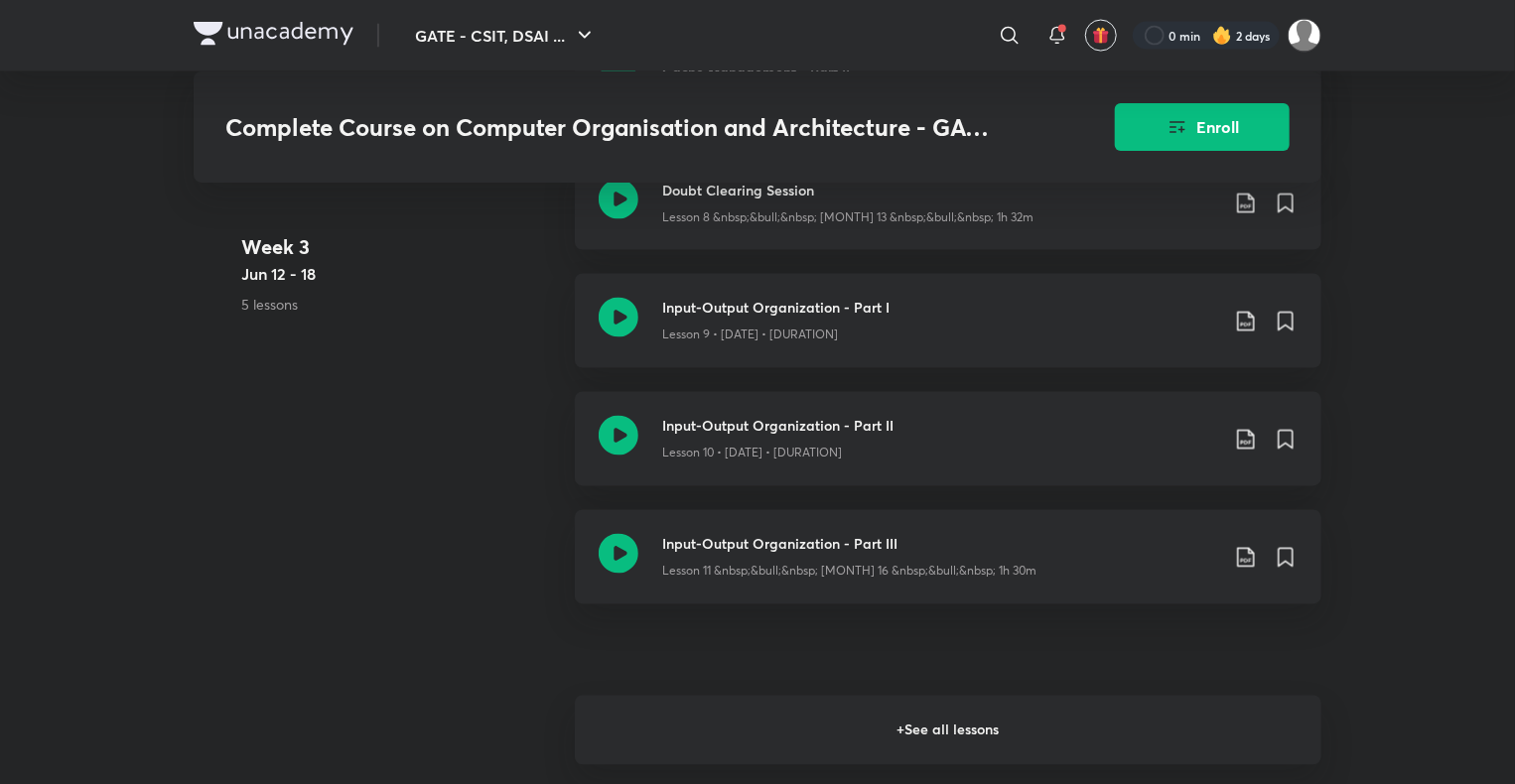 click on "+  See all lessons" at bounding box center [948, 730] 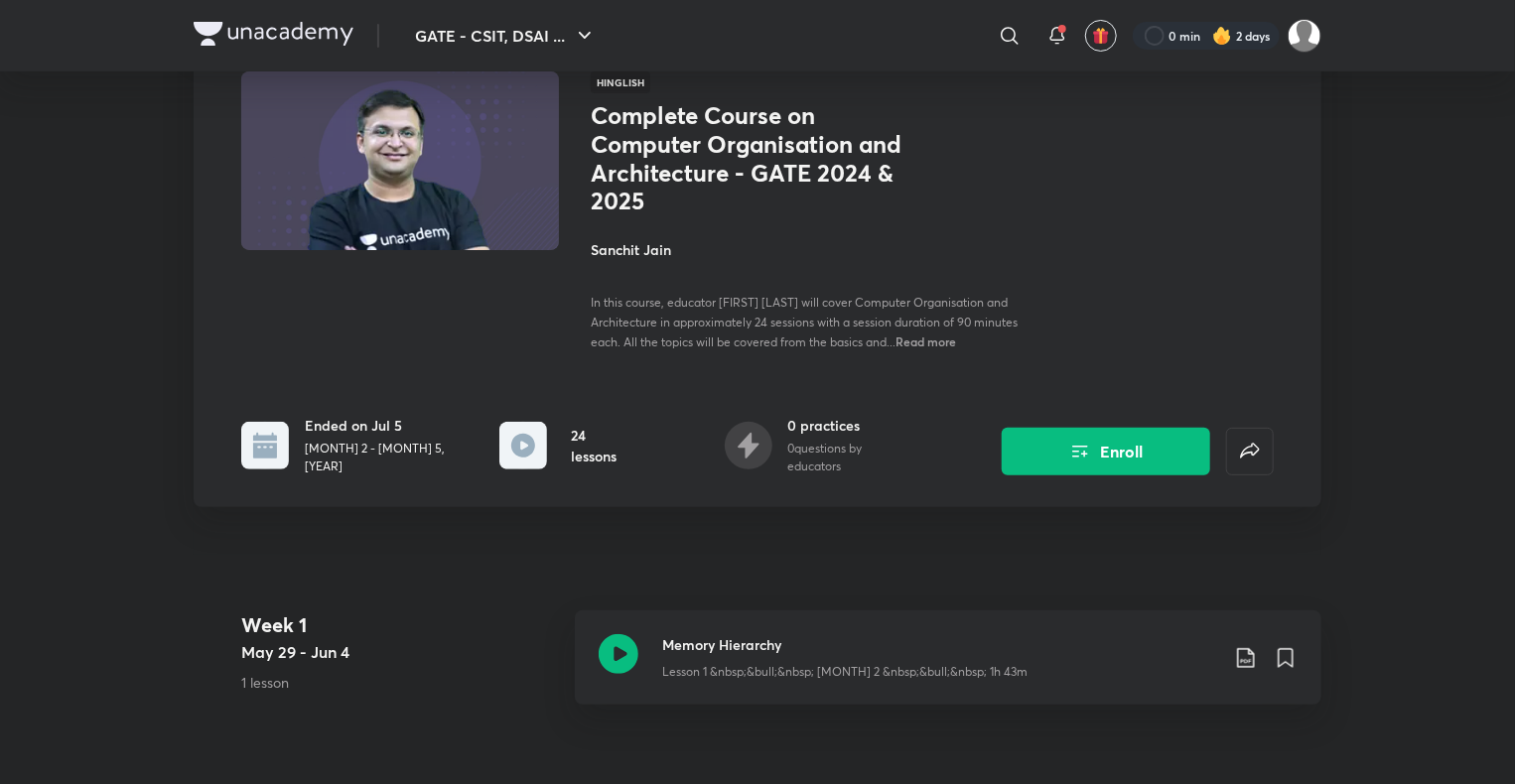 scroll, scrollTop: 0, scrollLeft: 0, axis: both 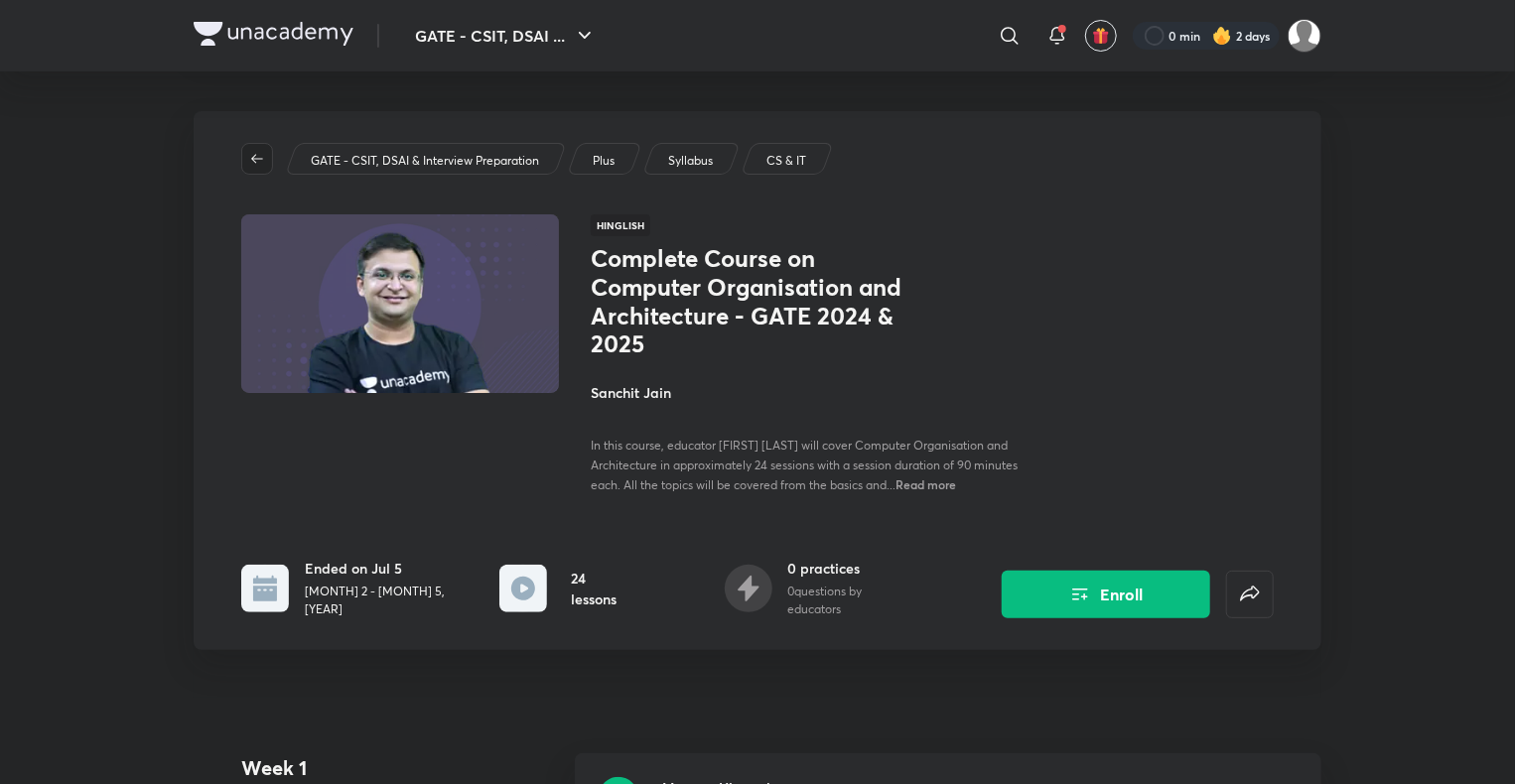 click 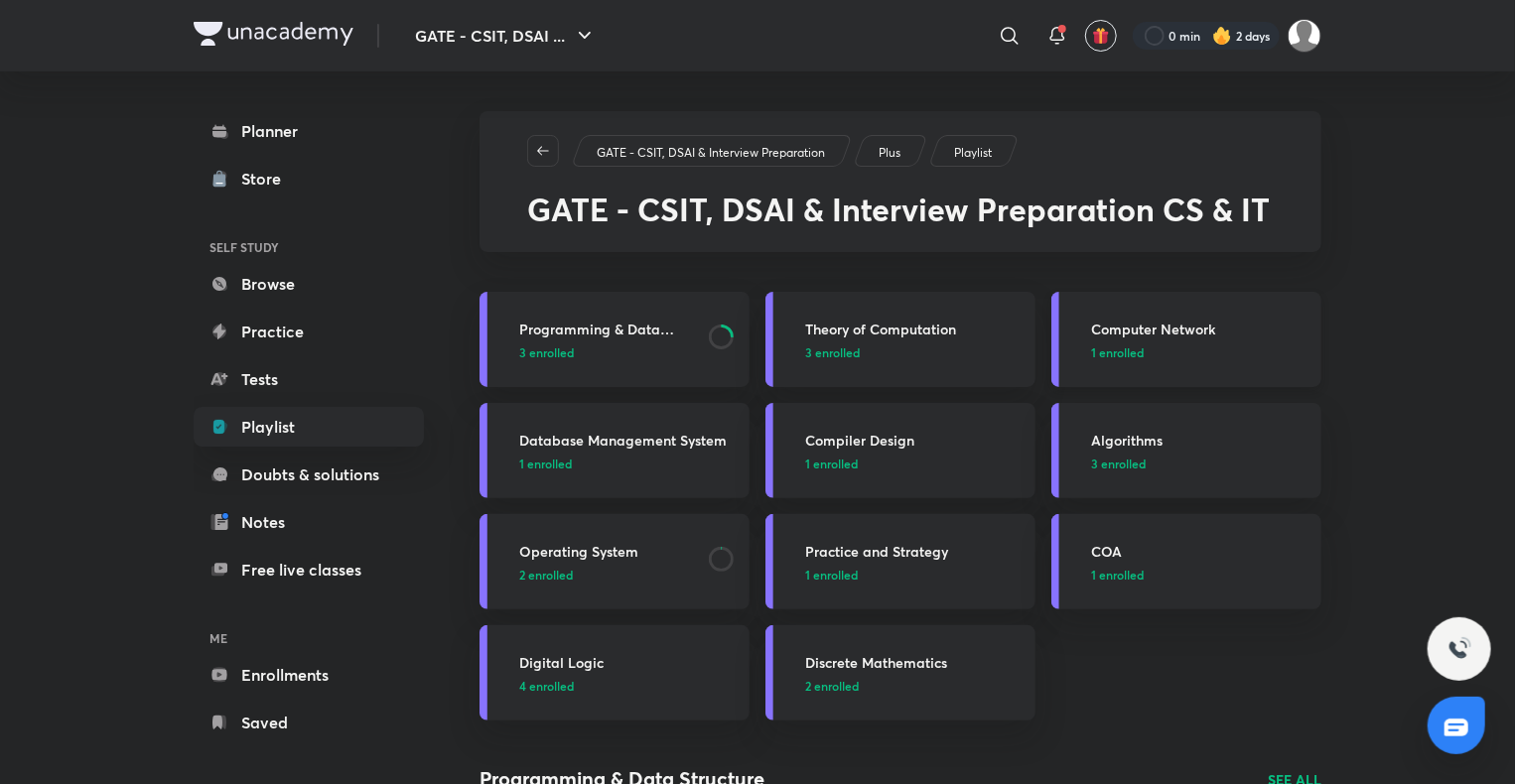 click on "Computer Network" at bounding box center (1200, 328) 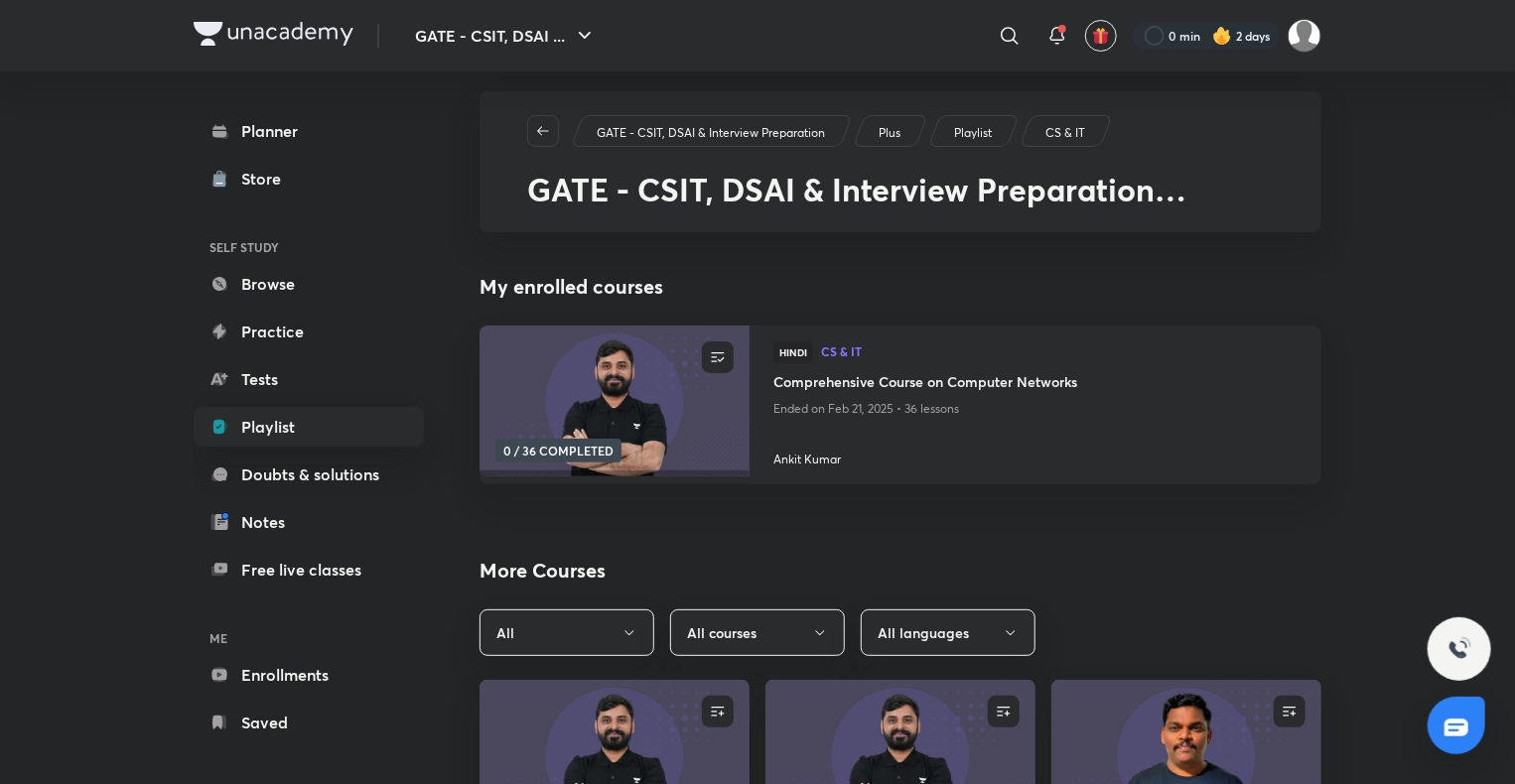 scroll, scrollTop: 0, scrollLeft: 0, axis: both 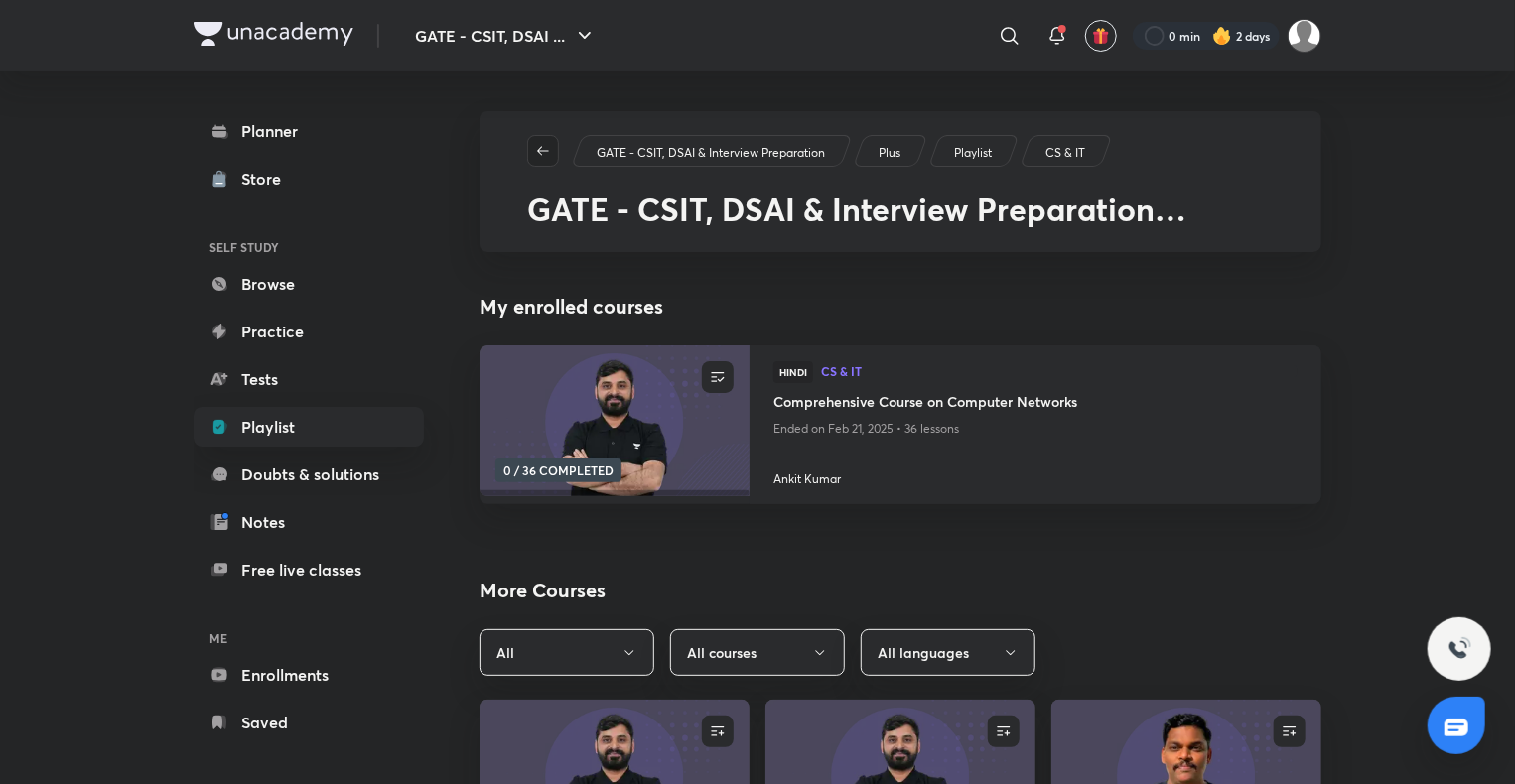 click 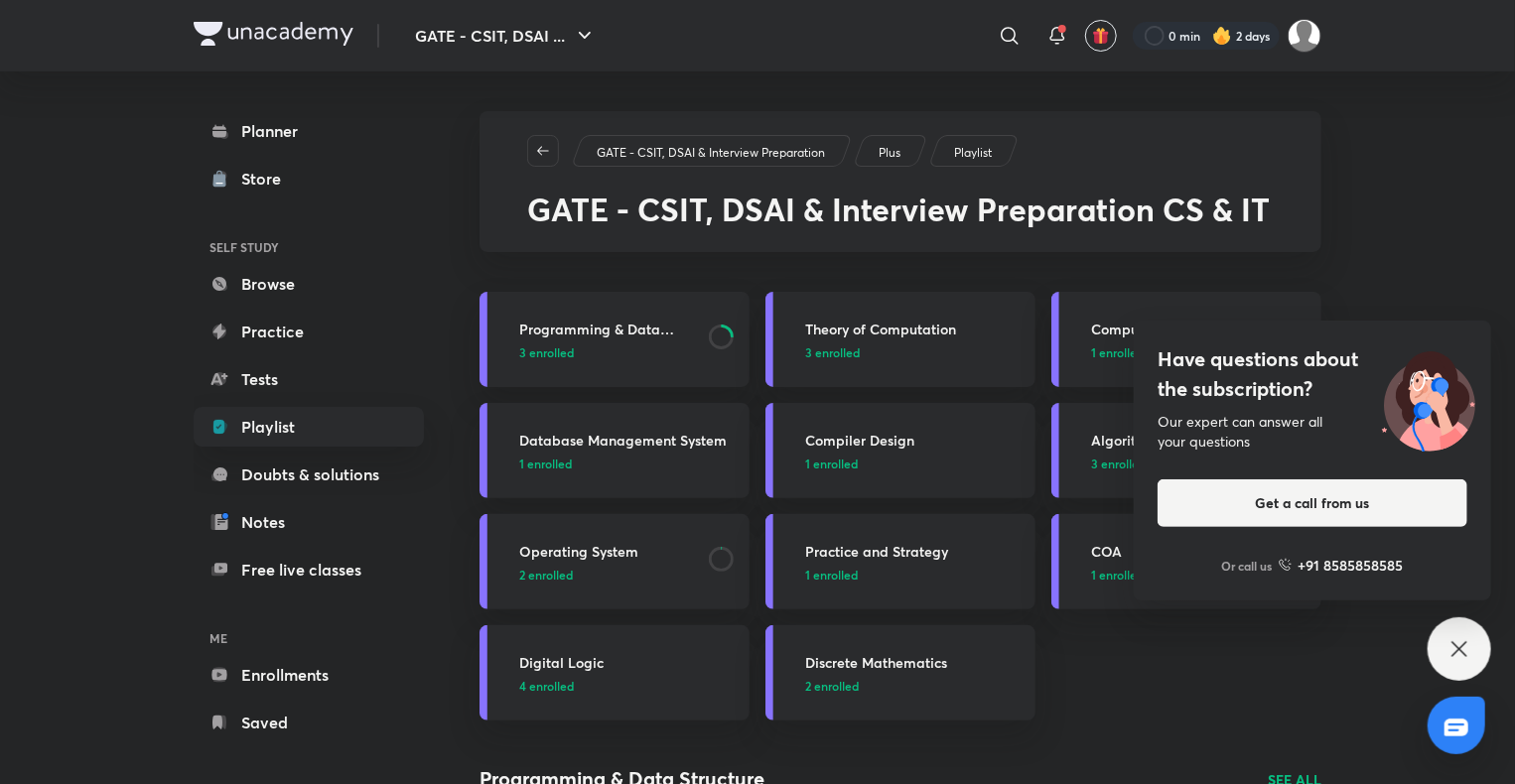 click on "Have questions about the subscription? Our expert can answer all your questions Get a call from us Or call us +91 8585858585" at bounding box center (1459, 649) 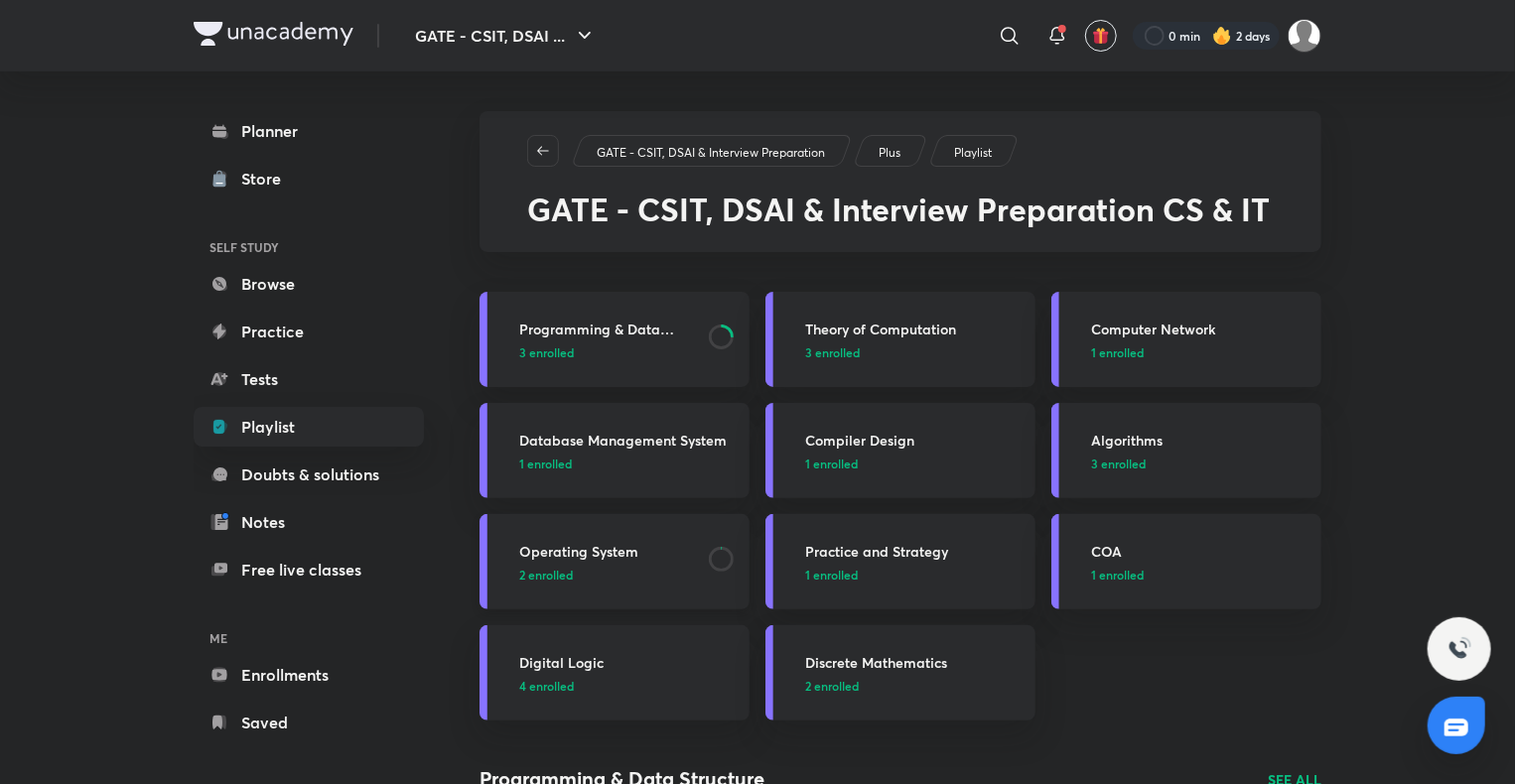 click on "Operating System" at bounding box center [608, 551] 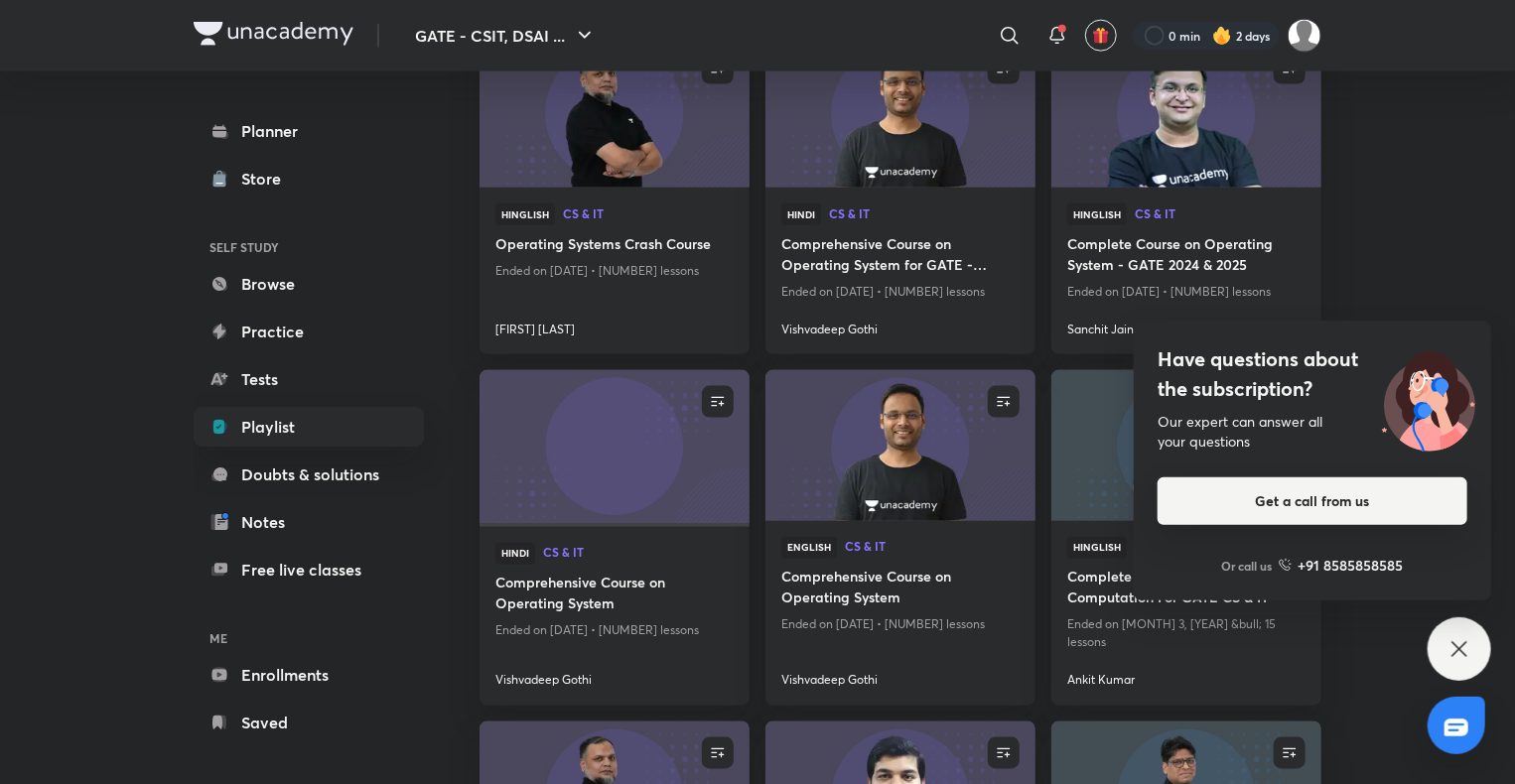 scroll, scrollTop: 1350, scrollLeft: 0, axis: vertical 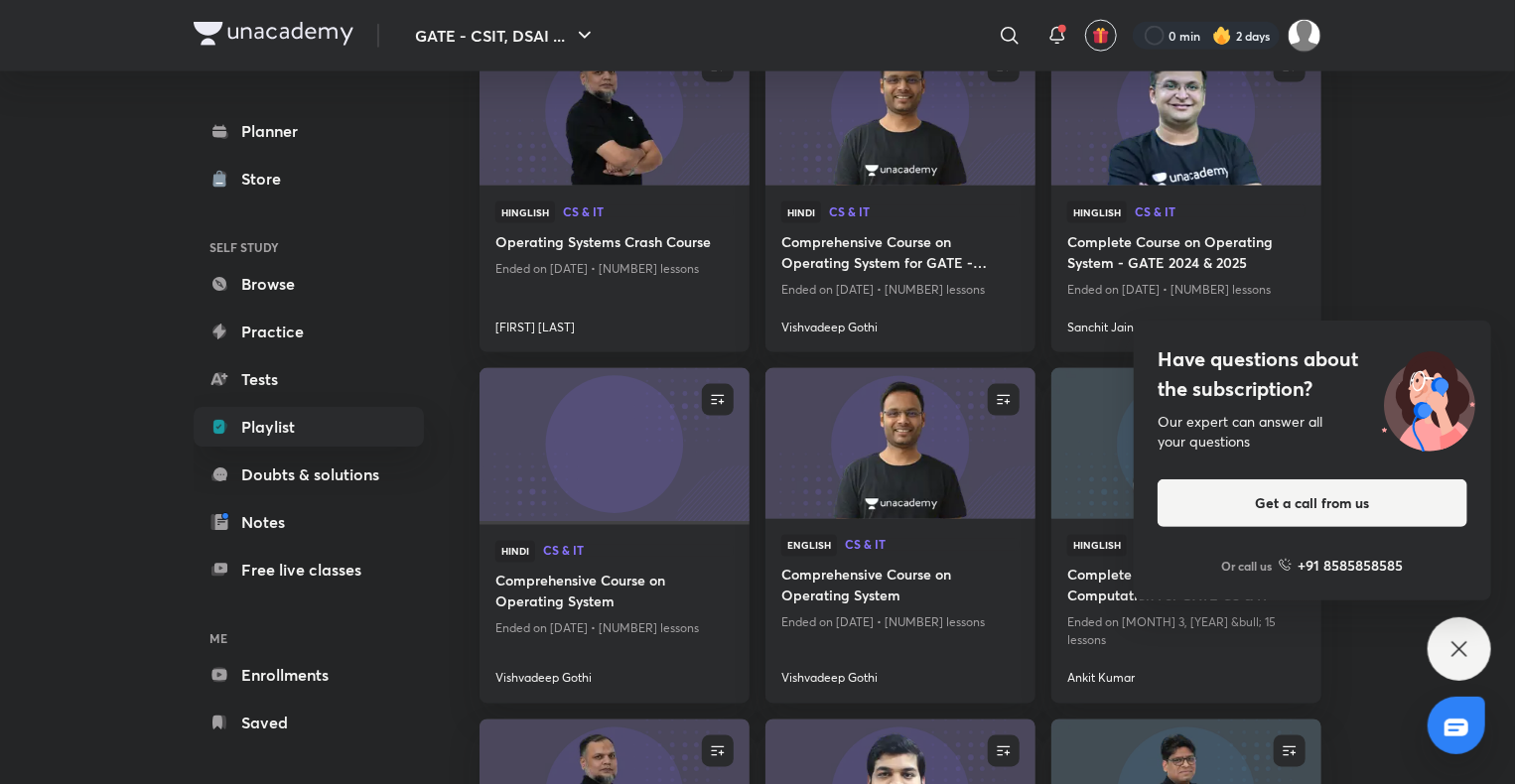 click on "Have questions about the subscription? Our expert can answer all your questions Get a call from us Or call us +91 8585858585" at bounding box center [1459, 649] 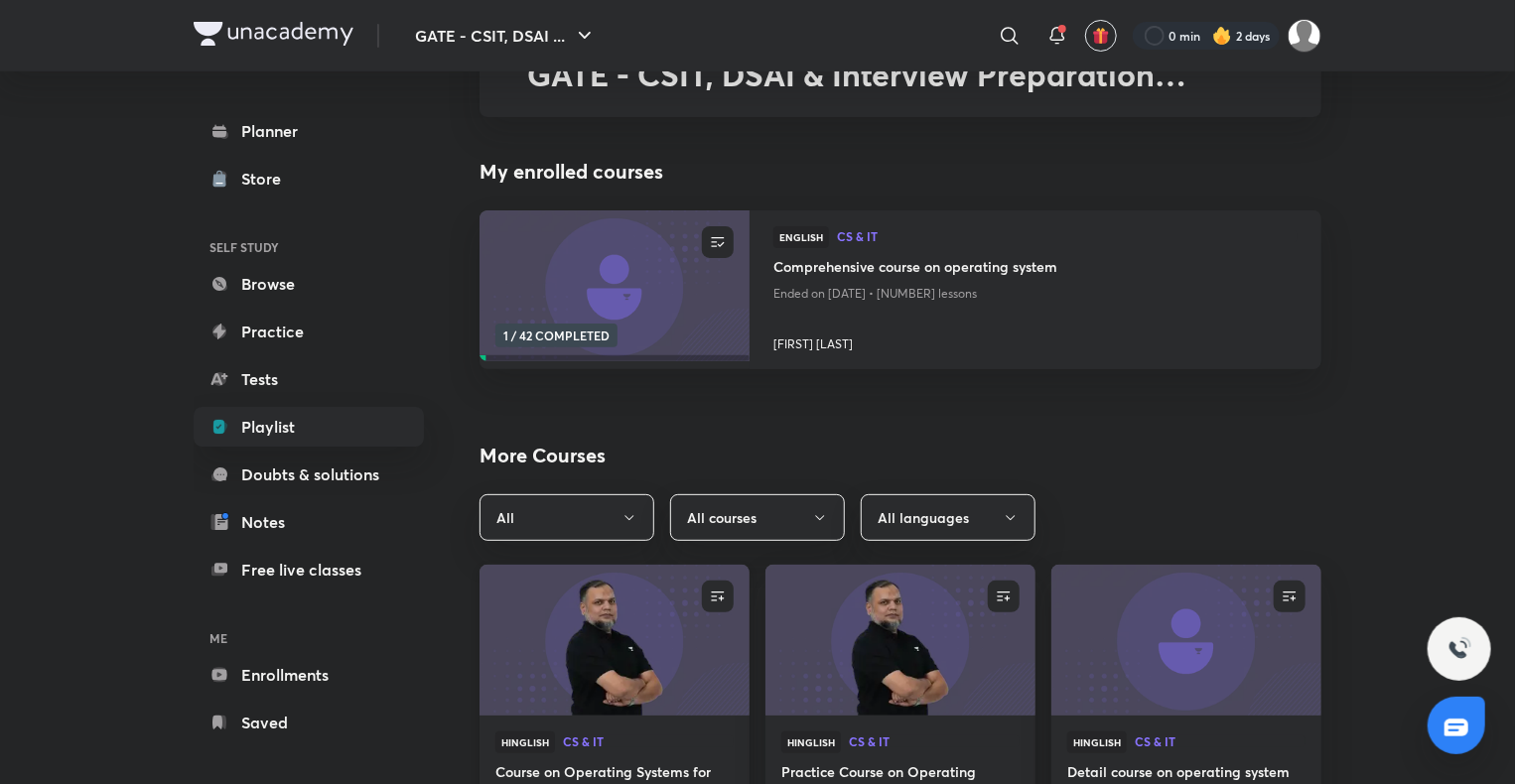 scroll, scrollTop: 246, scrollLeft: 0, axis: vertical 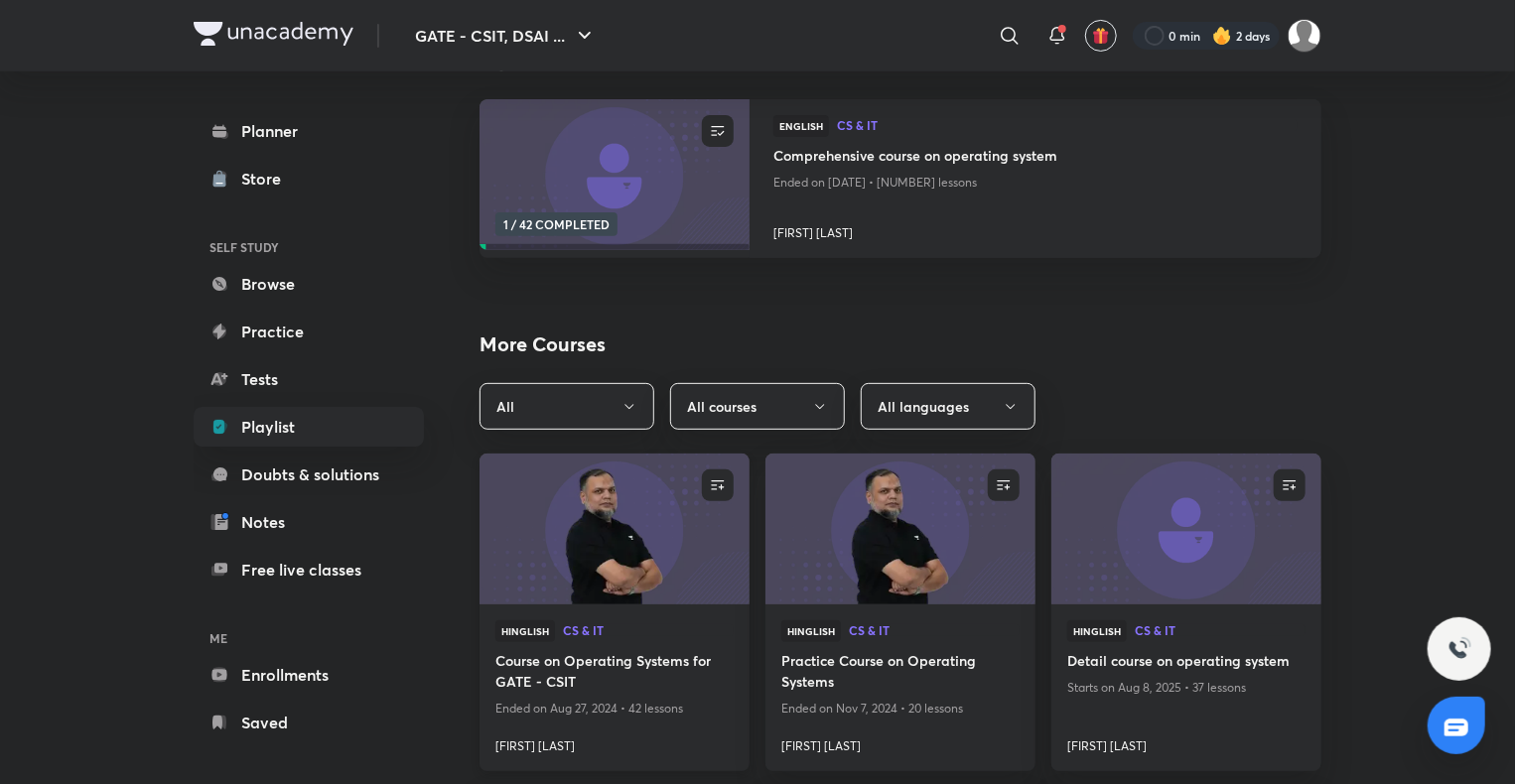 click on "Hinglish CS & IT" at bounding box center (615, 635) 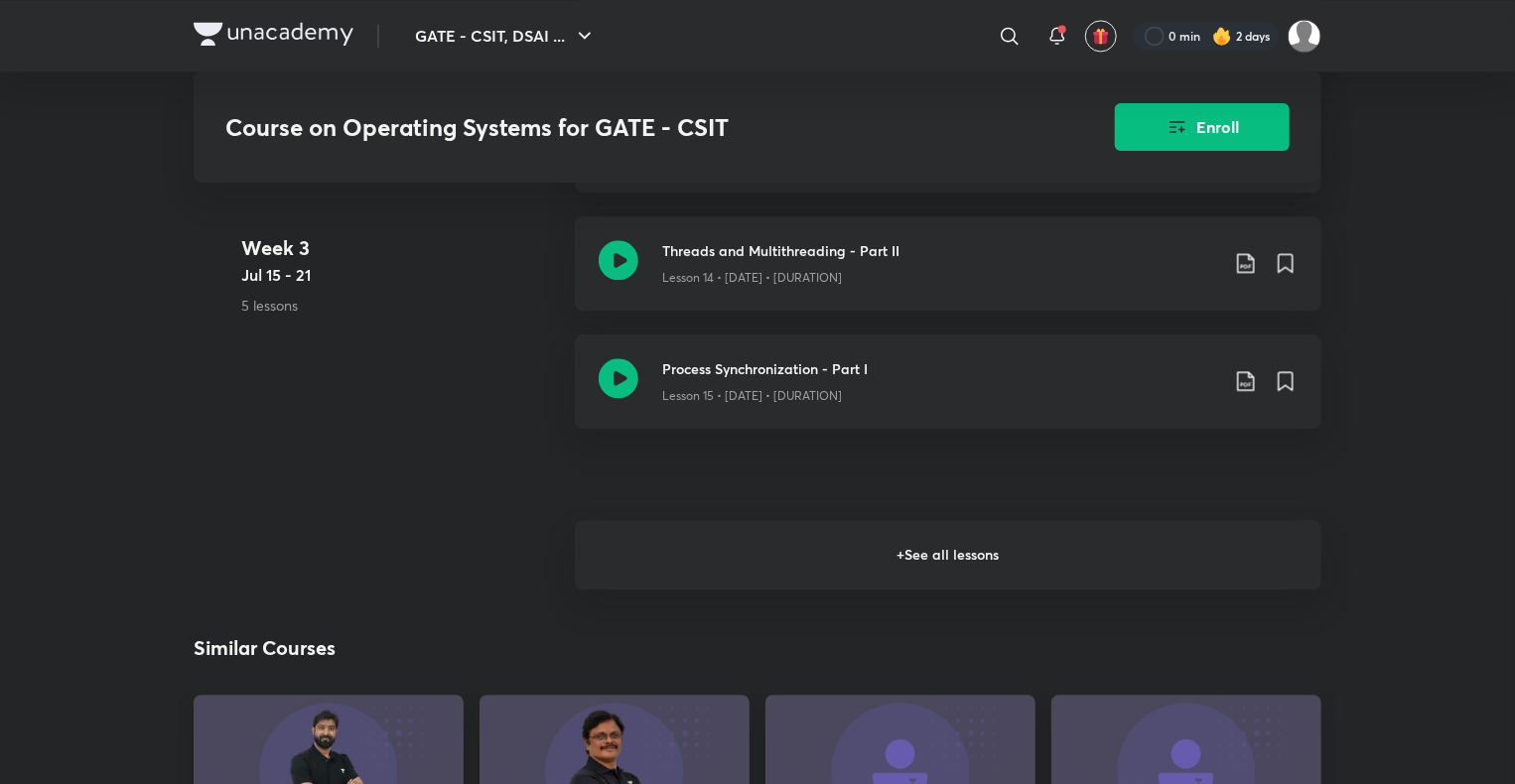 scroll, scrollTop: 2215, scrollLeft: 0, axis: vertical 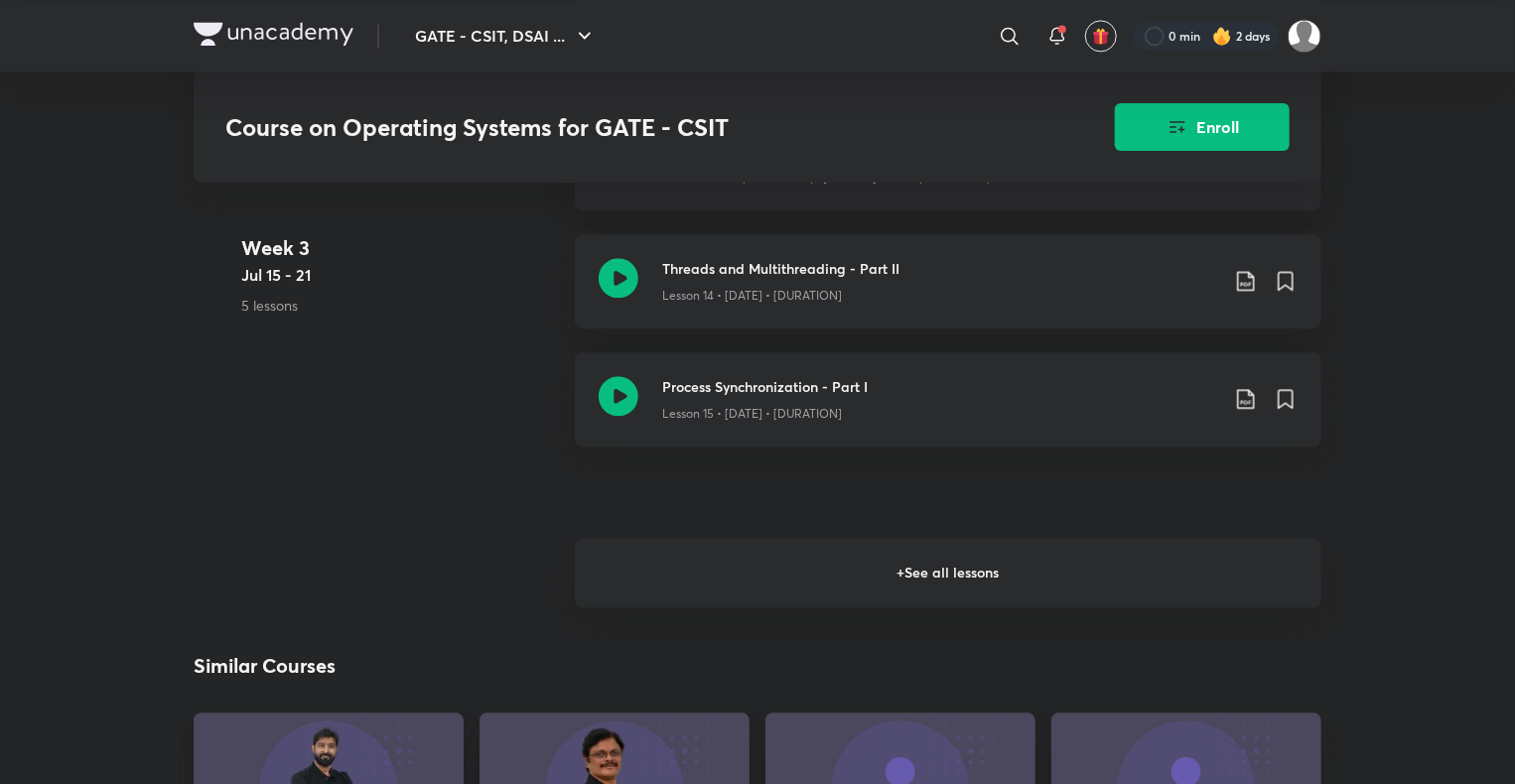 click on "+  See all lessons" at bounding box center (948, 573) 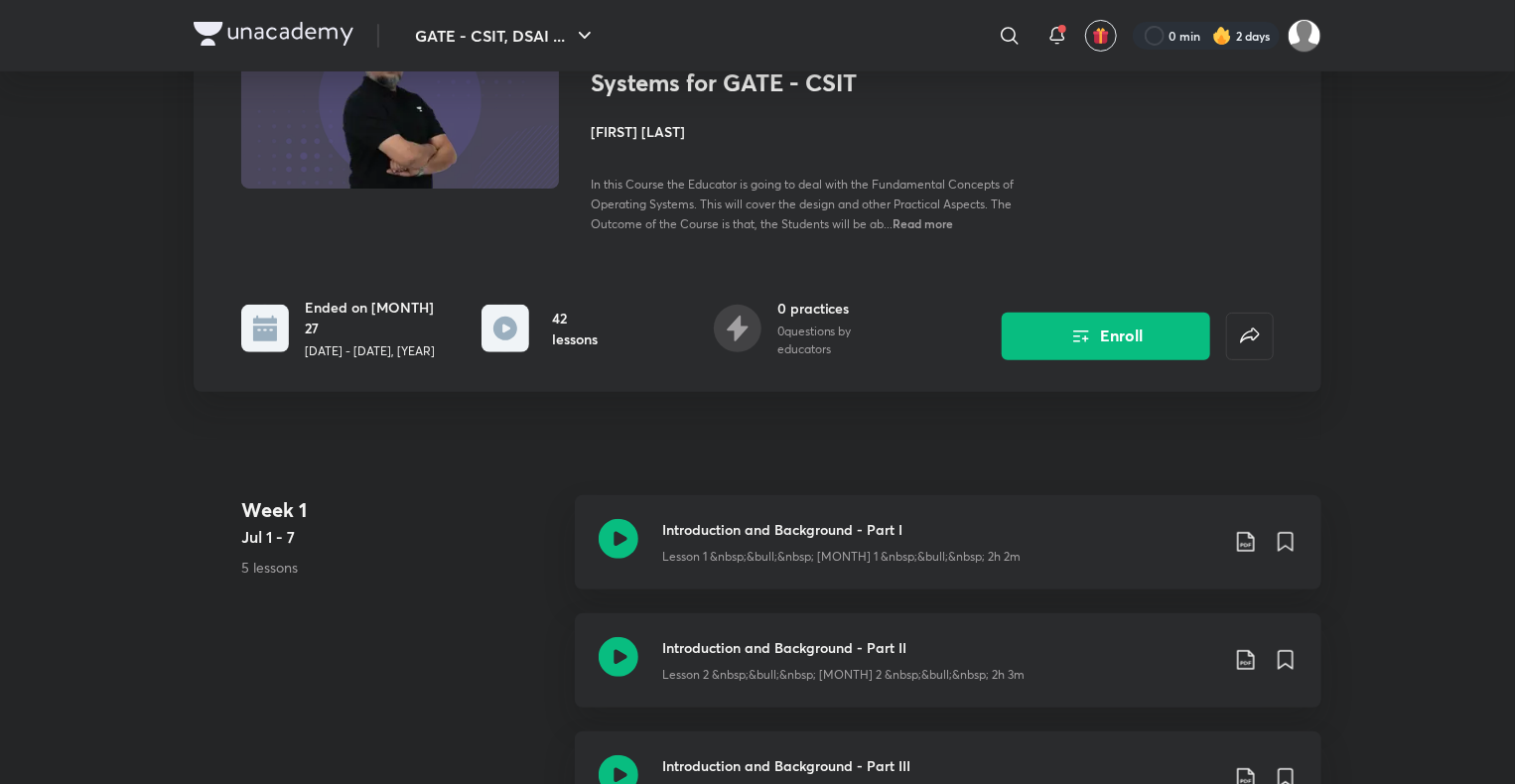 scroll, scrollTop: 0, scrollLeft: 0, axis: both 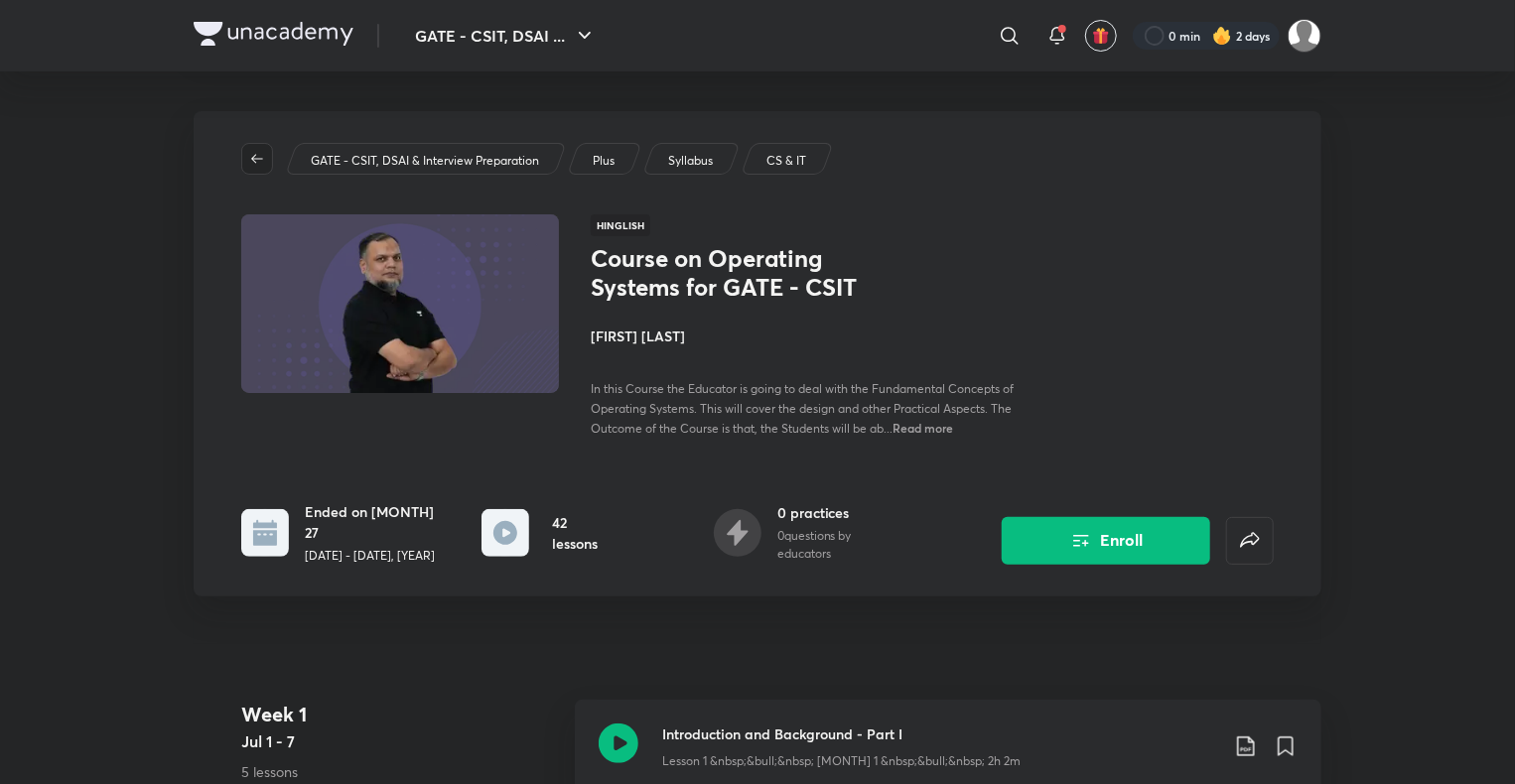 click at bounding box center [257, 159] 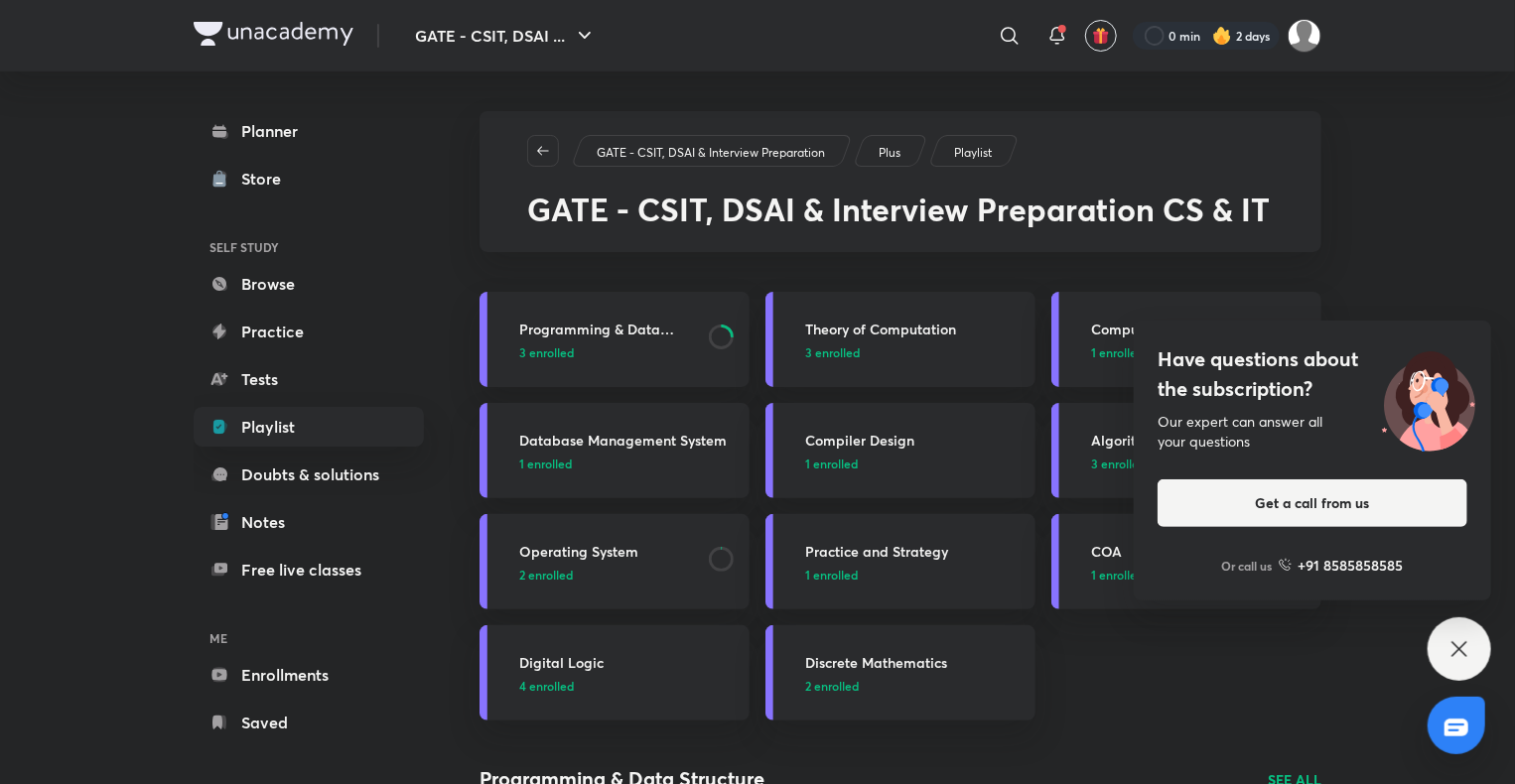 click on "Have questions about the subscription? Our expert can answer all your questions Get a call from us Or call us +91 8585858585" at bounding box center (1459, 649) 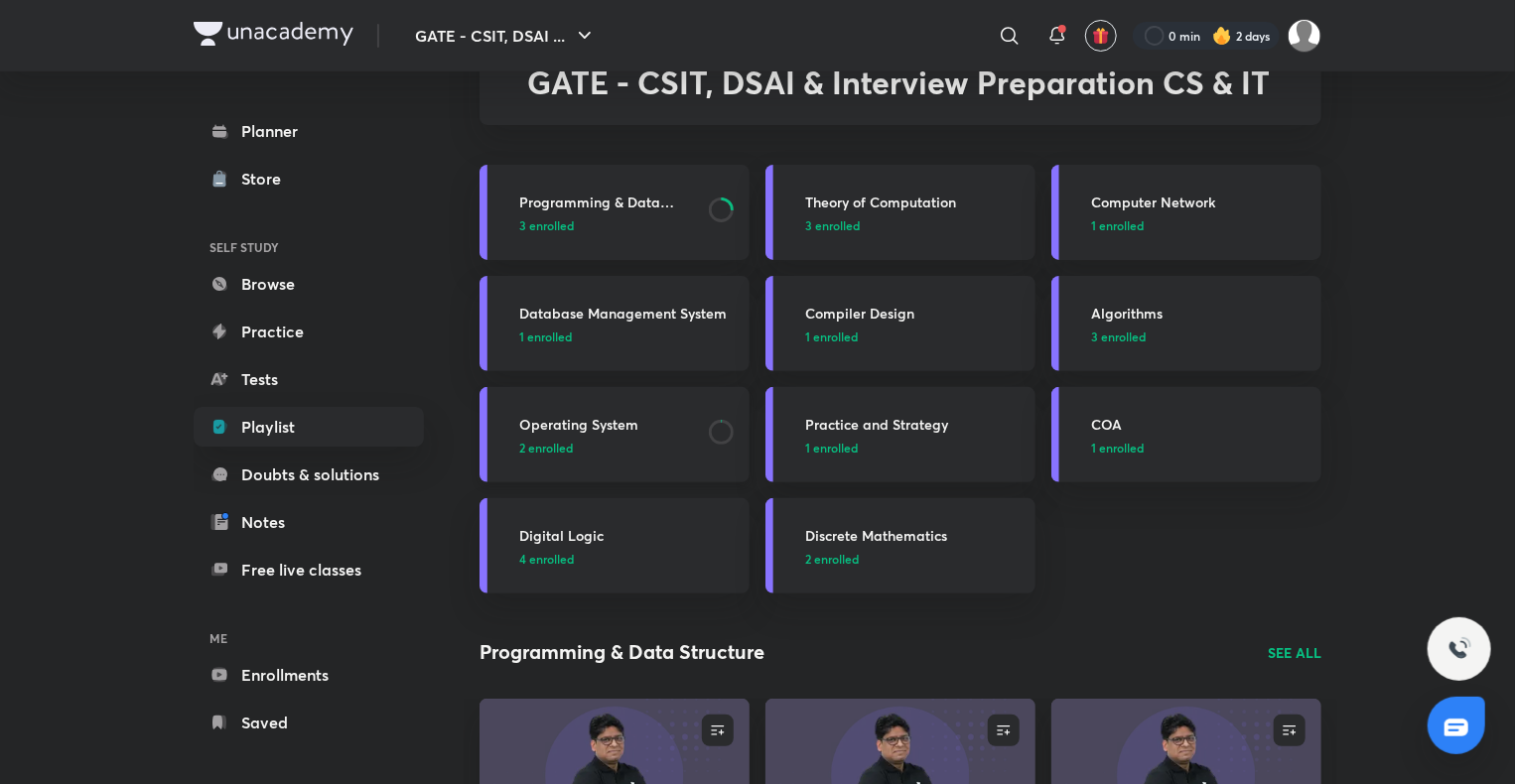 scroll, scrollTop: 0, scrollLeft: 0, axis: both 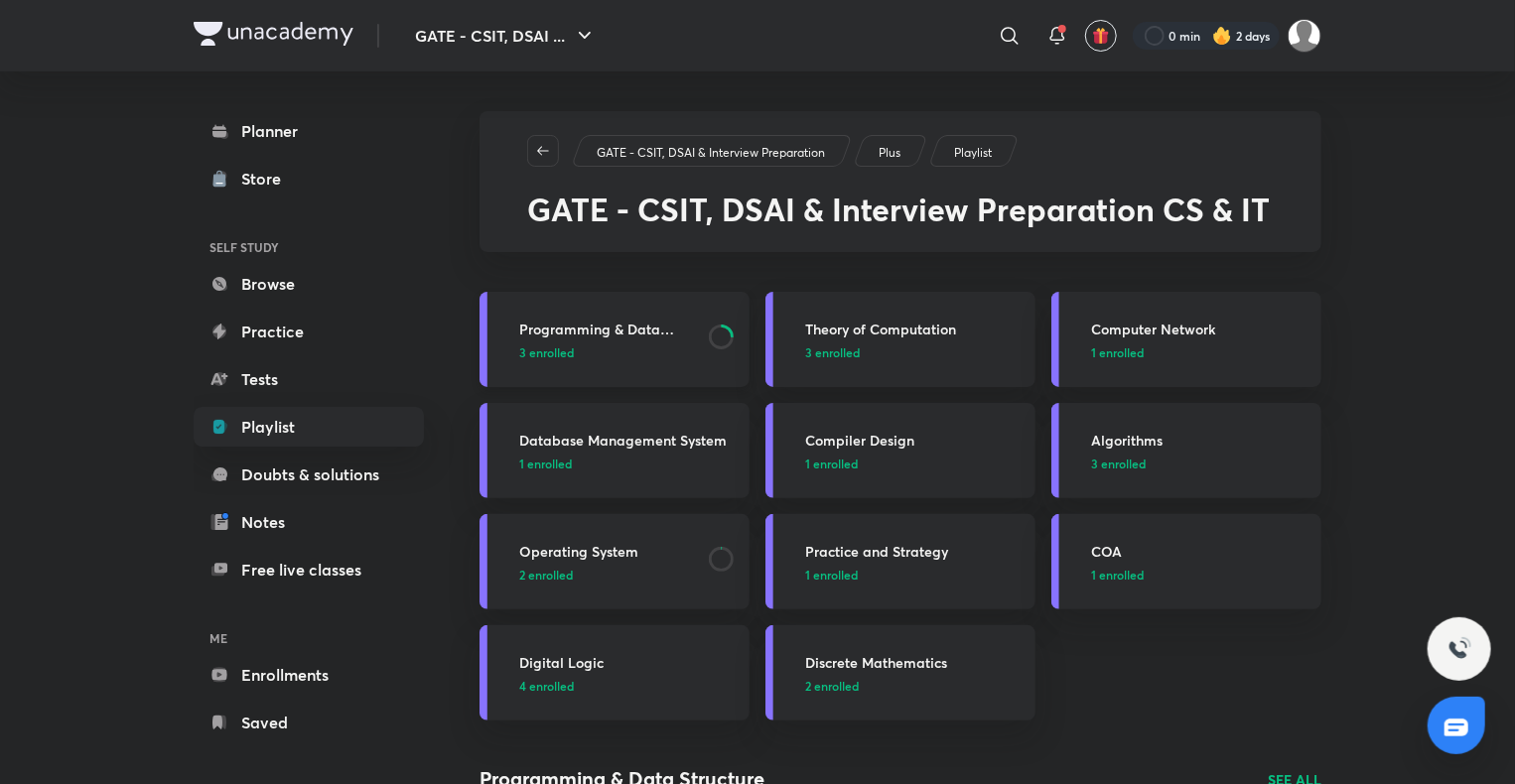 click on "Programming & Data Structure" at bounding box center (608, 328) 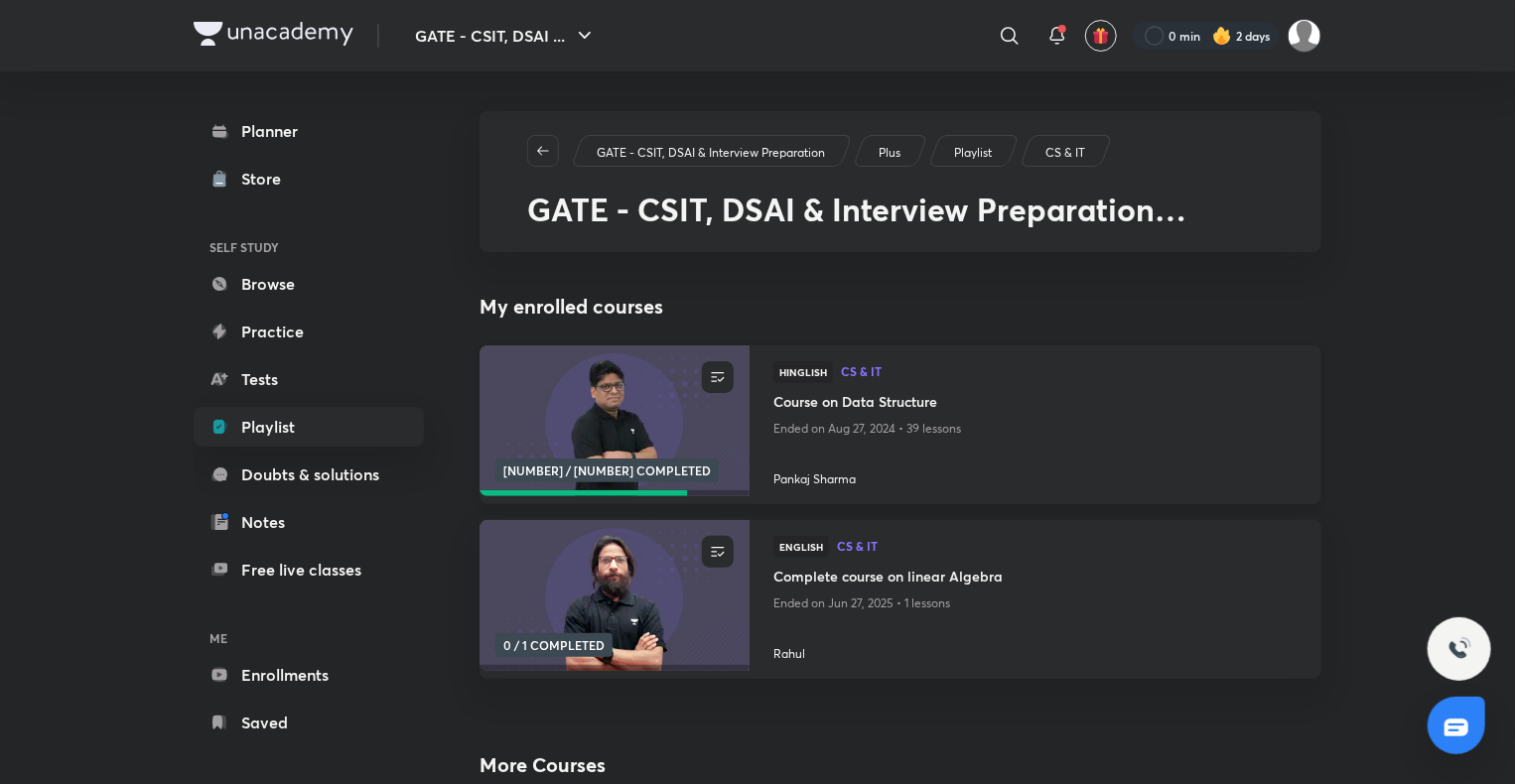 click on "Course on Data Structure" at bounding box center [1035, 403] 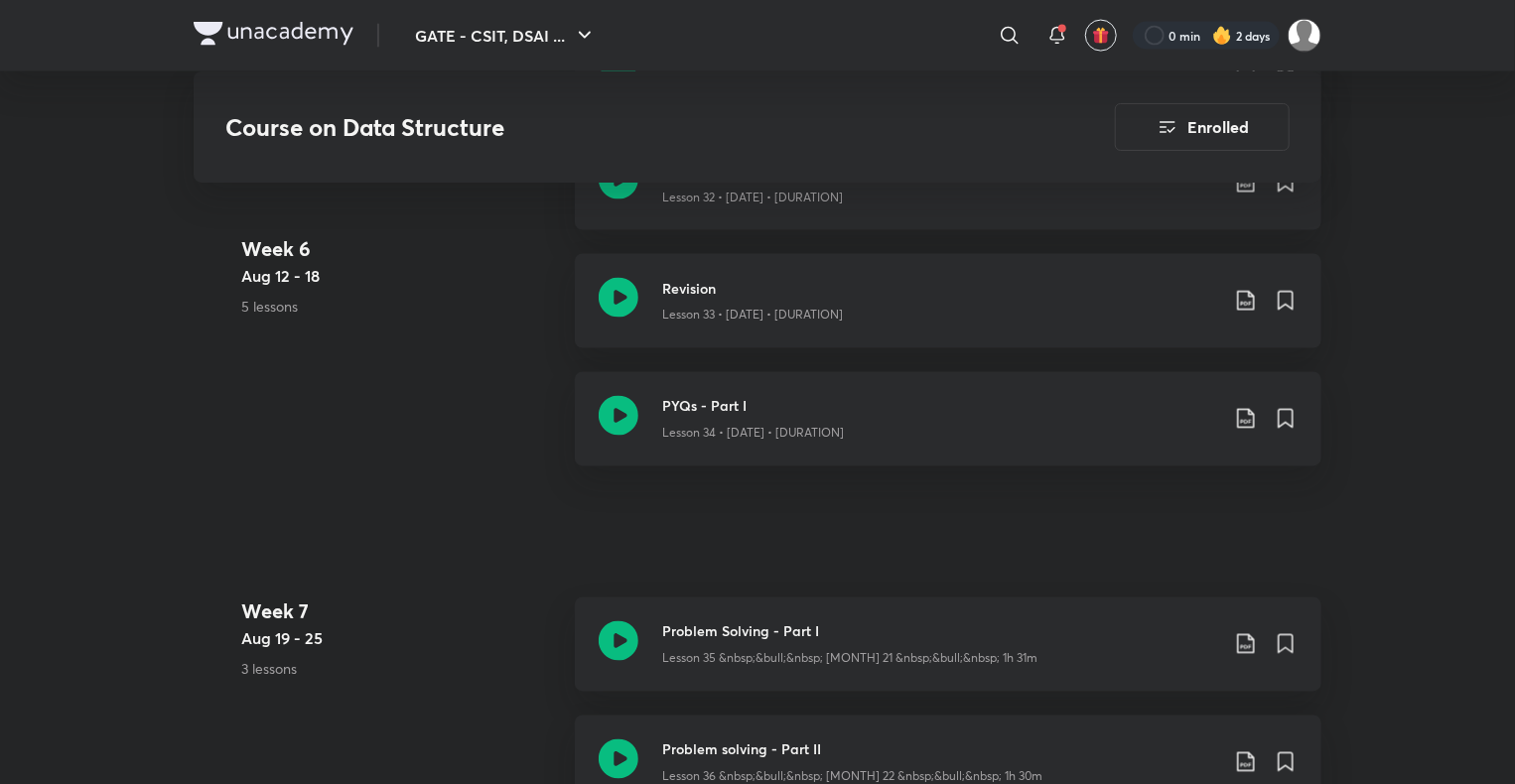 scroll, scrollTop: 5363, scrollLeft: 0, axis: vertical 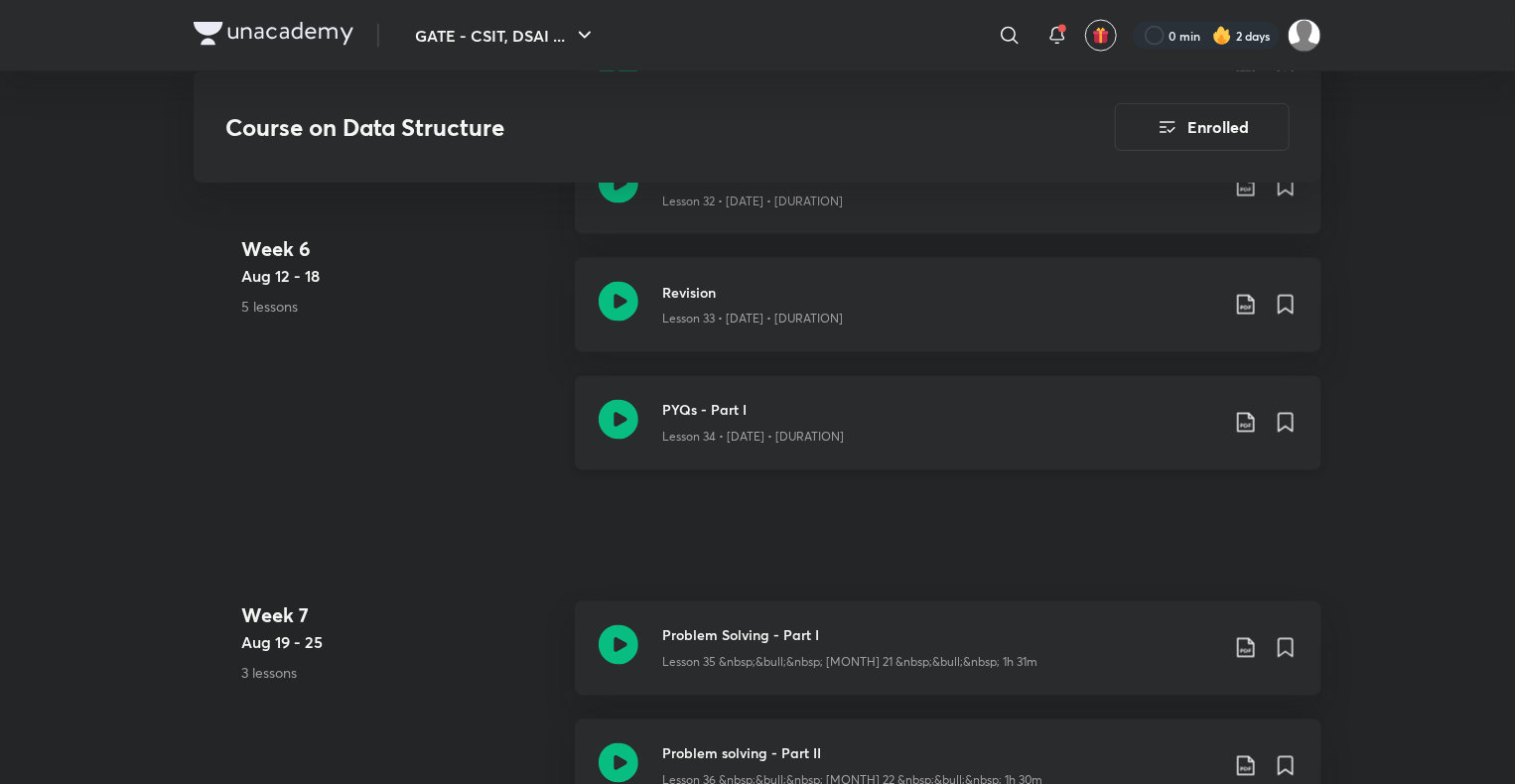 click on "PYQs - Part I" at bounding box center [940, 410] 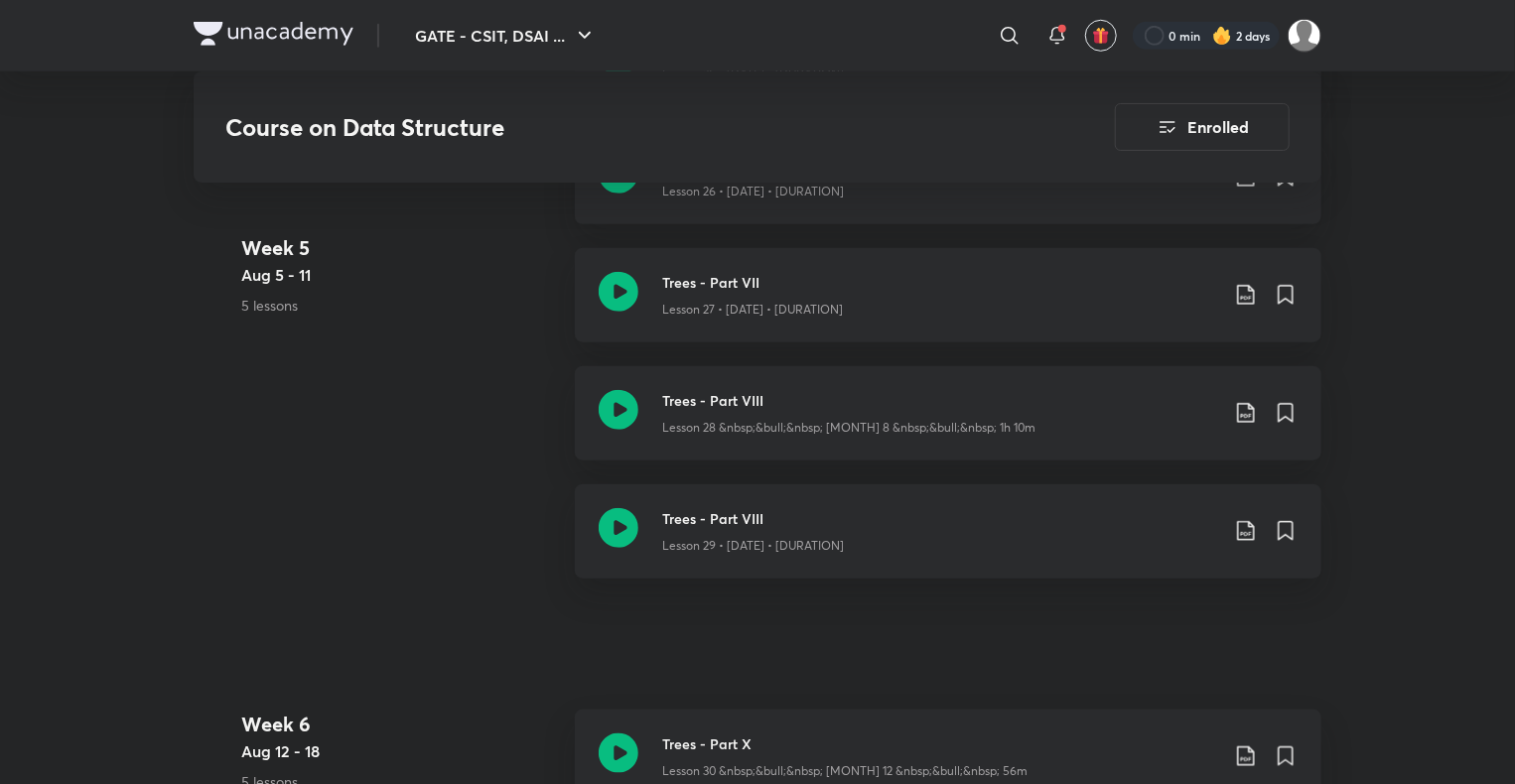 scroll, scrollTop: 4553, scrollLeft: 0, axis: vertical 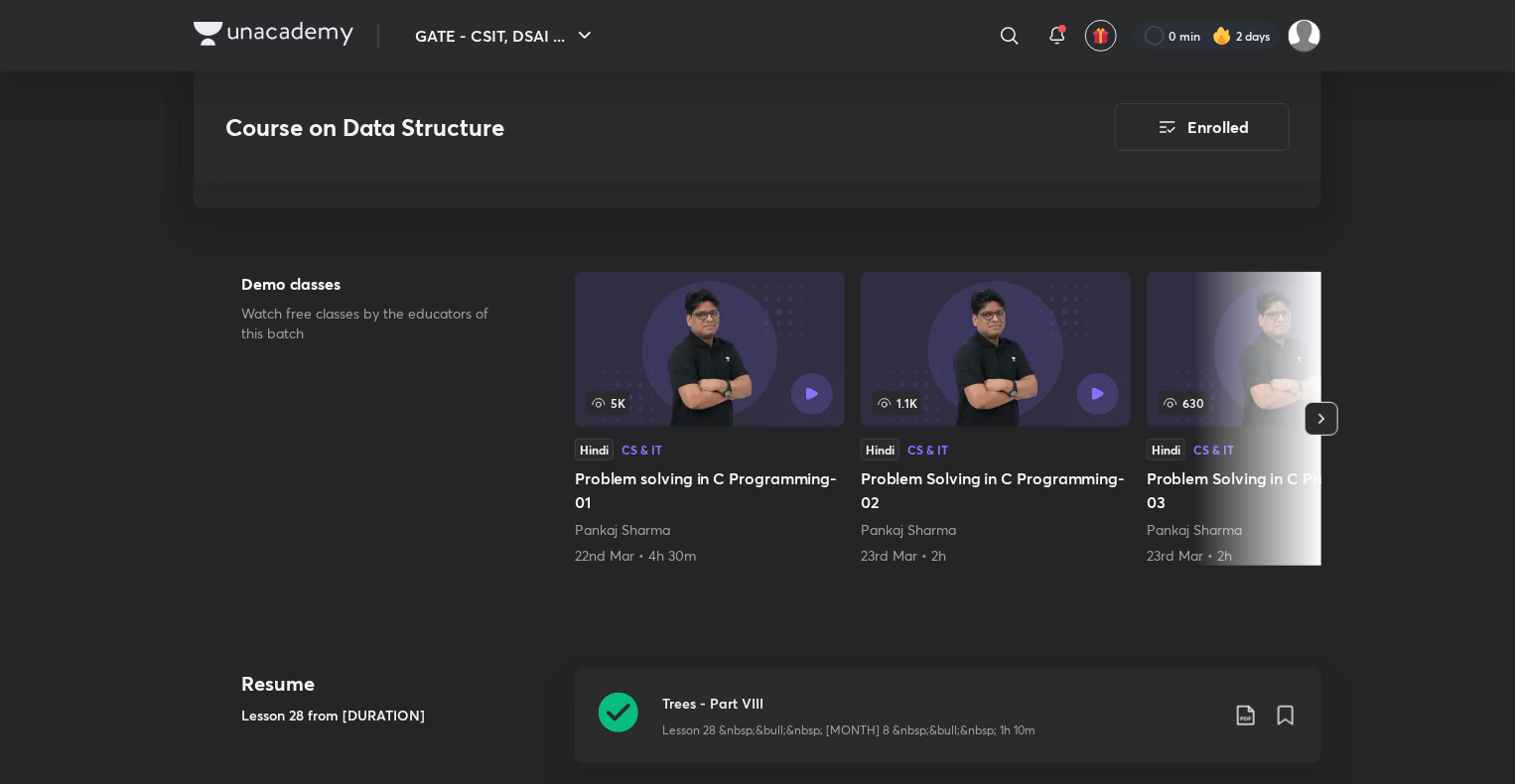 click at bounding box center [273, 34] 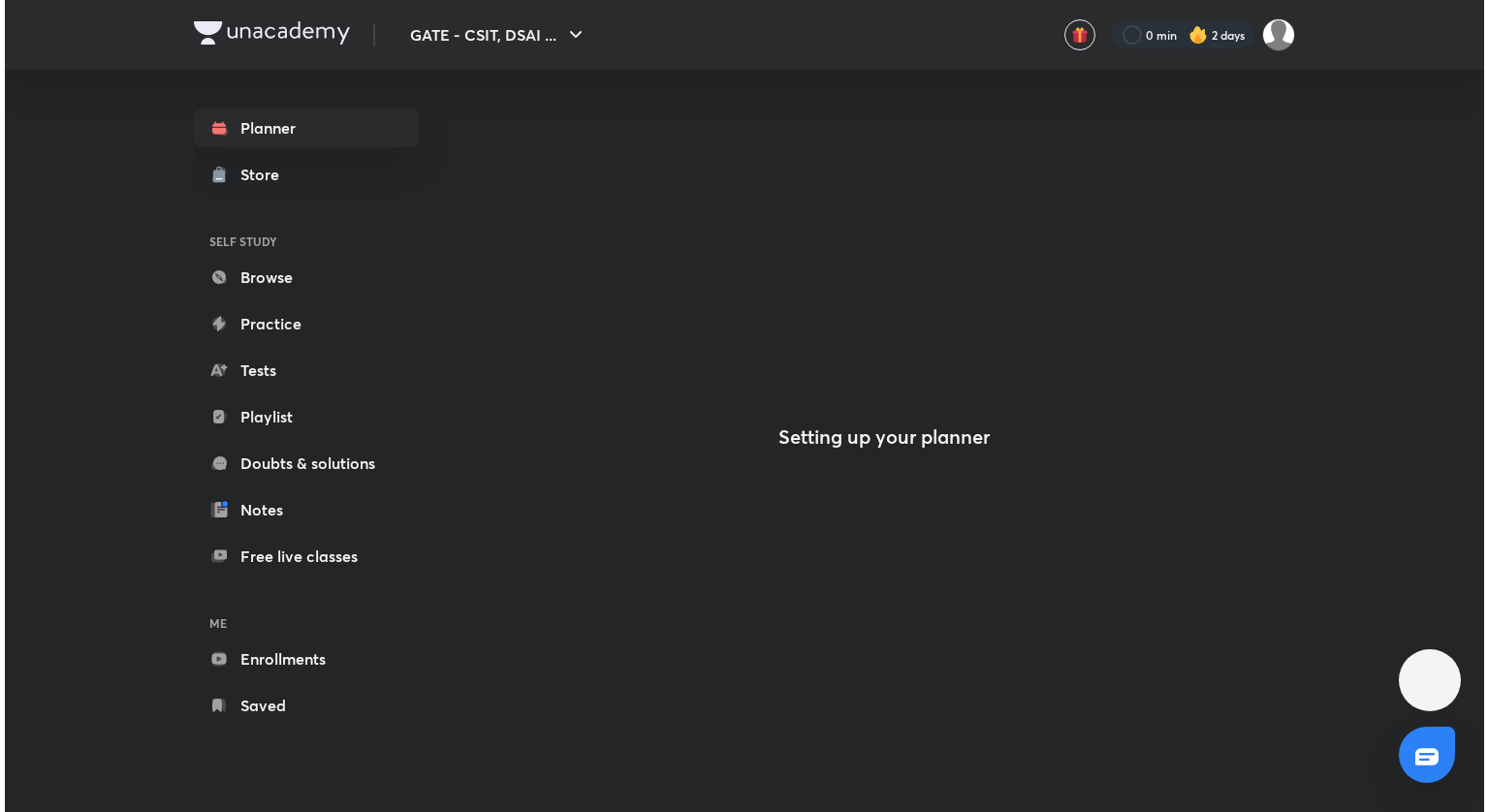 scroll, scrollTop: 0, scrollLeft: 0, axis: both 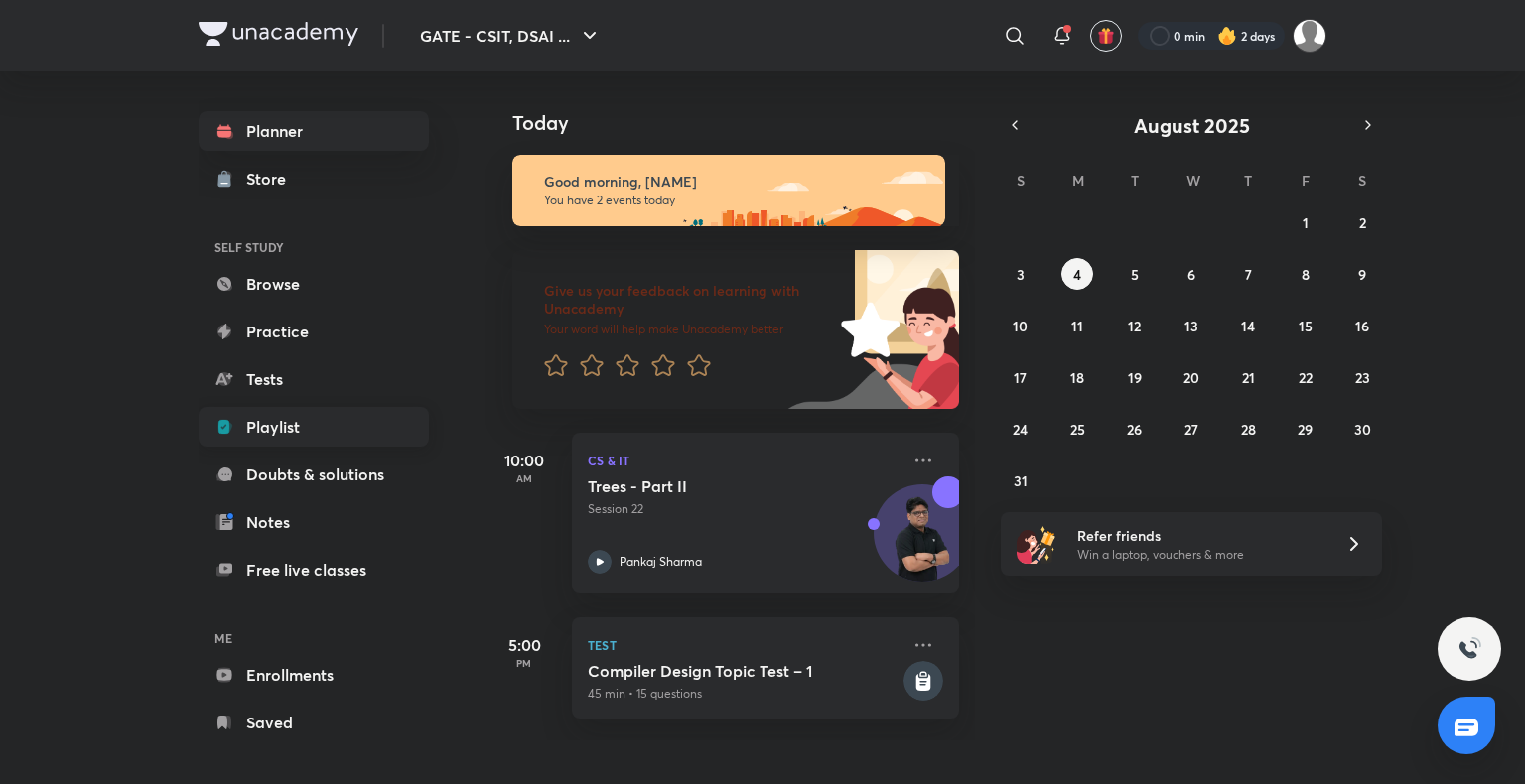 click on "Playlist" at bounding box center (314, 427) 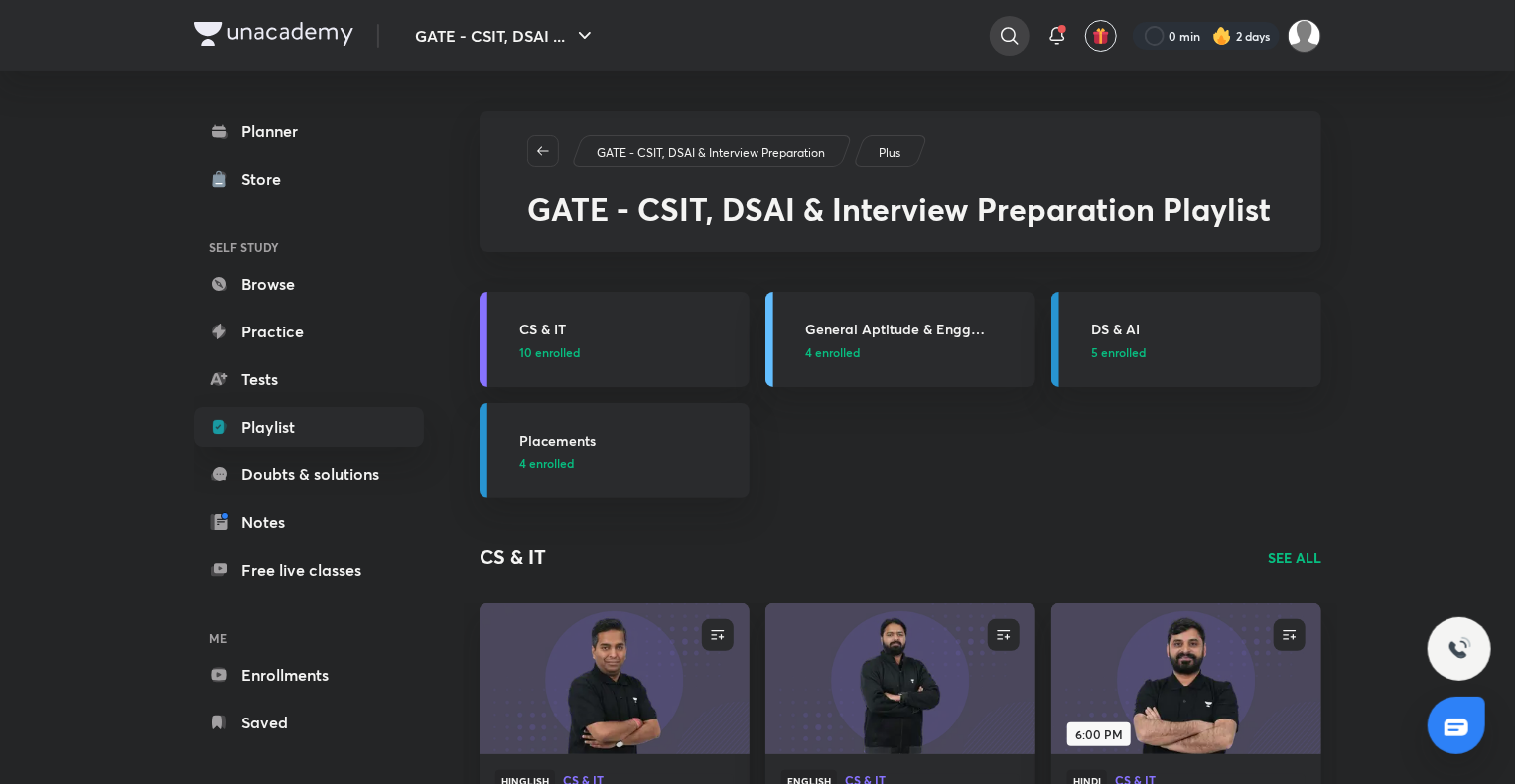 click 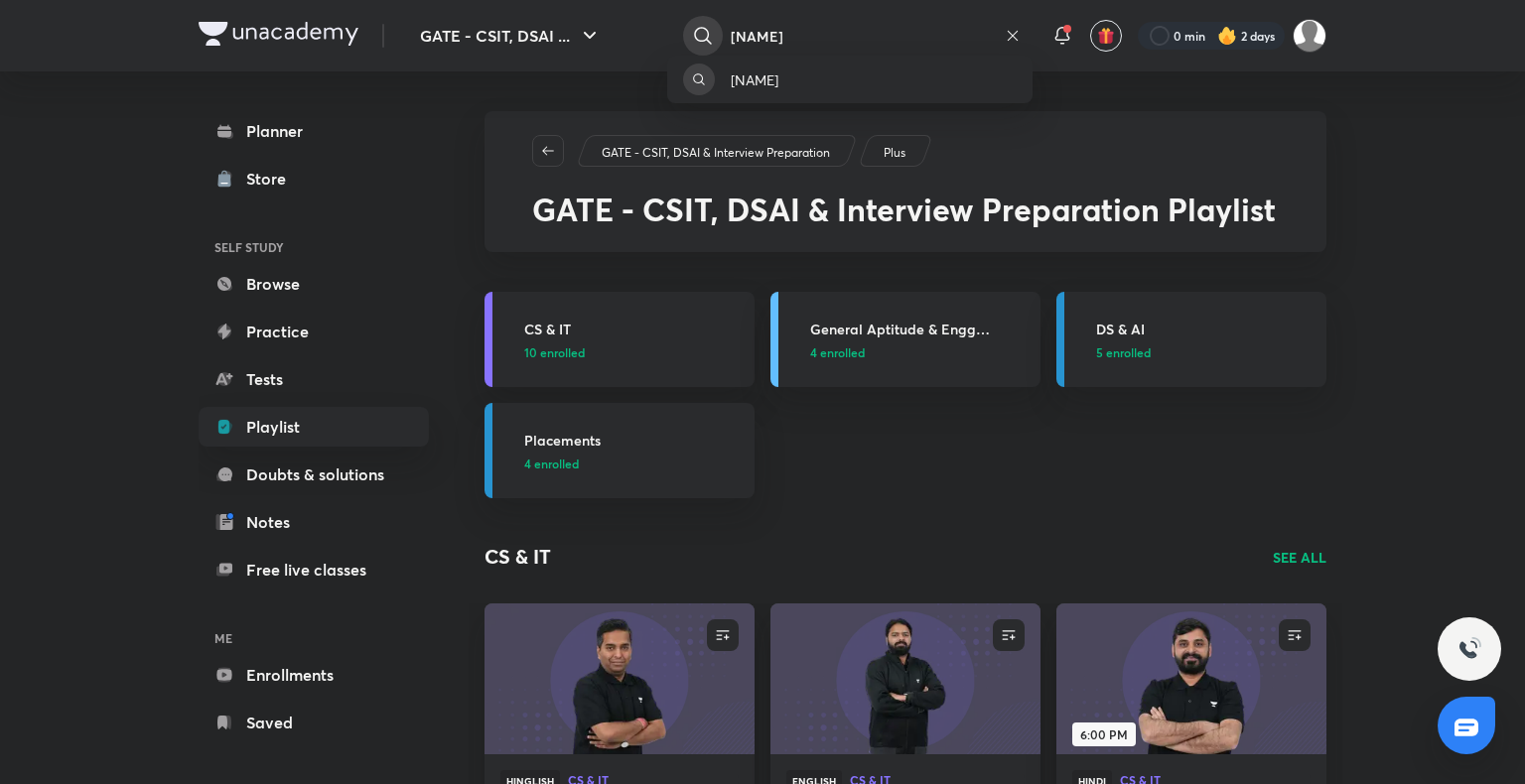 type on "vishwadeep" 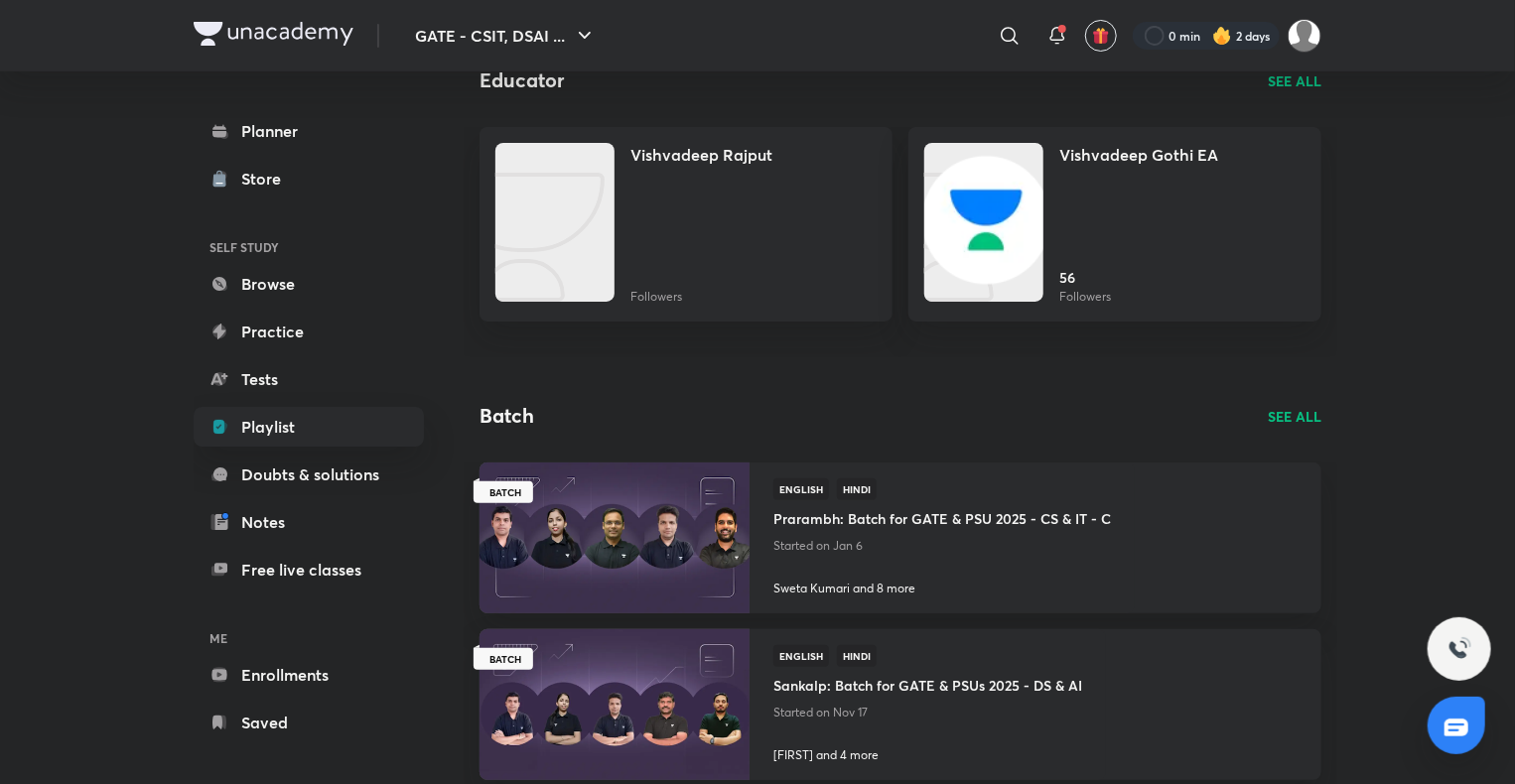 scroll, scrollTop: 0, scrollLeft: 0, axis: both 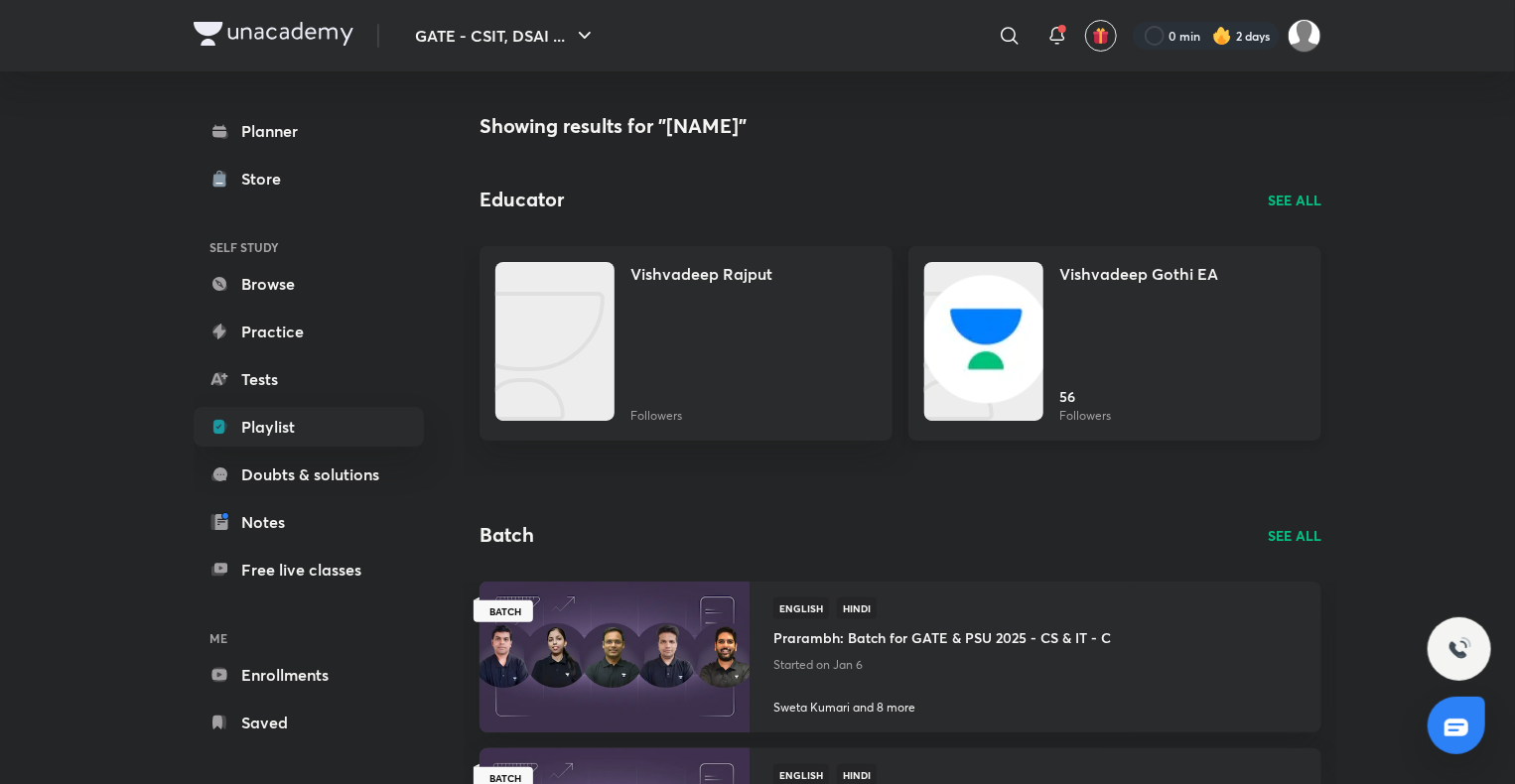 click on "Vishvadeep Gothi EA" at bounding box center [1139, 274] 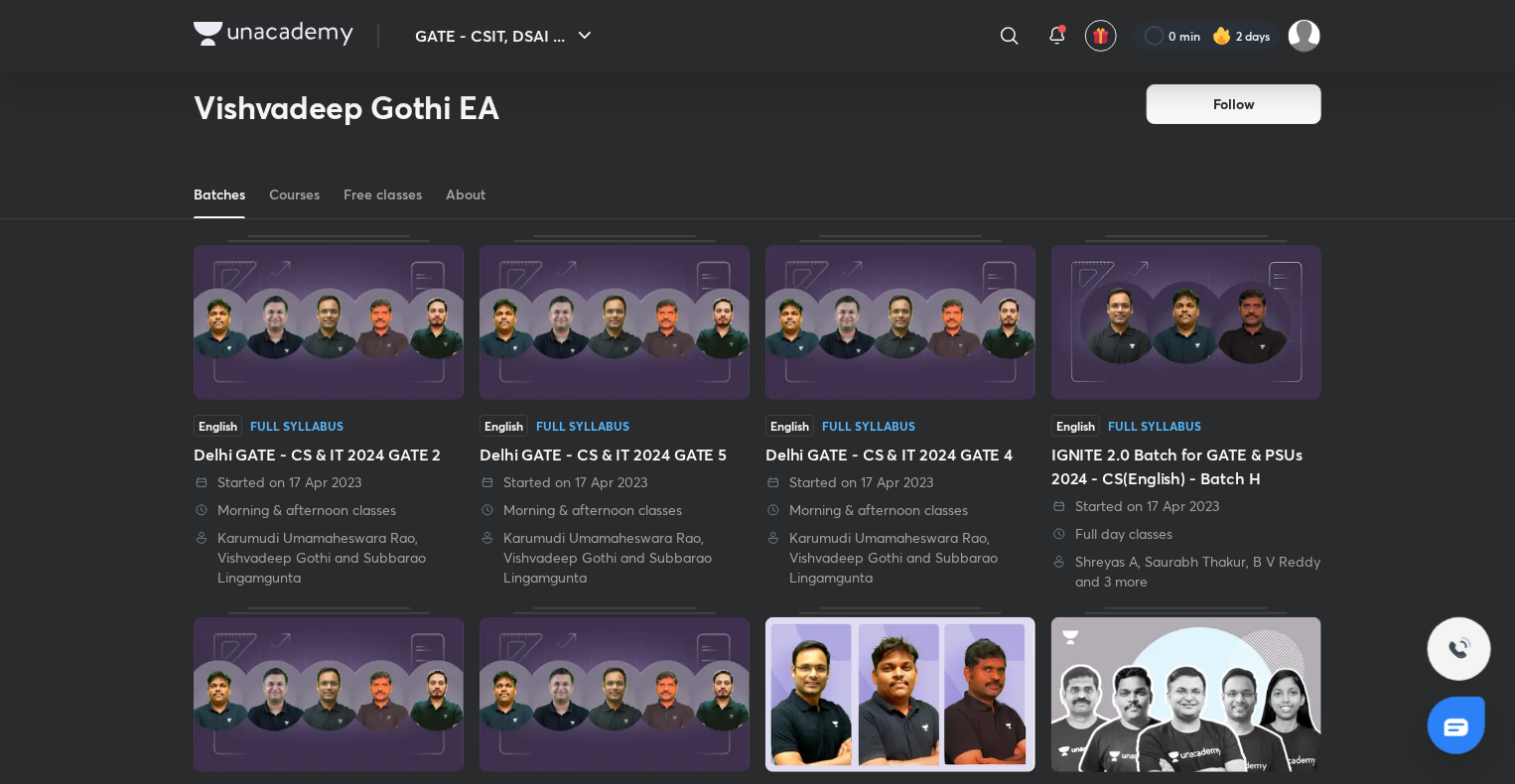 scroll, scrollTop: 0, scrollLeft: 0, axis: both 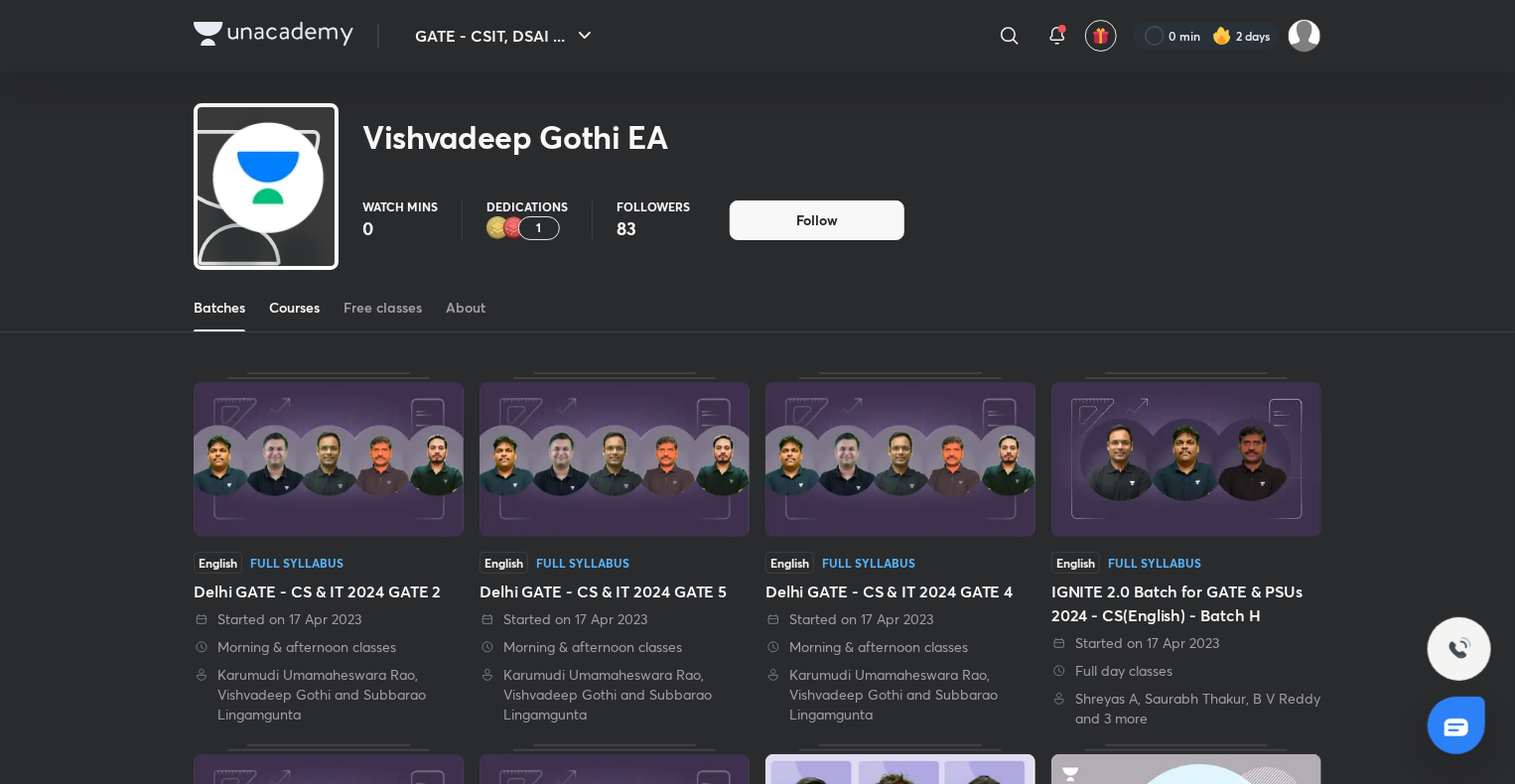 click on "Courses" at bounding box center [294, 308] 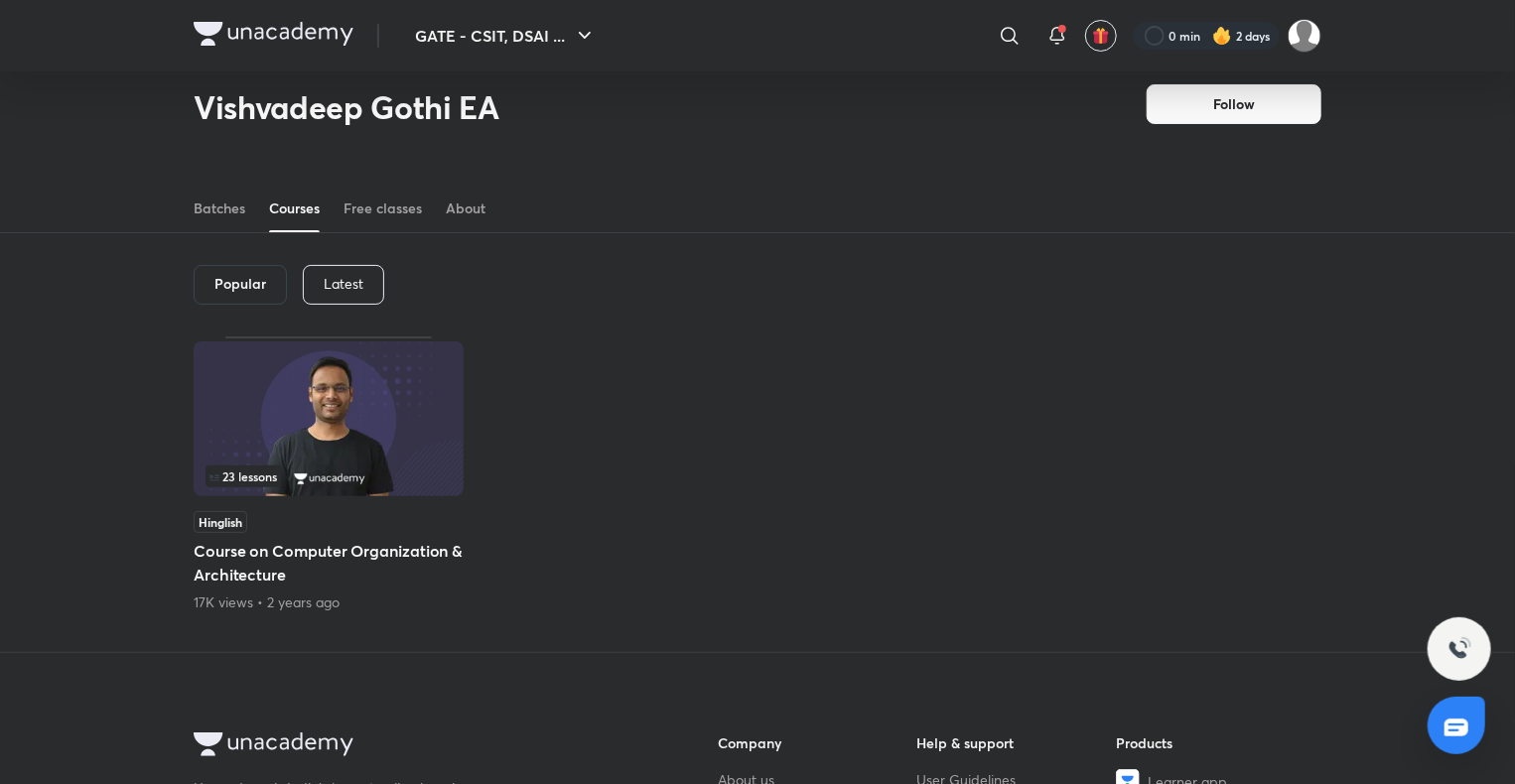 scroll, scrollTop: 0, scrollLeft: 0, axis: both 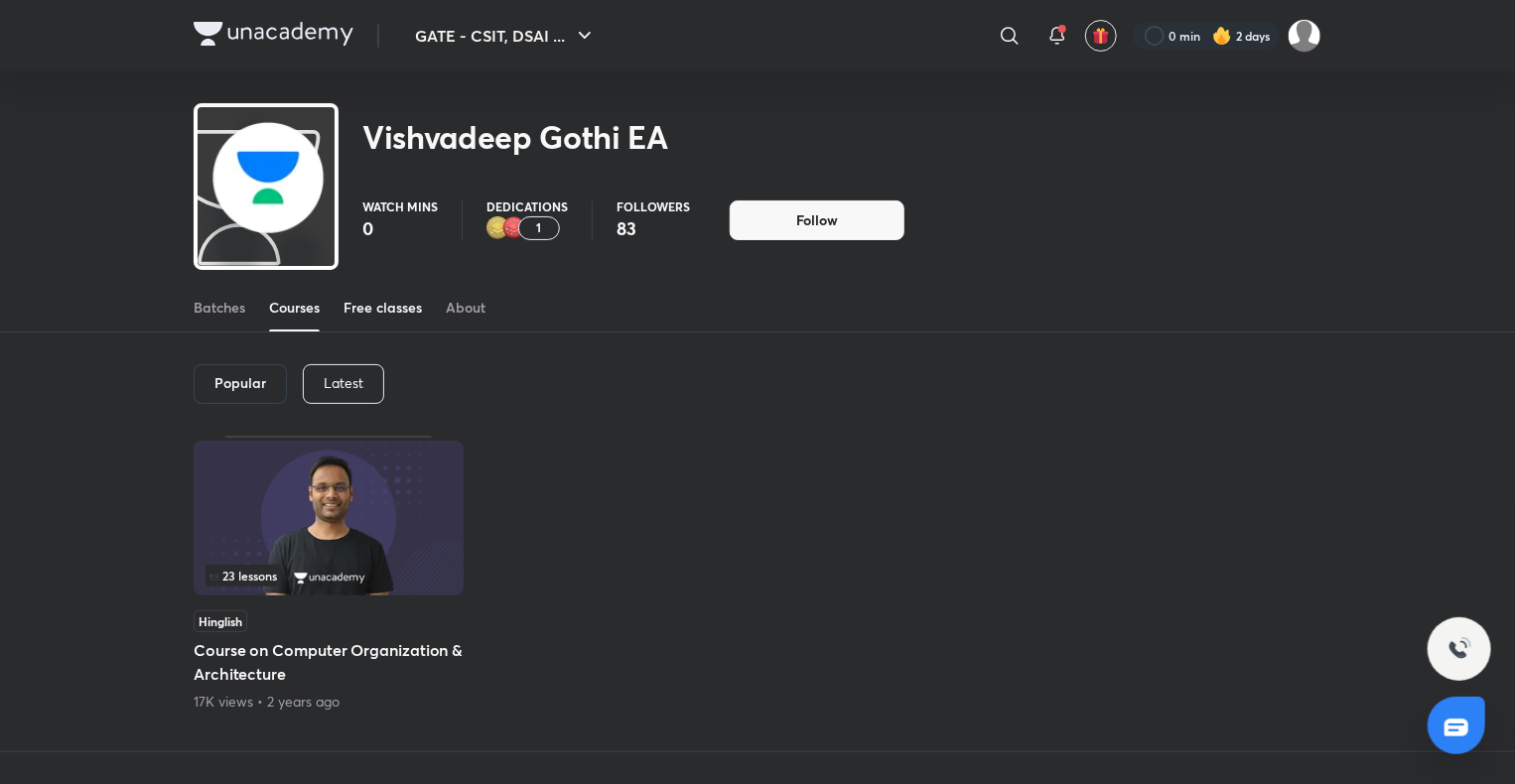 click on "Free classes" at bounding box center (382, 308) 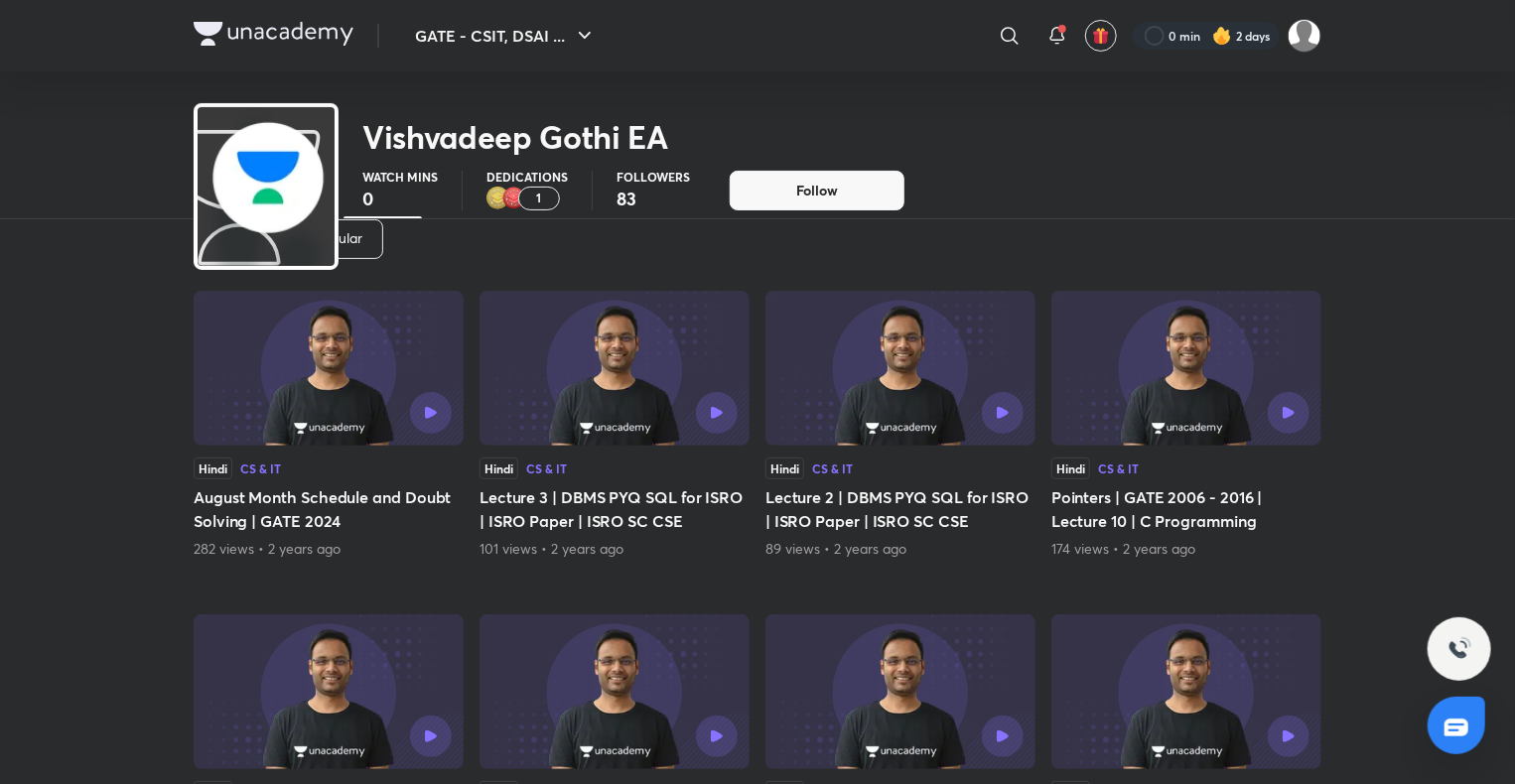 scroll, scrollTop: 0, scrollLeft: 0, axis: both 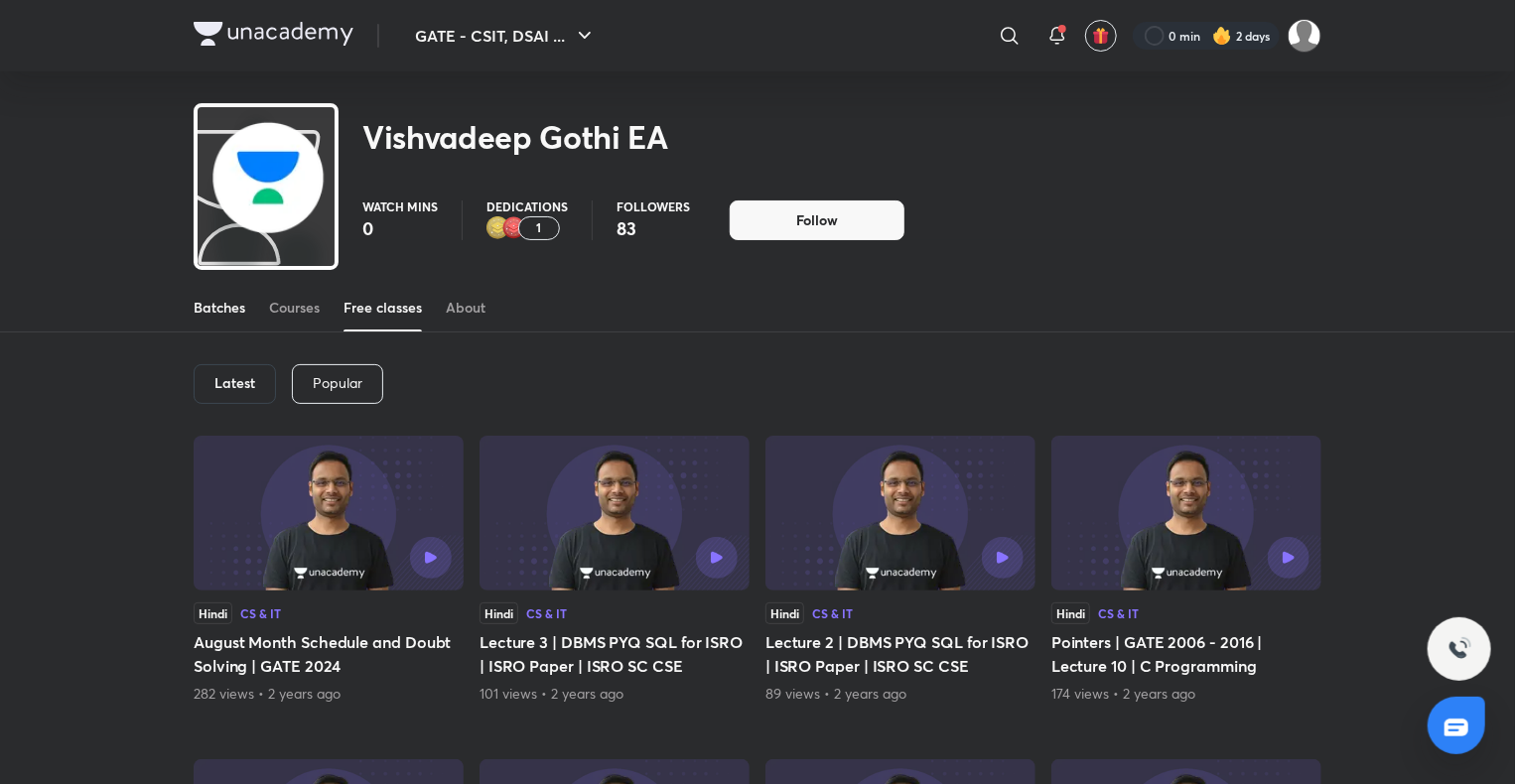 click on "Batches" at bounding box center [219, 308] 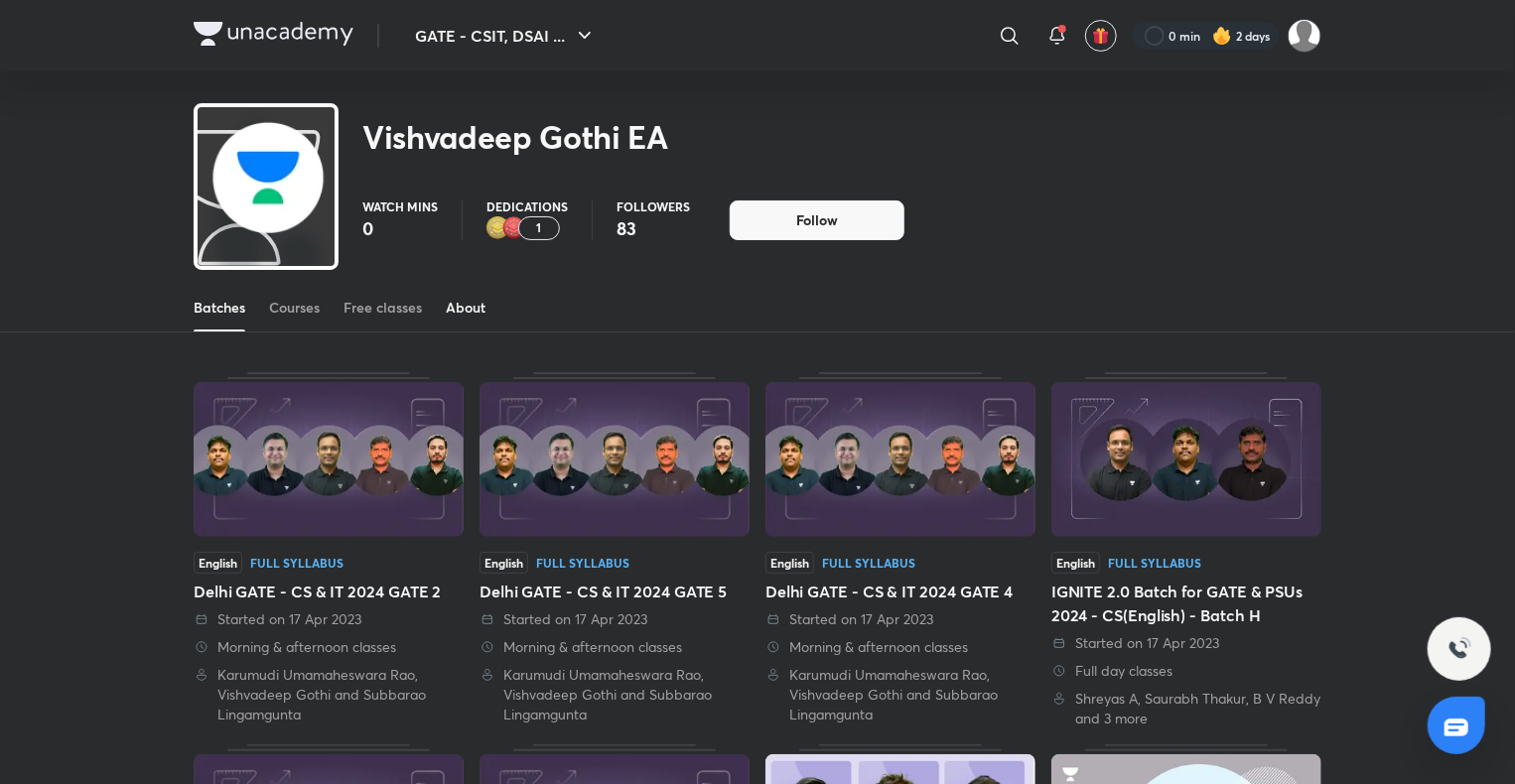 click on "About" at bounding box center (466, 308) 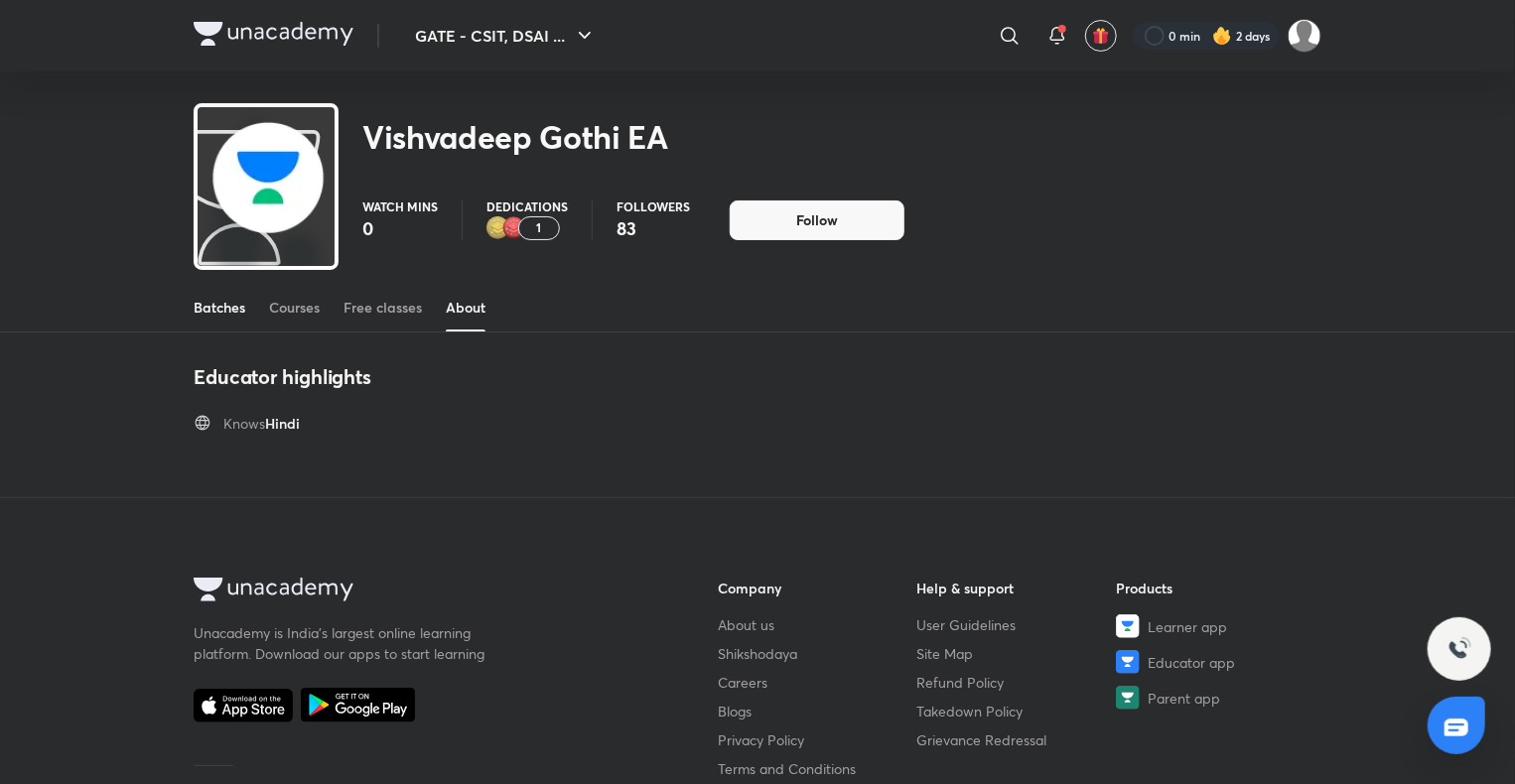 click on "Batches" at bounding box center (219, 308) 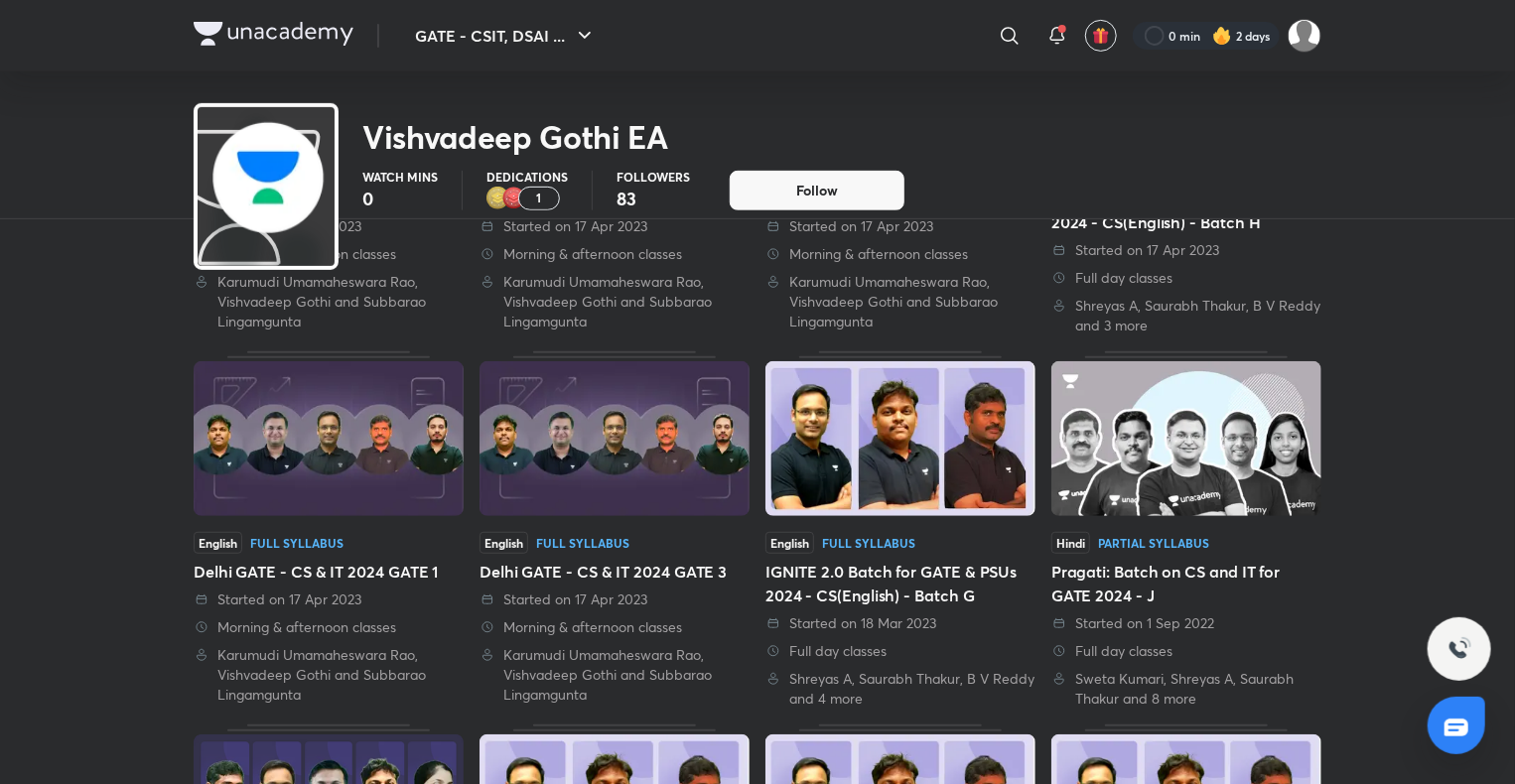 scroll, scrollTop: 0, scrollLeft: 0, axis: both 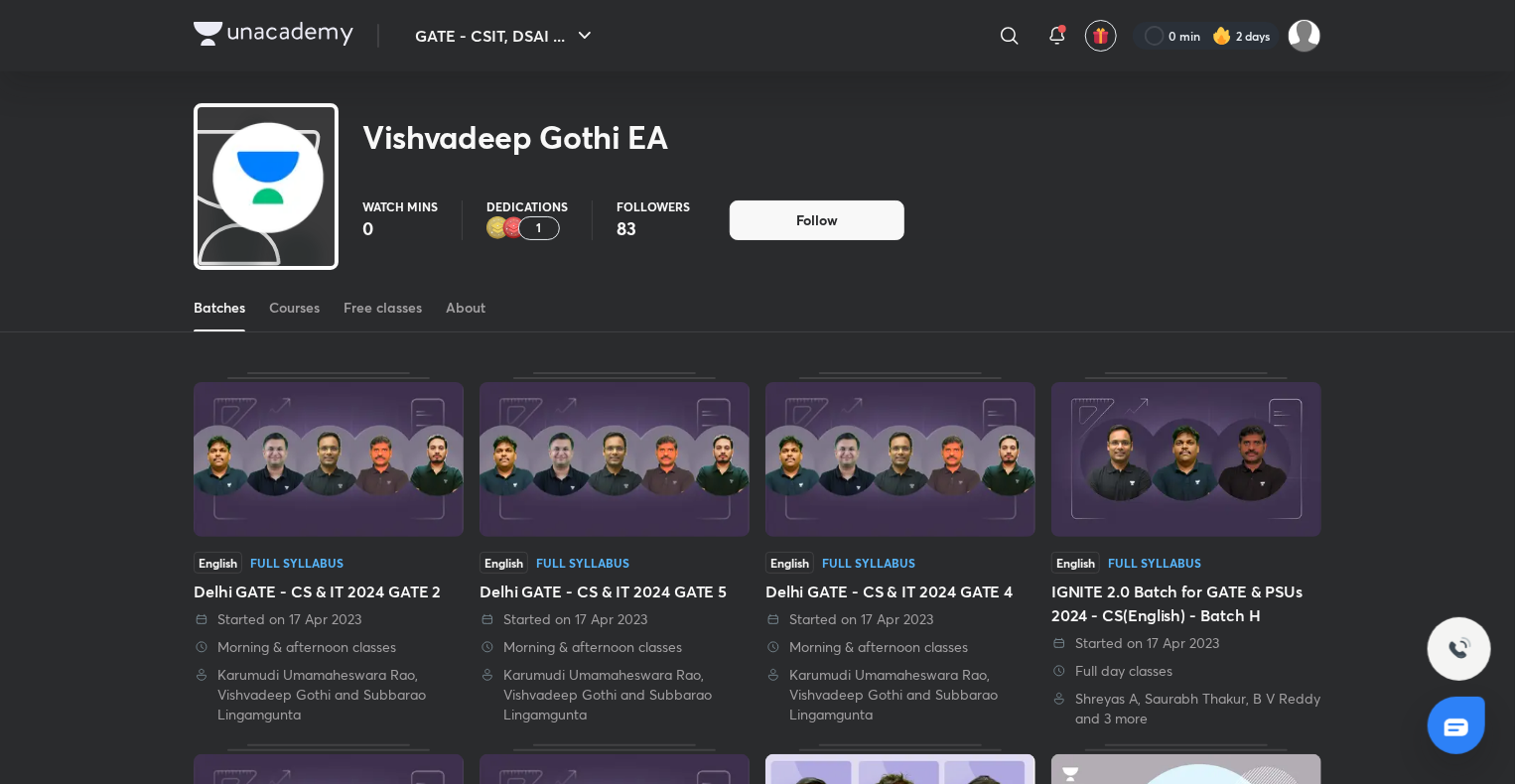 click on "GATE - CSIT, DSAI  ... ​ 0 min 2 days" at bounding box center [758, 36] 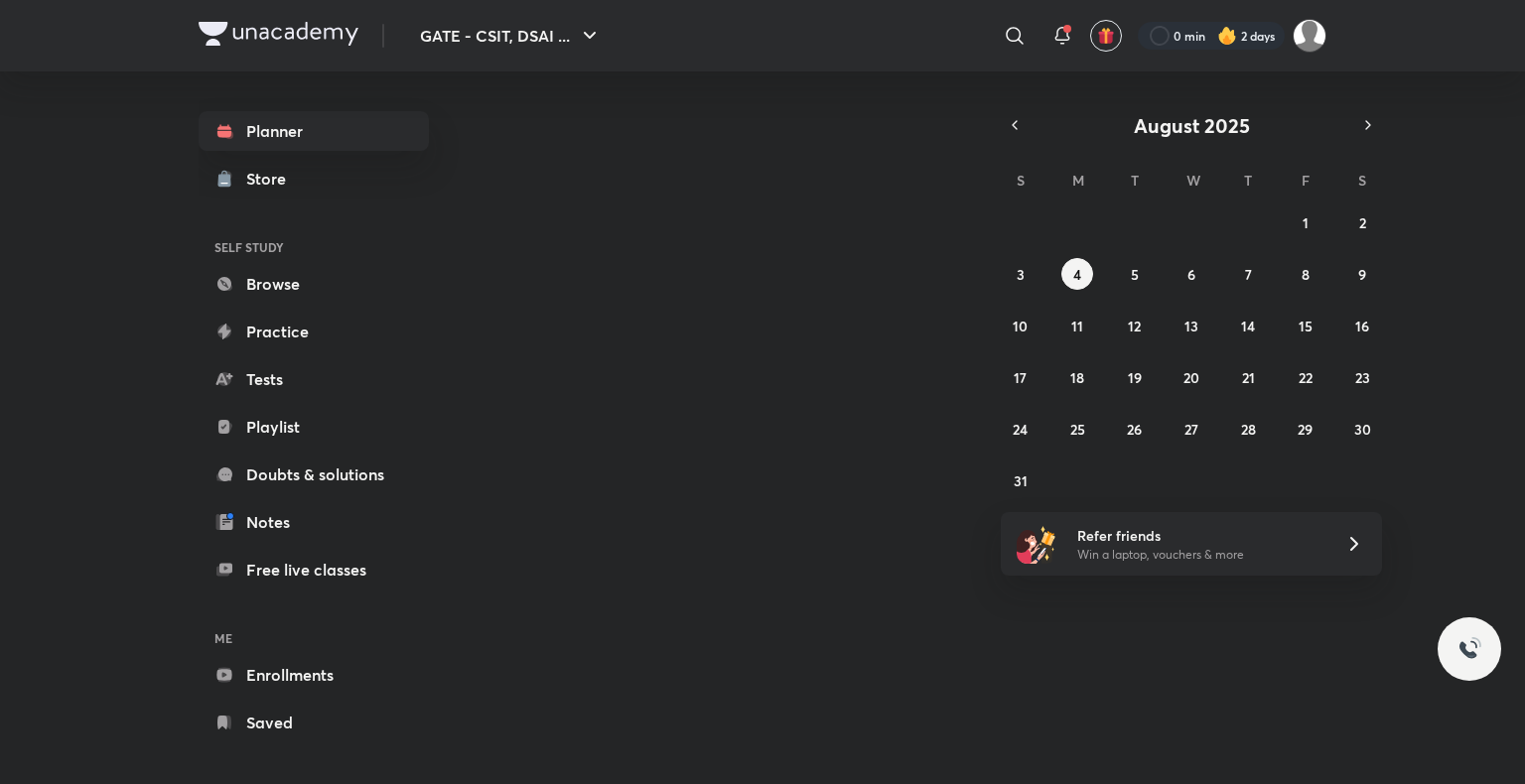 scroll, scrollTop: 0, scrollLeft: 0, axis: both 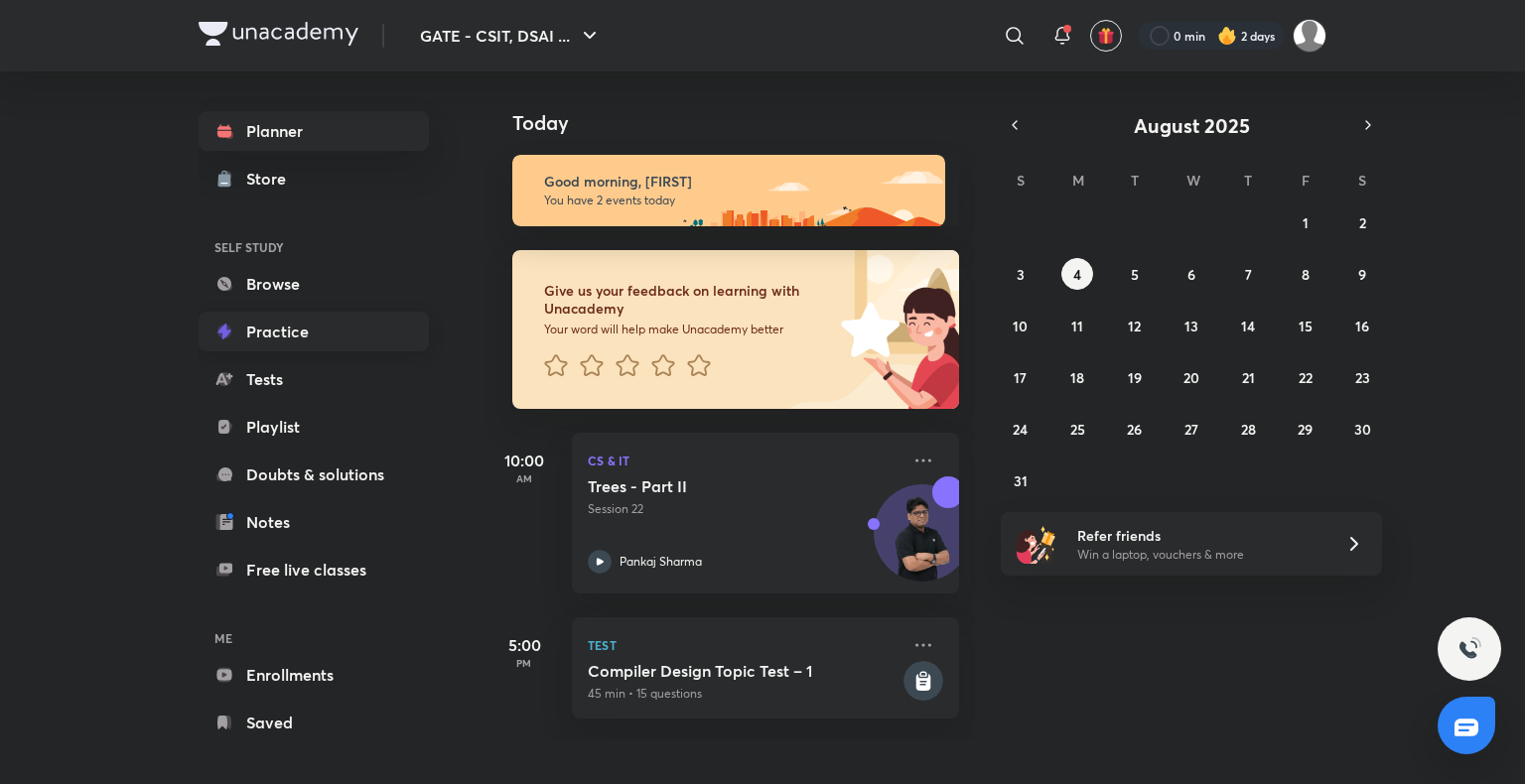click on "Practice" at bounding box center [314, 331] 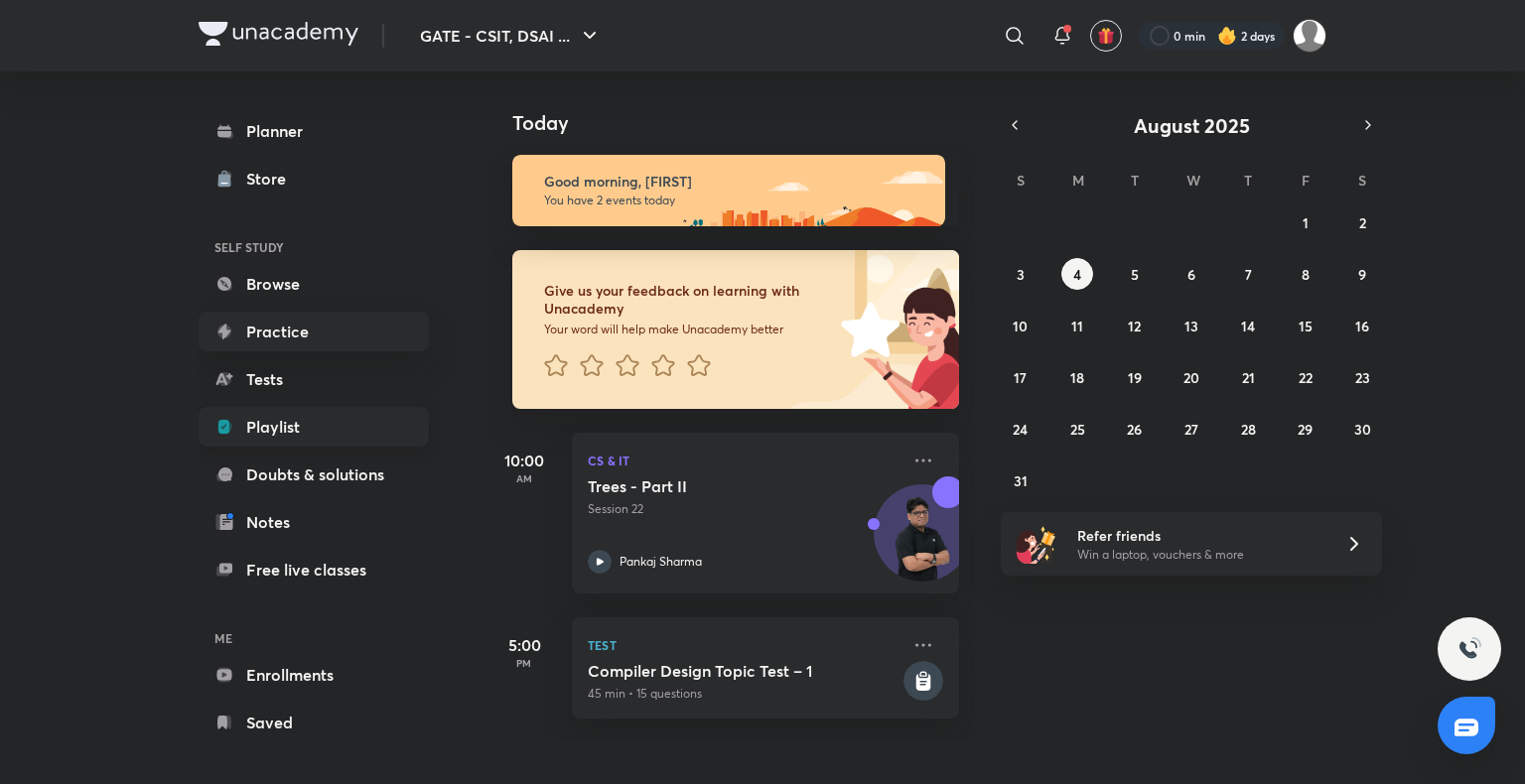 click on "Playlist" at bounding box center (314, 427) 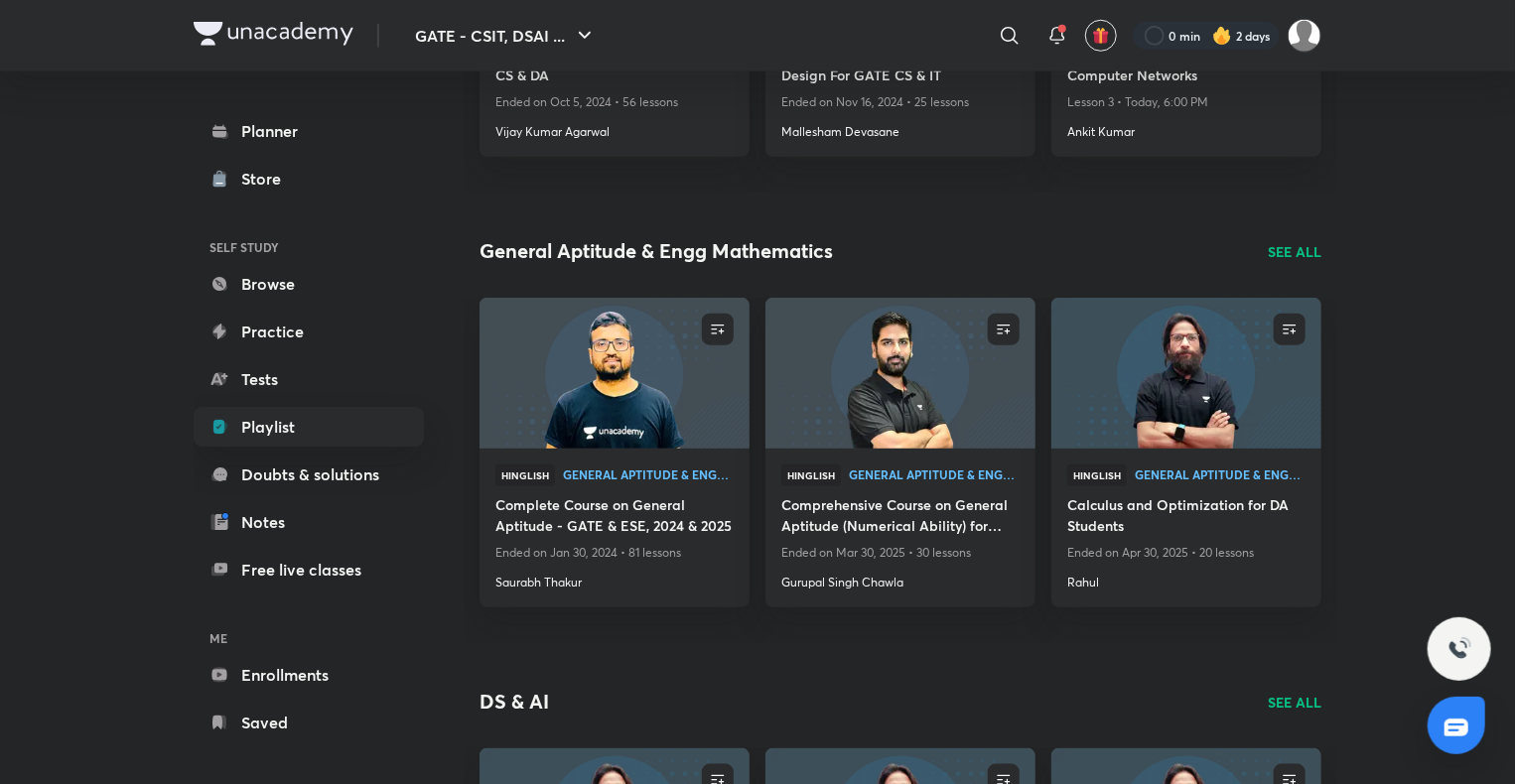 scroll, scrollTop: 754, scrollLeft: 0, axis: vertical 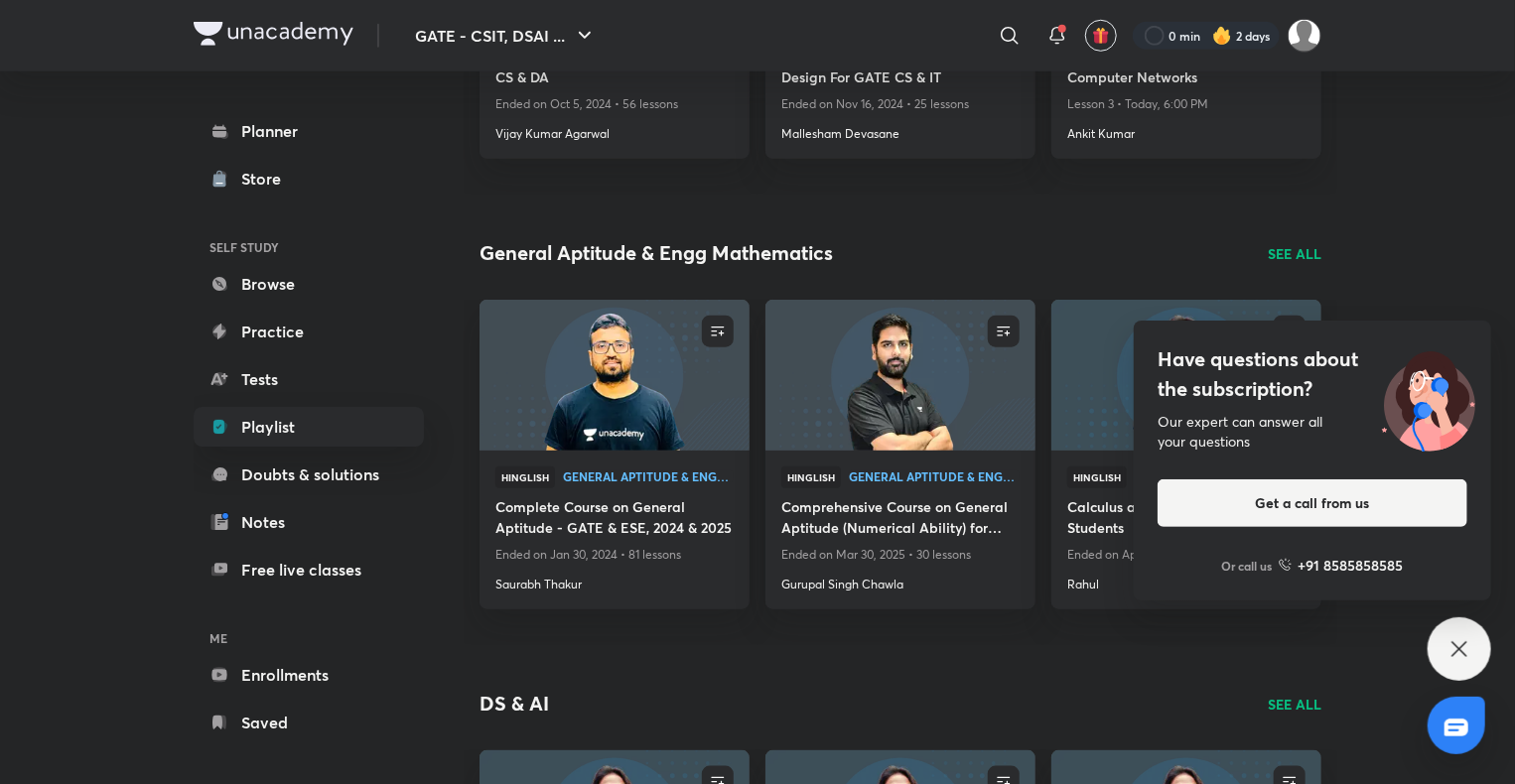 click 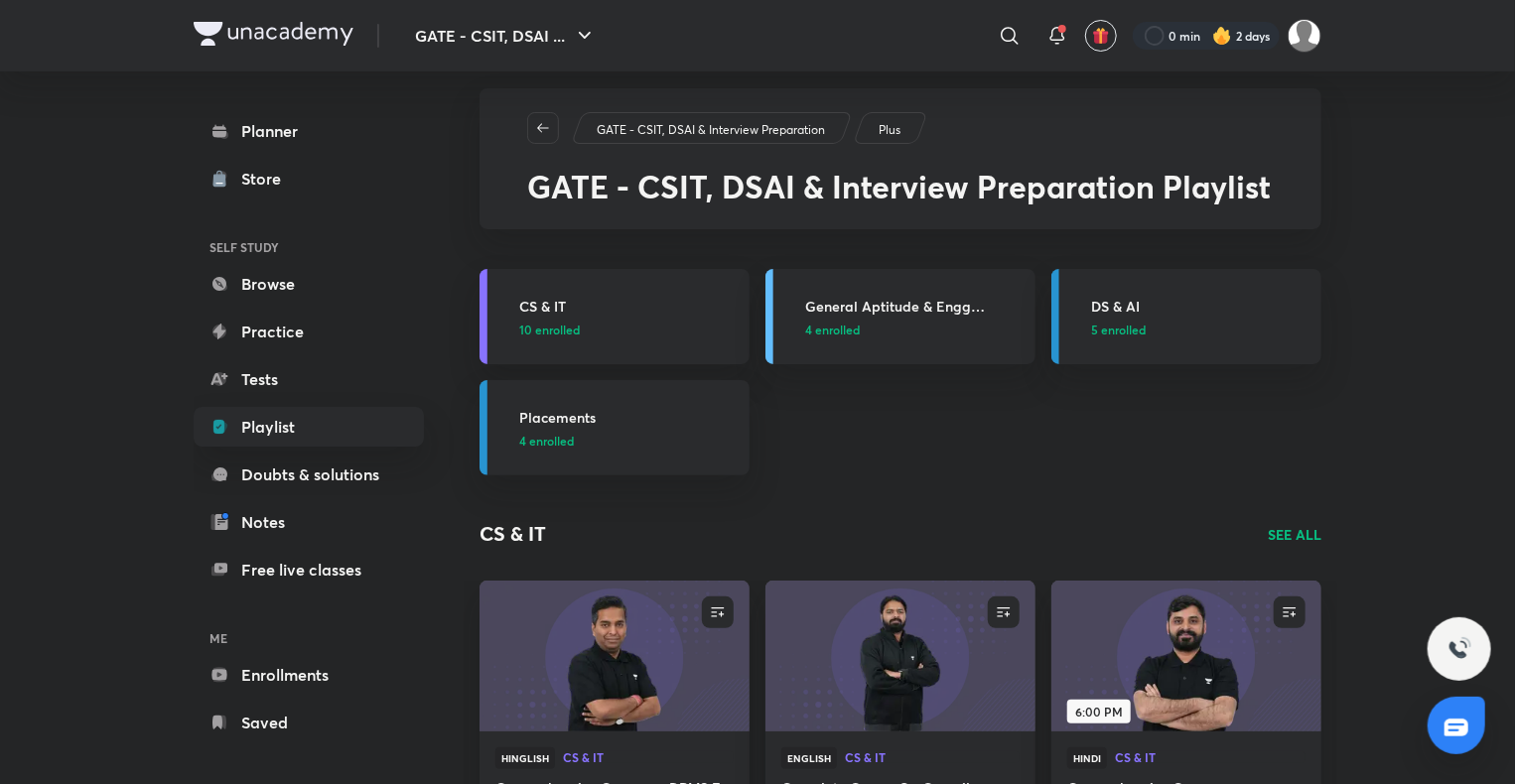 scroll, scrollTop: 0, scrollLeft: 0, axis: both 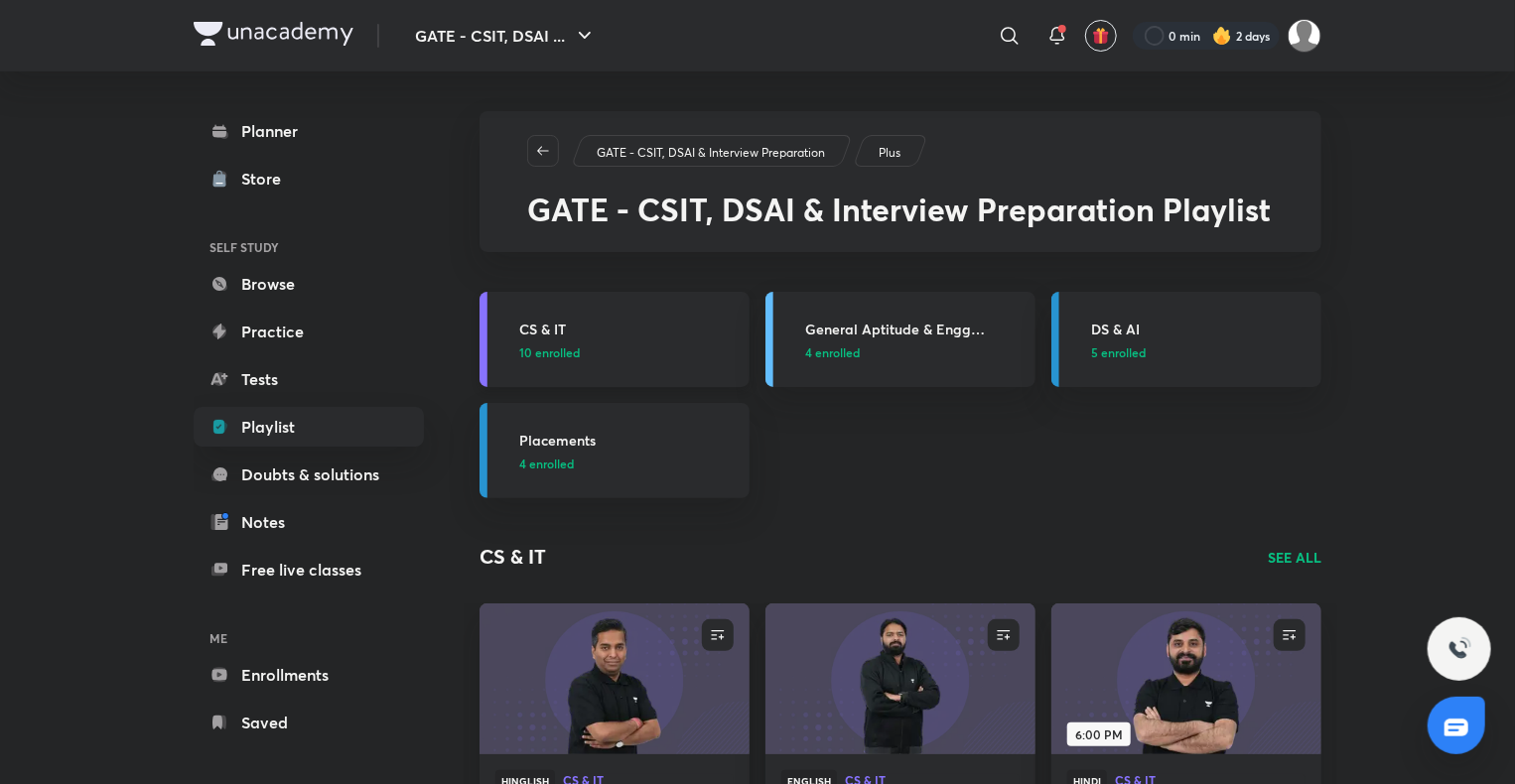 click on "CS & IT" at bounding box center [628, 328] 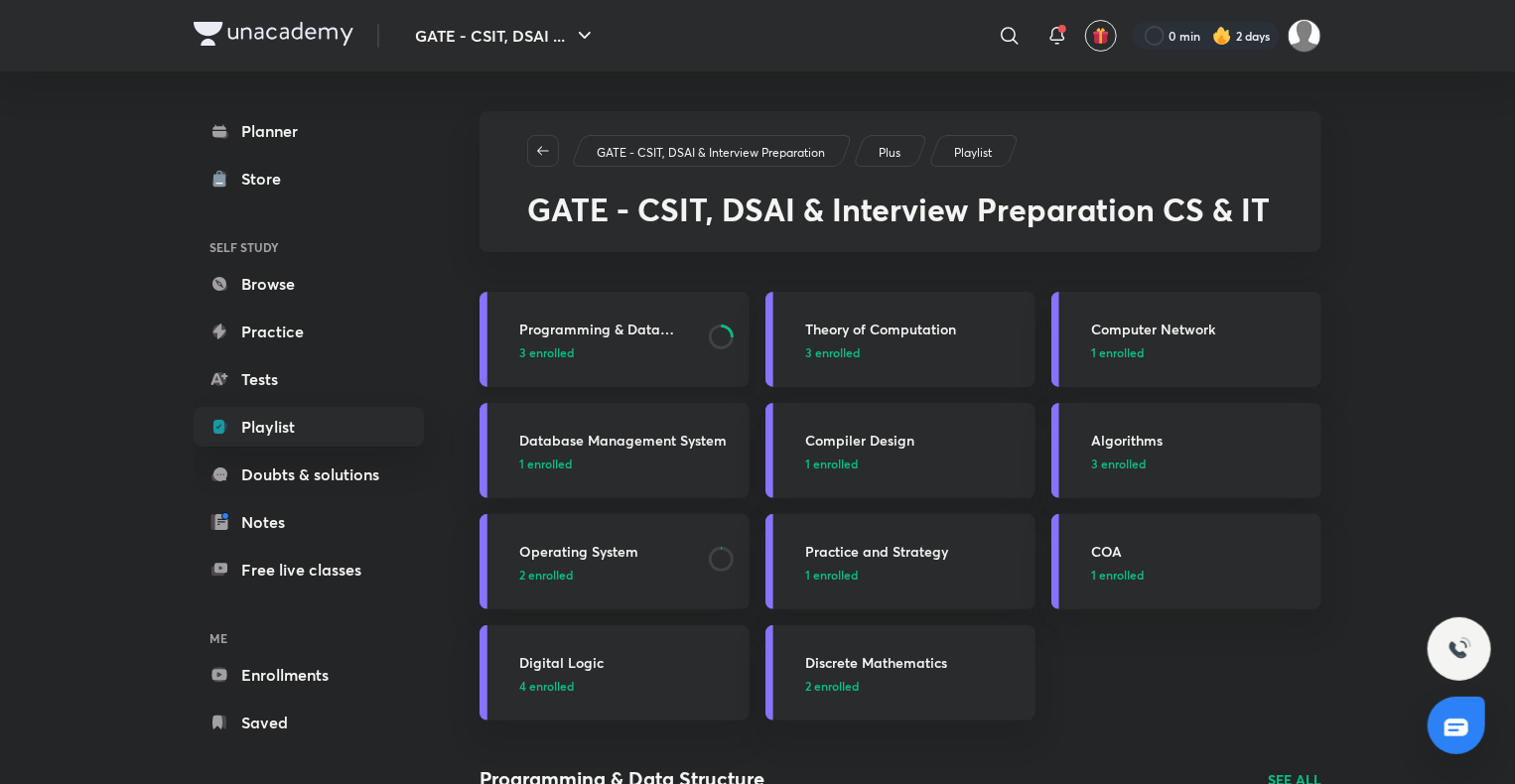 click on "Programming & Data Structure" at bounding box center [608, 328] 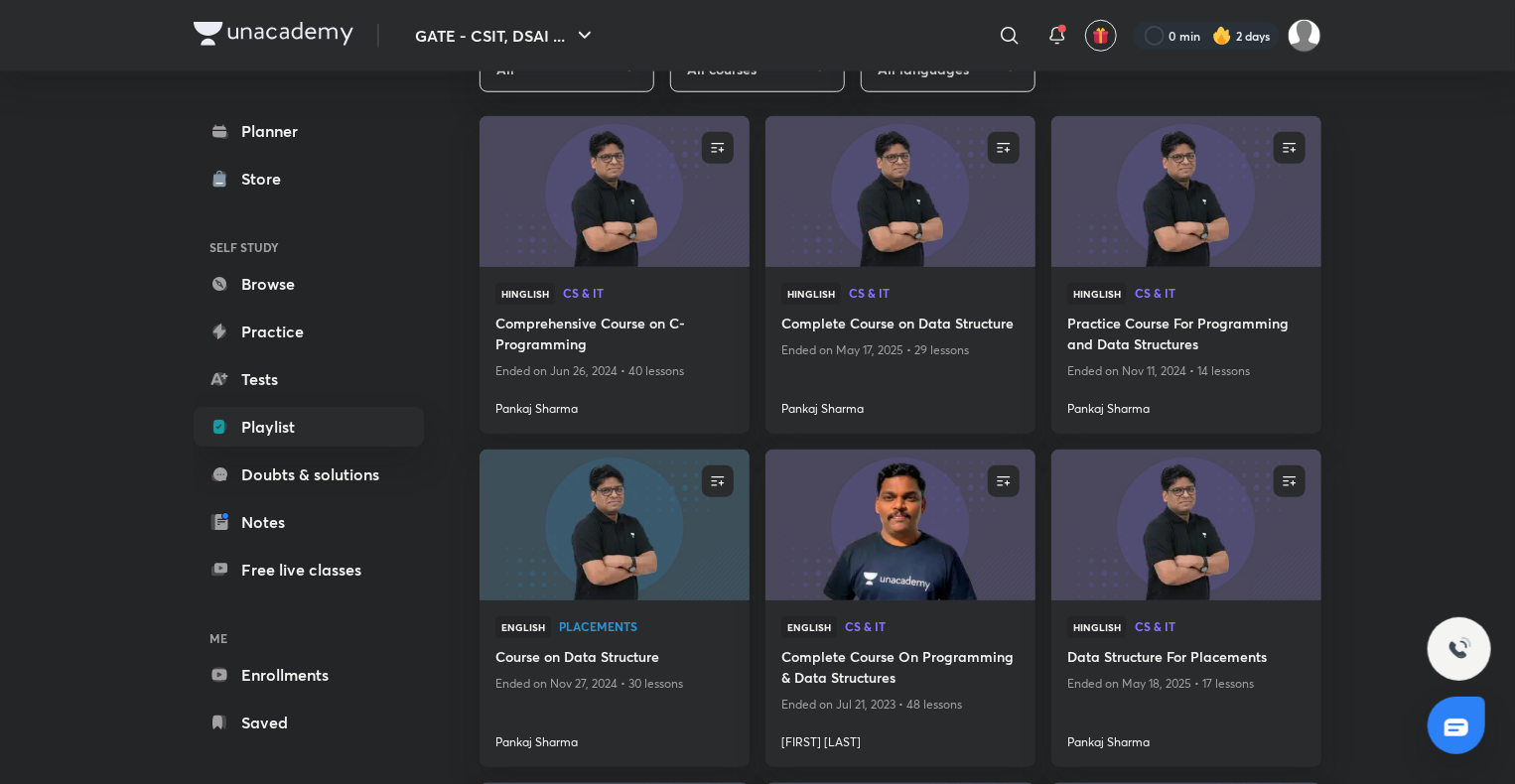 scroll, scrollTop: 758, scrollLeft: 0, axis: vertical 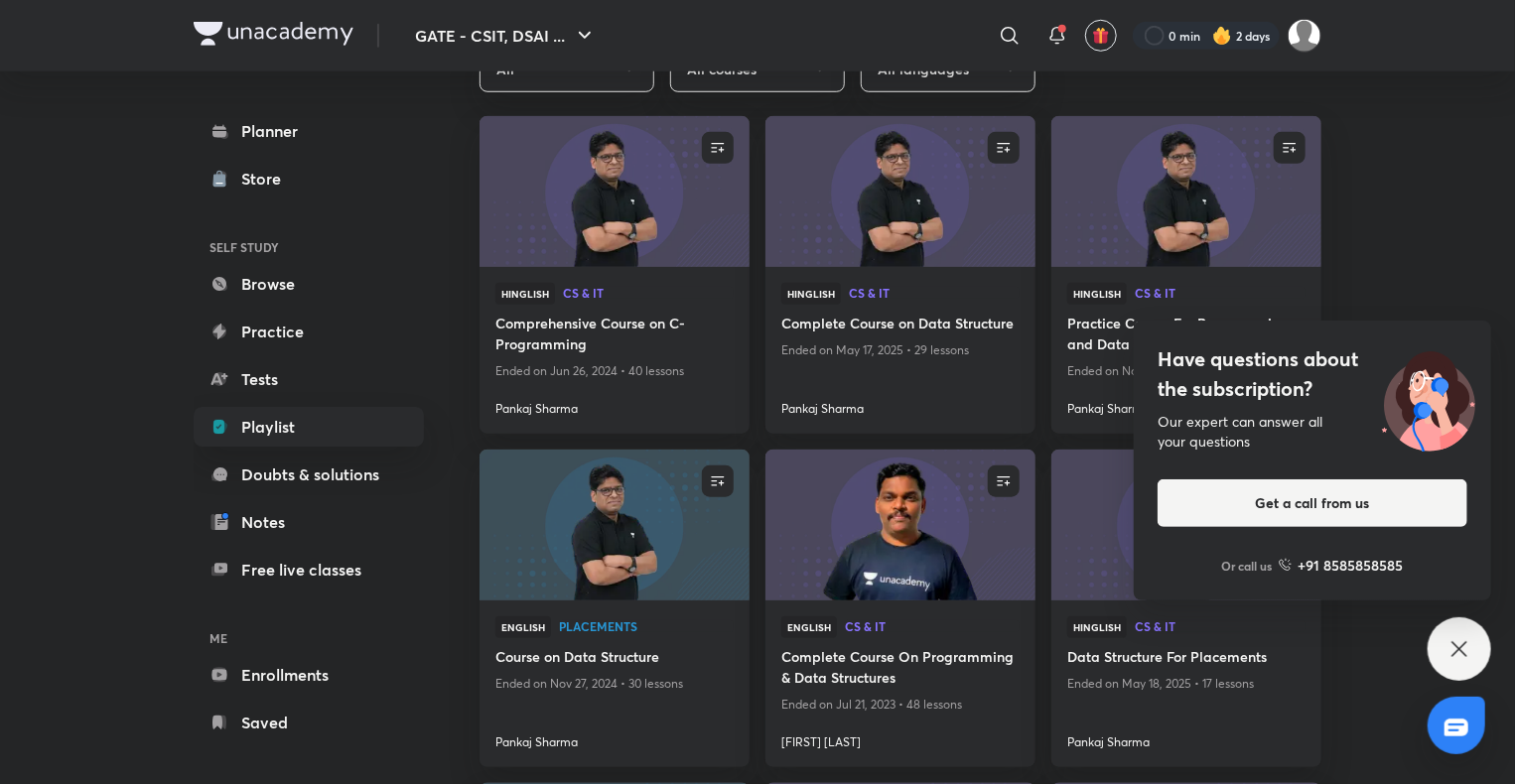 click 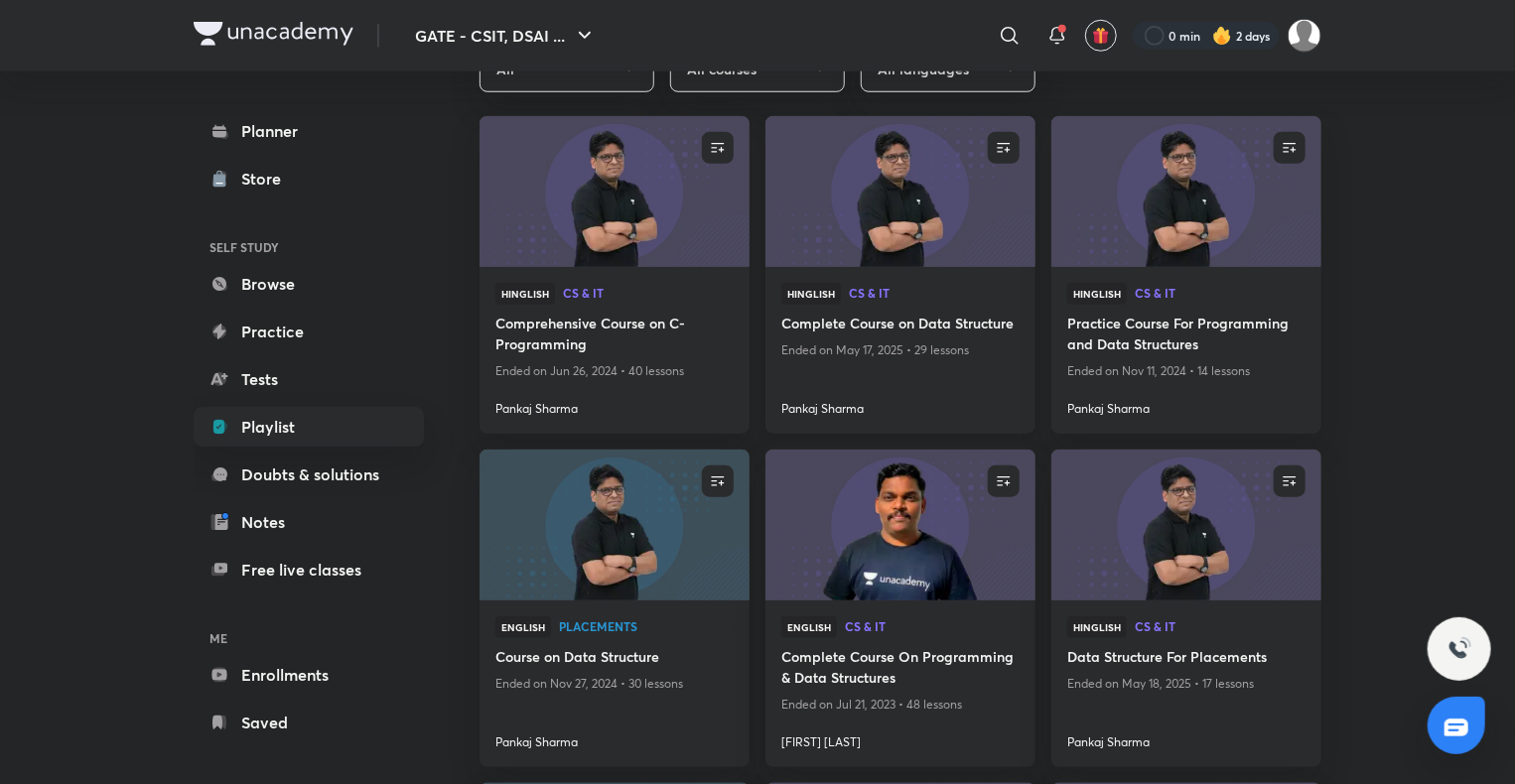 click on "Complete Course on Data Structure" at bounding box center [900, 325] 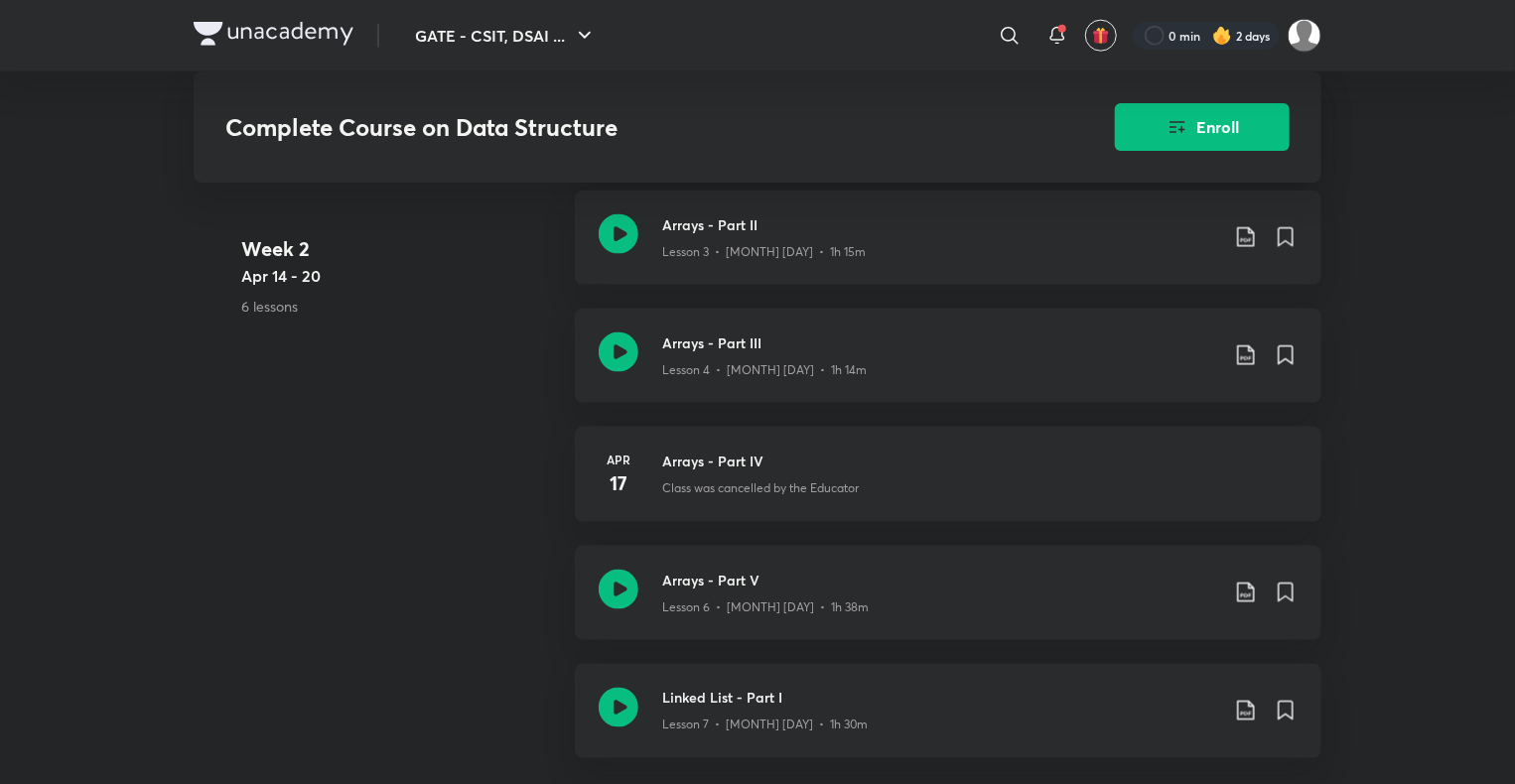 scroll, scrollTop: 0, scrollLeft: 0, axis: both 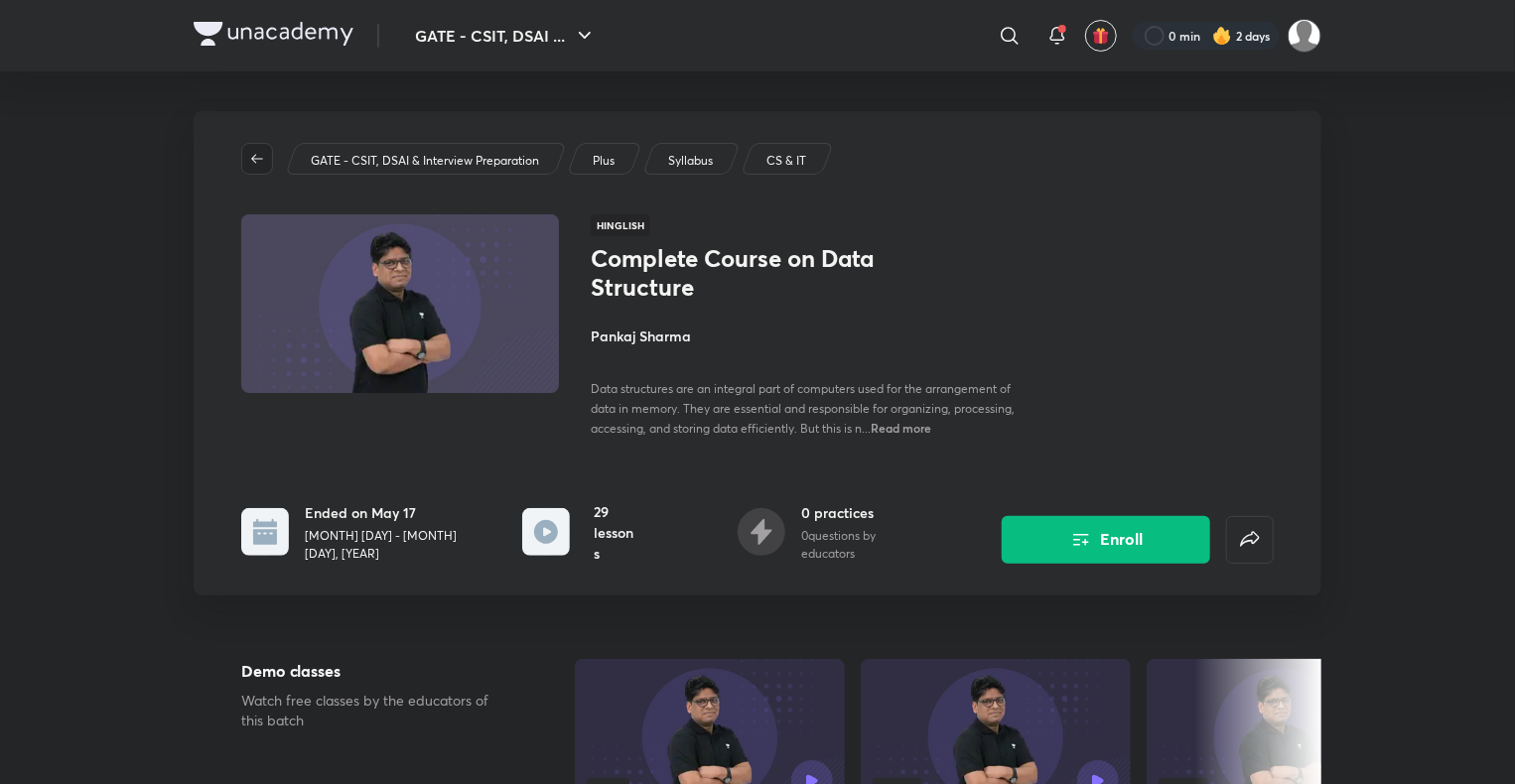 click 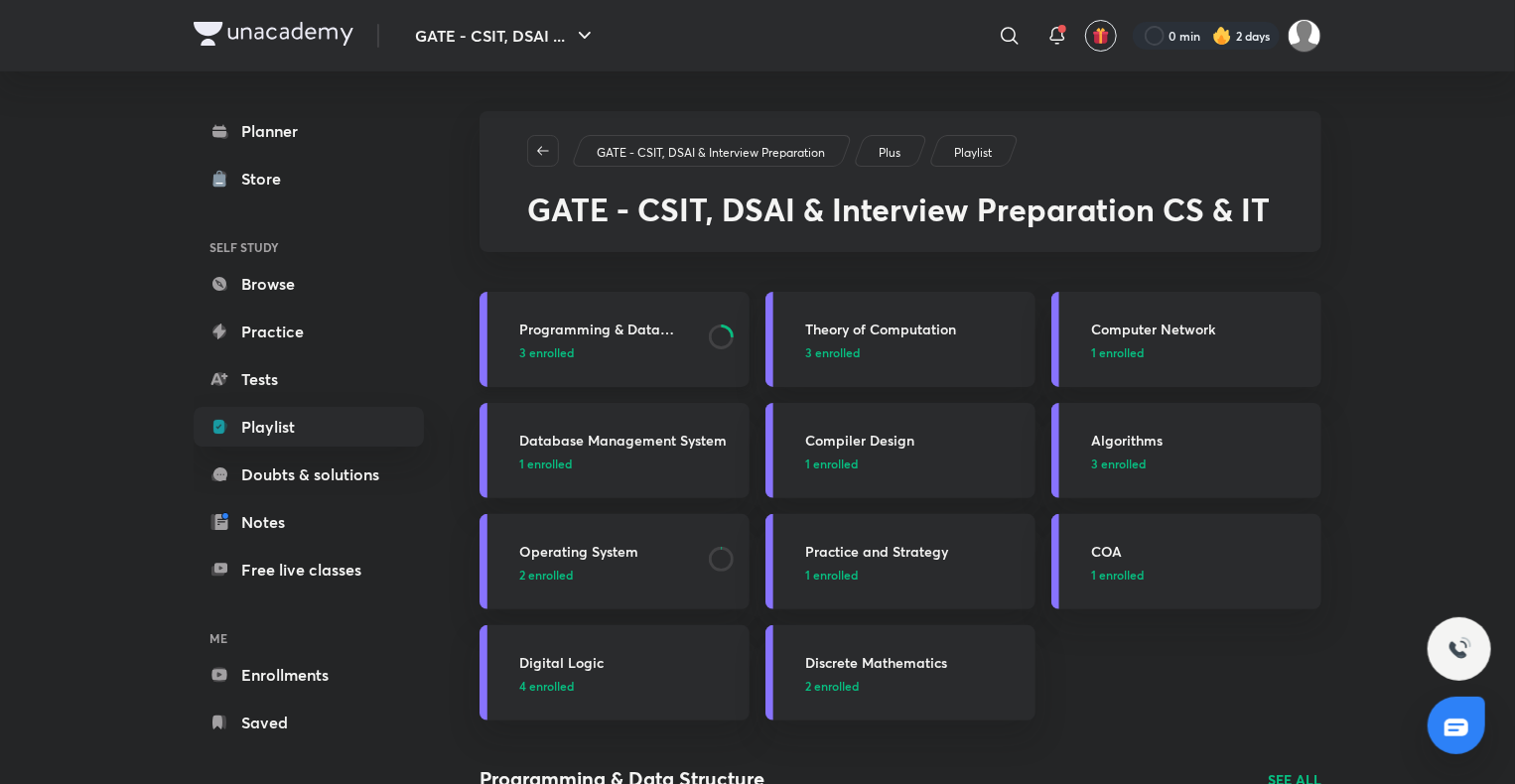 click on "Programming & Data Structure" at bounding box center (608, 328) 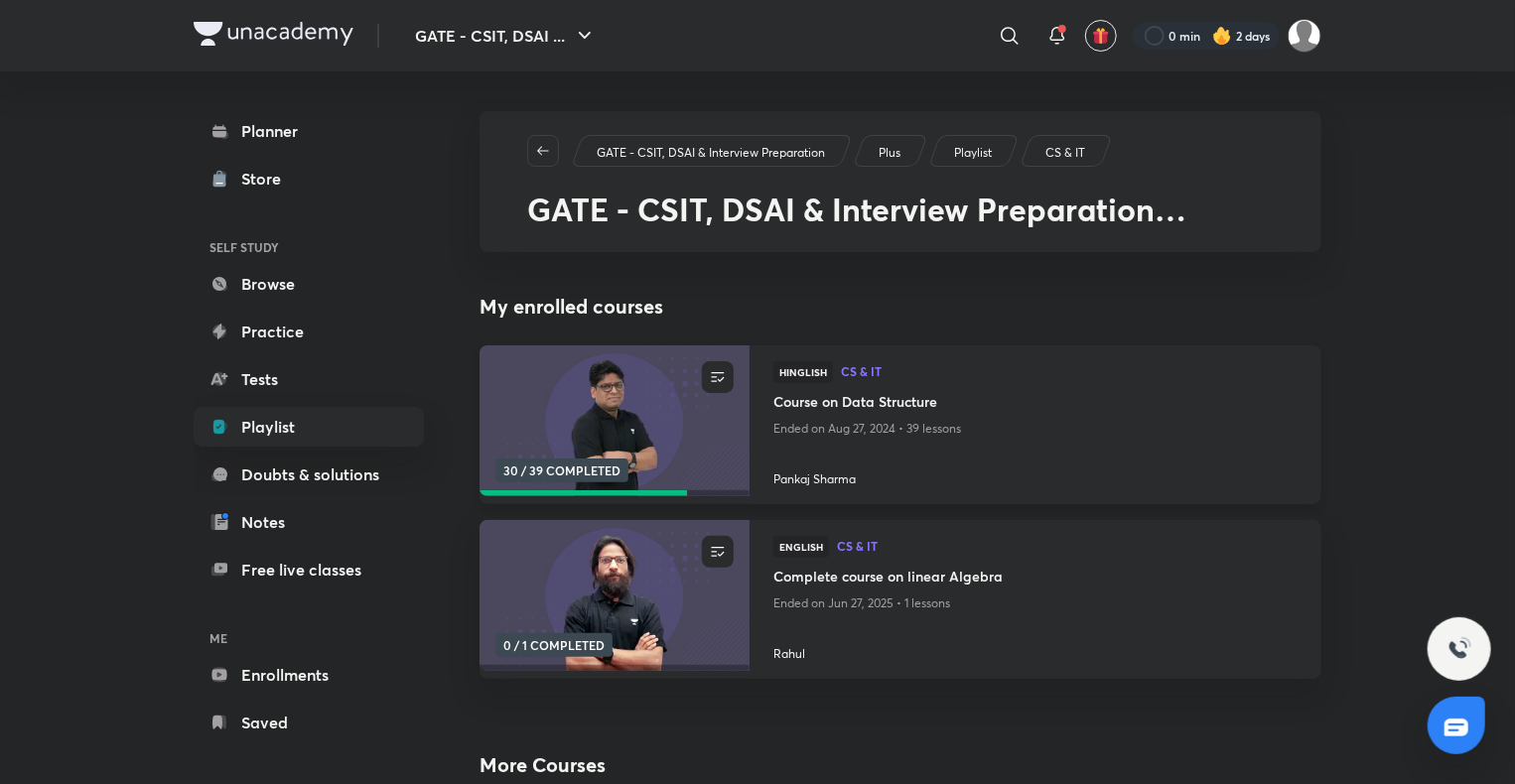 click on "Course on Data Structure" at bounding box center [1035, 403] 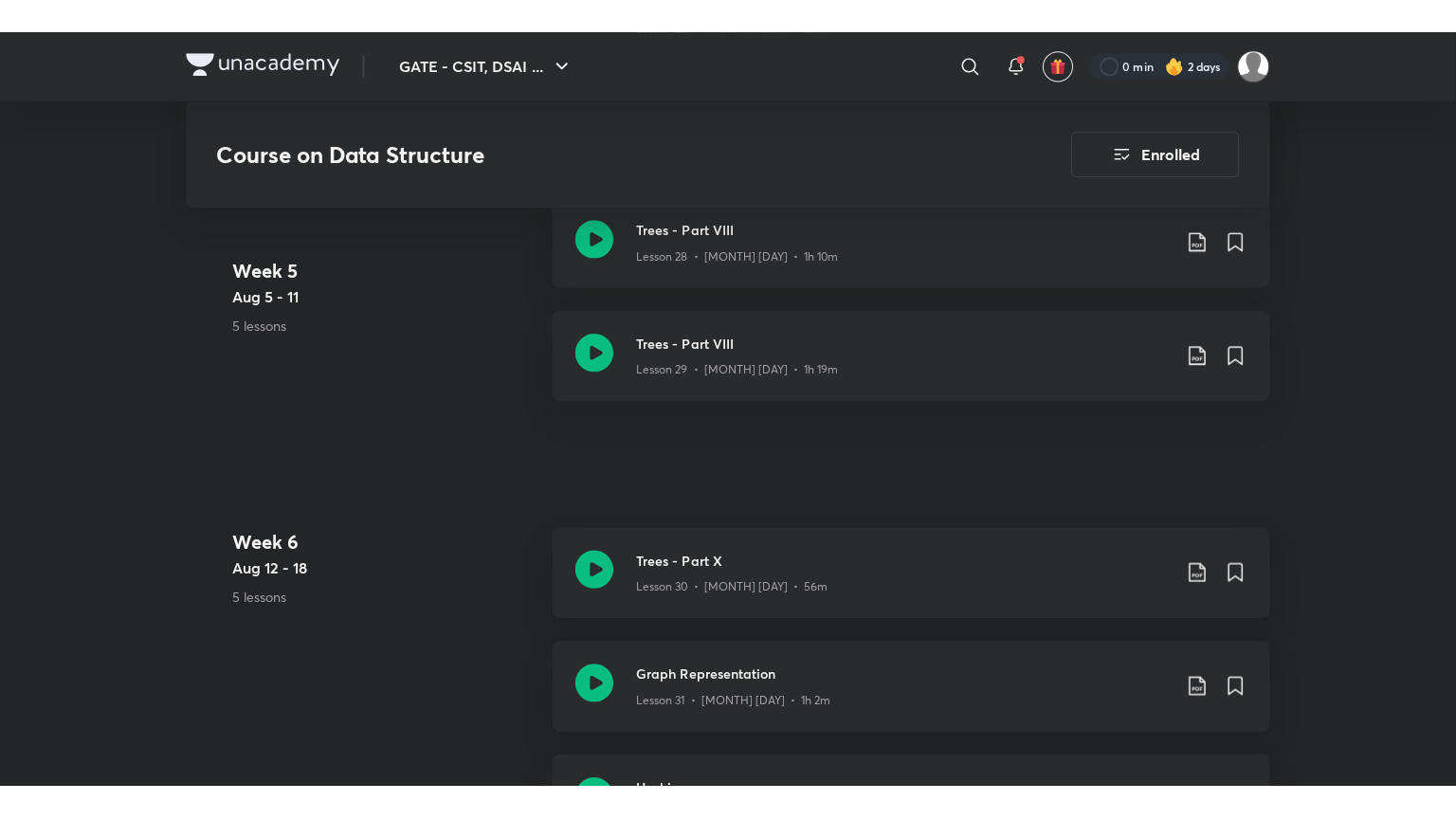 scroll, scrollTop: 4538, scrollLeft: 0, axis: vertical 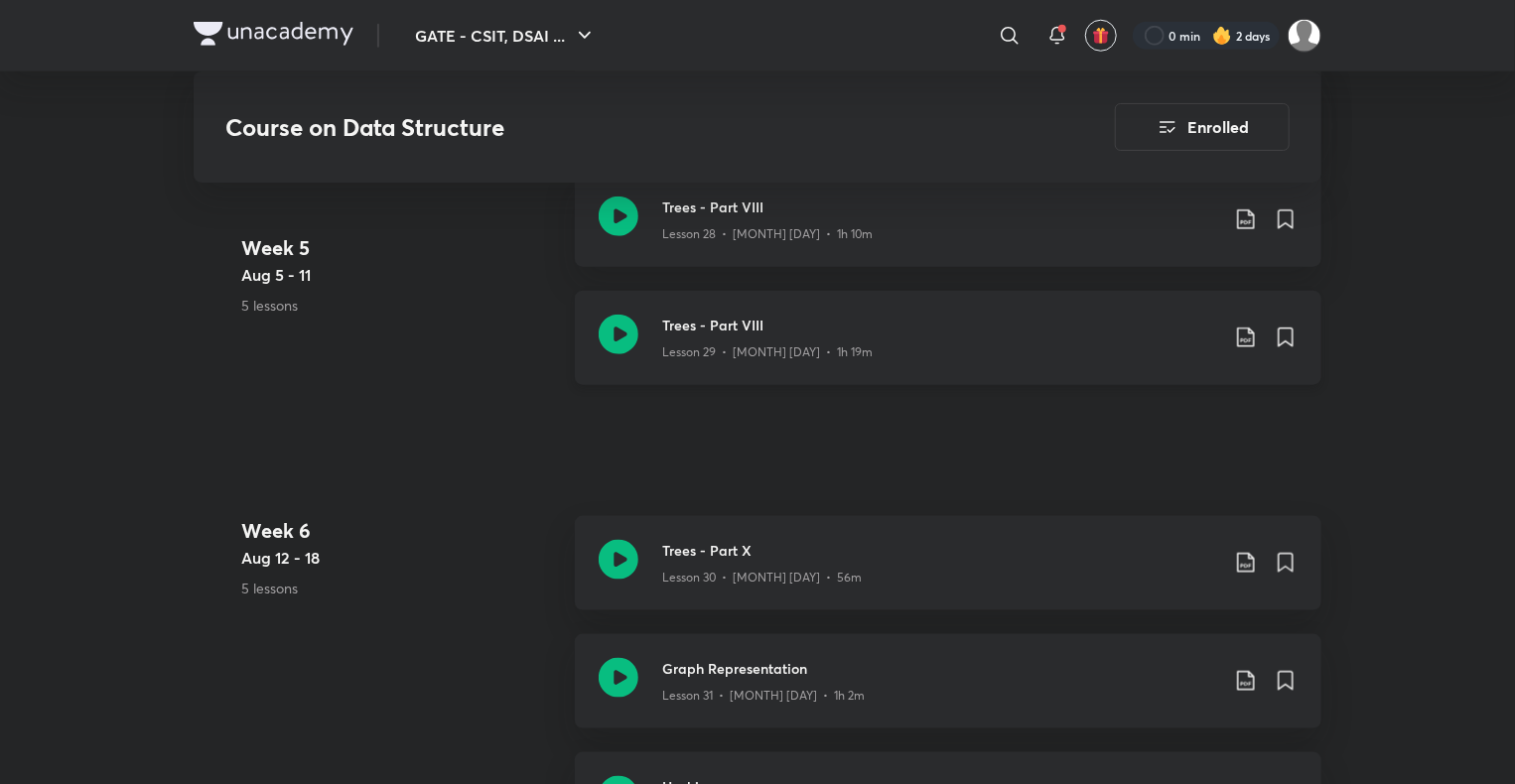 click on "Trees - Part VIII" at bounding box center (940, 325) 